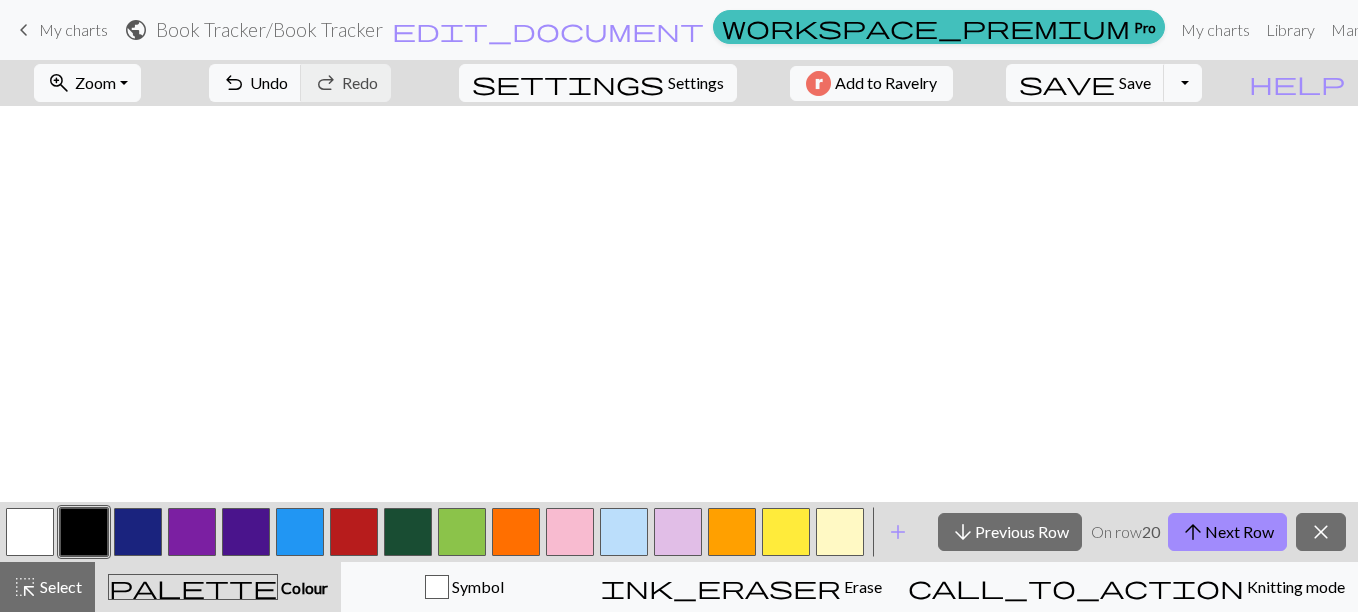 scroll, scrollTop: 0, scrollLeft: 0, axis: both 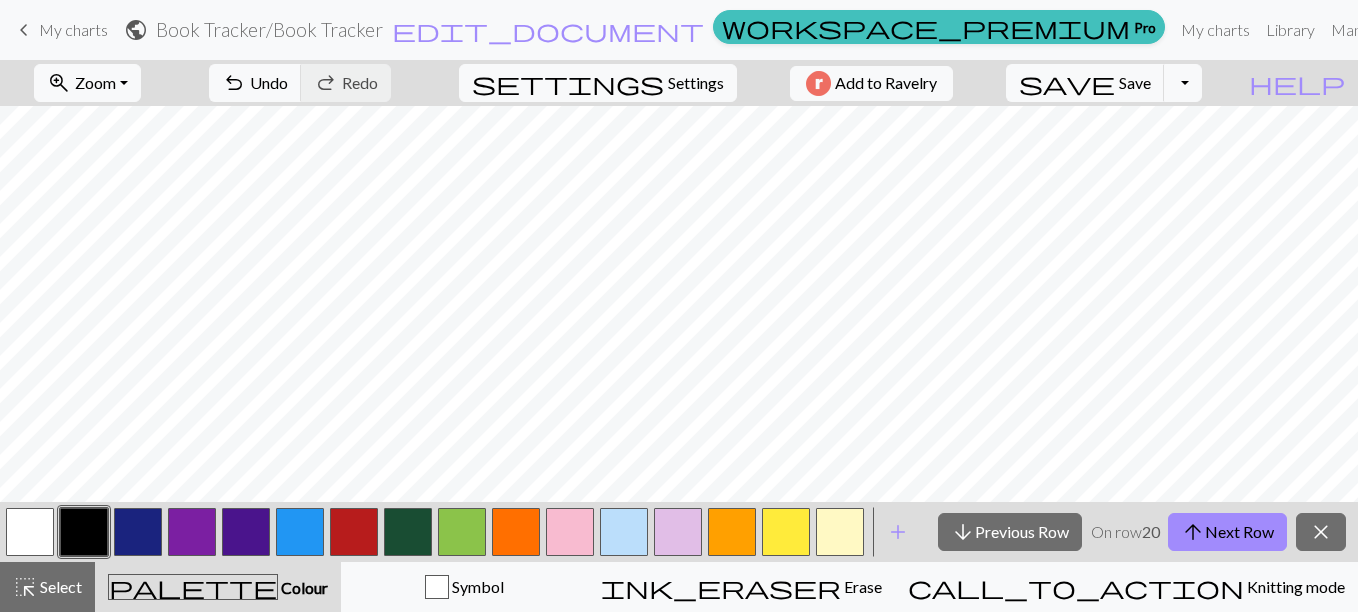 click on "close" at bounding box center (1321, 532) 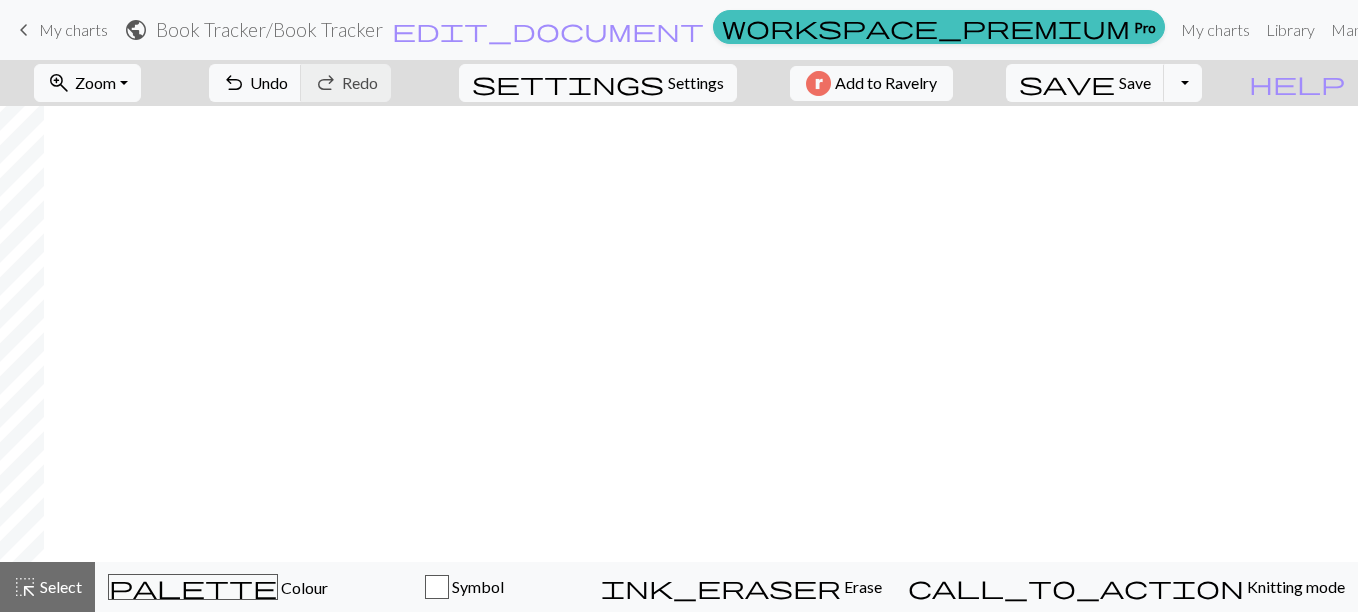 scroll, scrollTop: 1123, scrollLeft: 0, axis: vertical 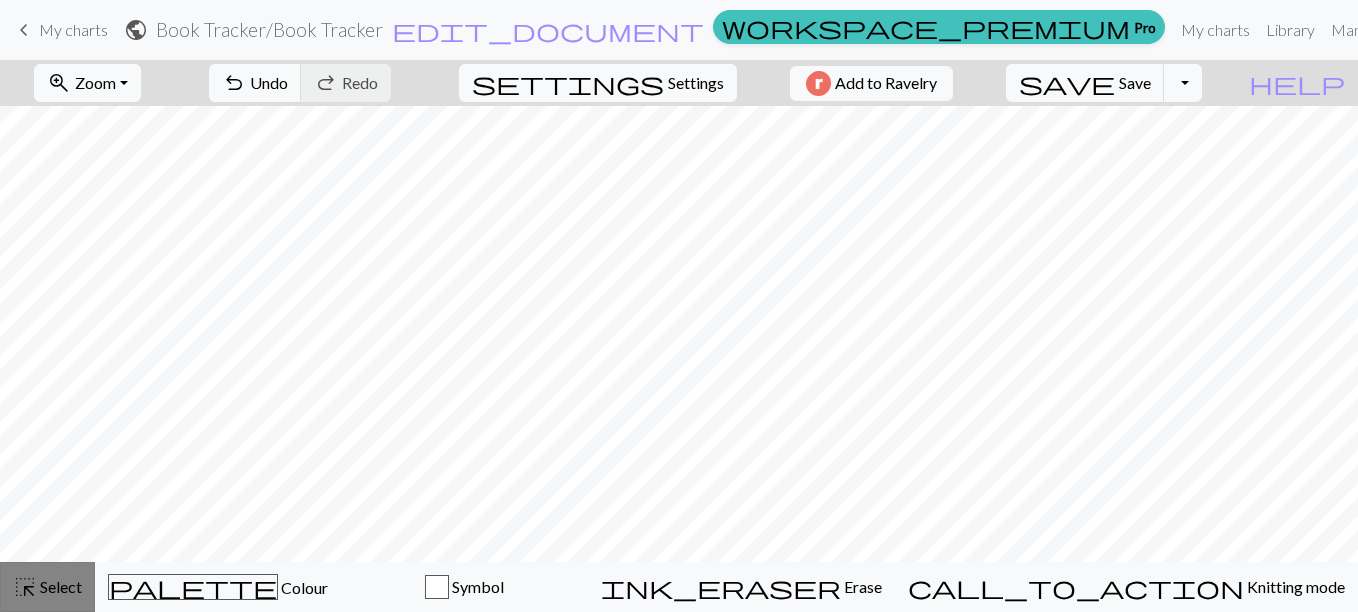 click on "highlight_alt" at bounding box center [25, 587] 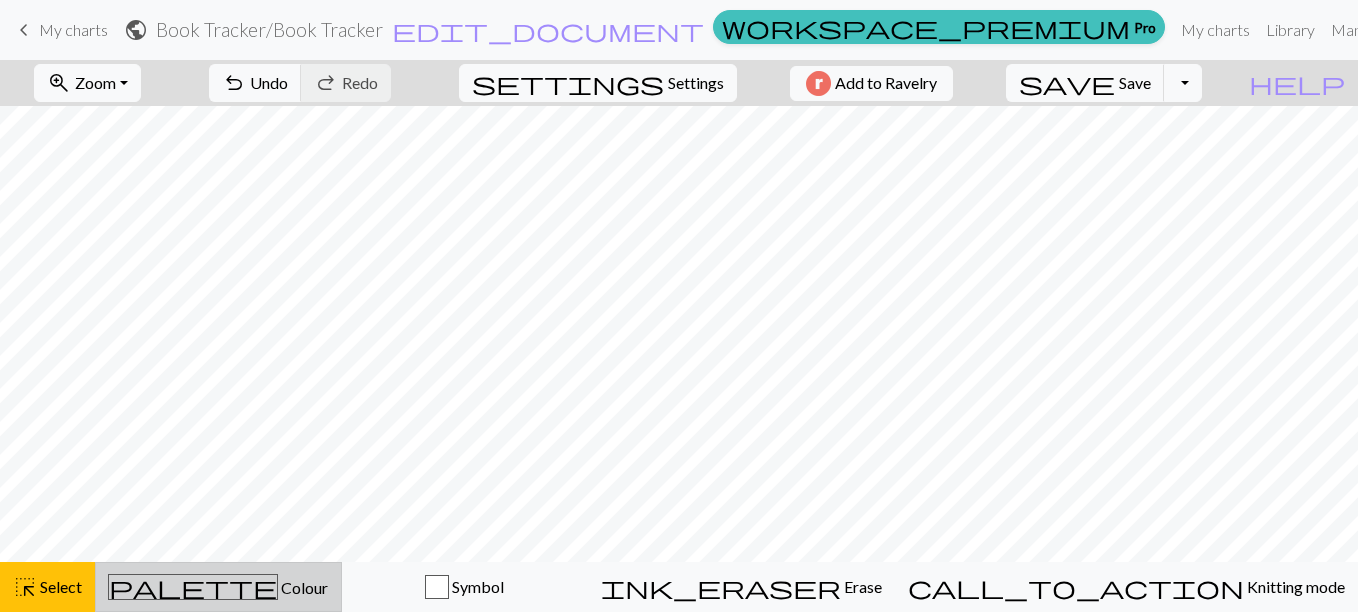 click on "palette" at bounding box center (193, 587) 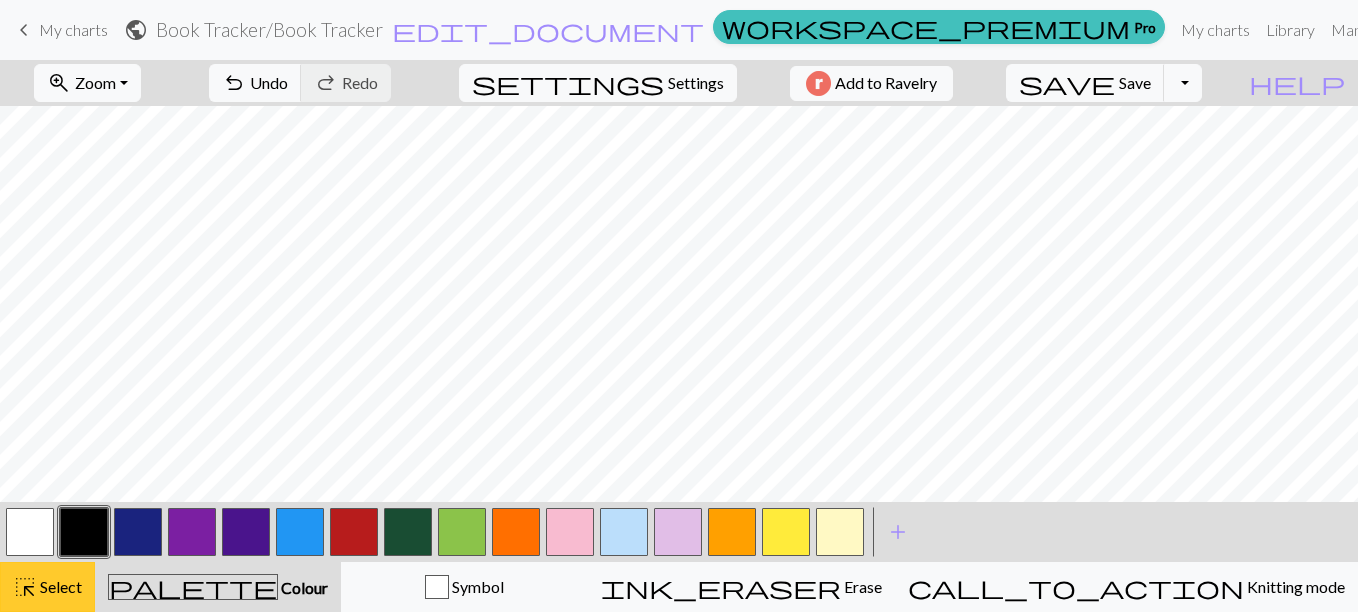 click on "Select" at bounding box center (59, 586) 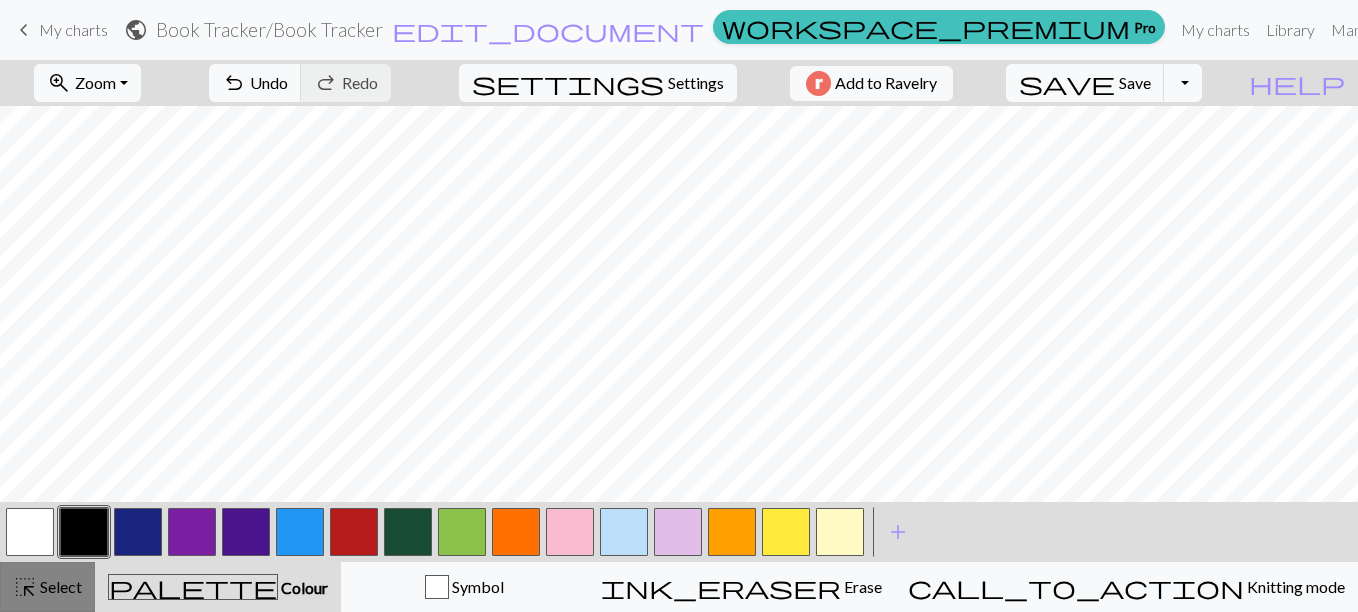 click on "Select" at bounding box center (59, 586) 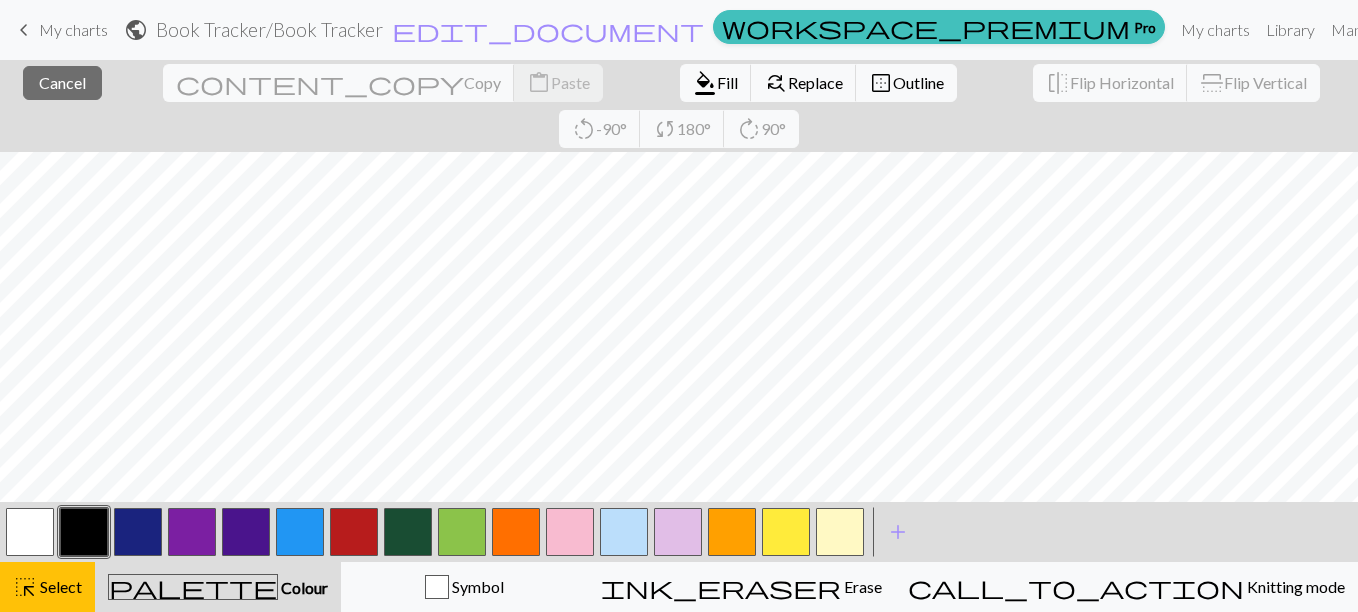 click at bounding box center (84, 532) 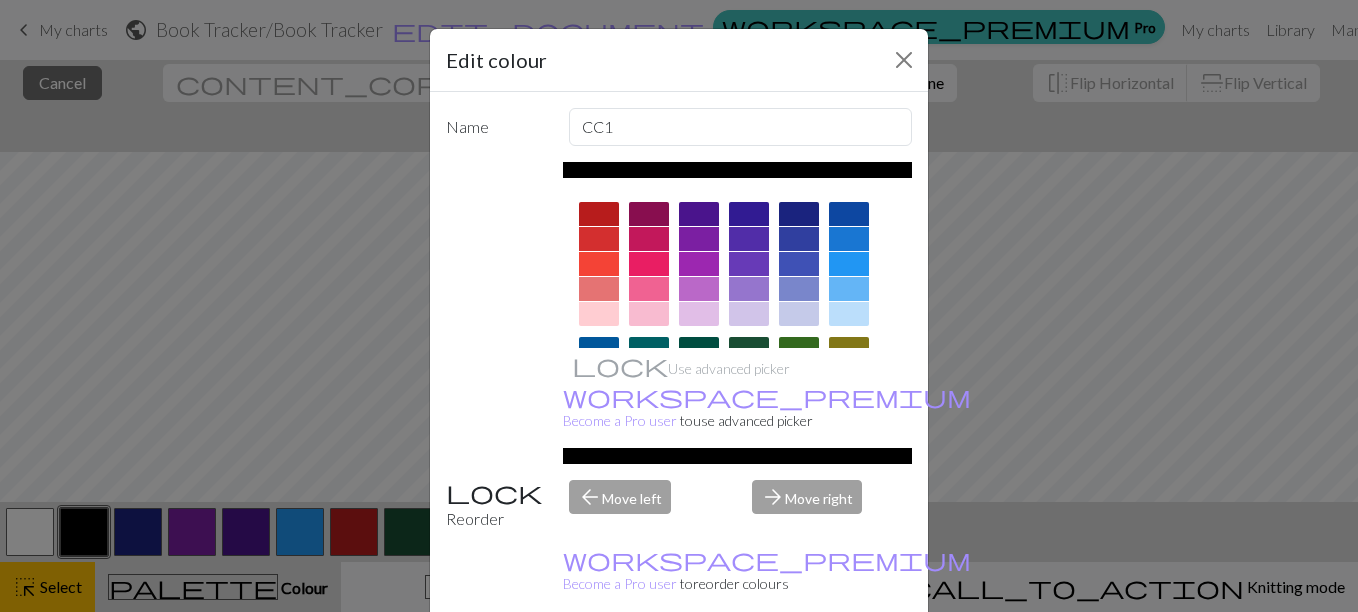 click on "Edit colour Name CC1 Use advanced picker workspace_premium Become a Pro user   to  use advanced picker Reorder arrow_back Move left arrow_forward Move right workspace_premium Become a Pro user   to  reorder colours Delete Done Cancel" at bounding box center [679, 306] 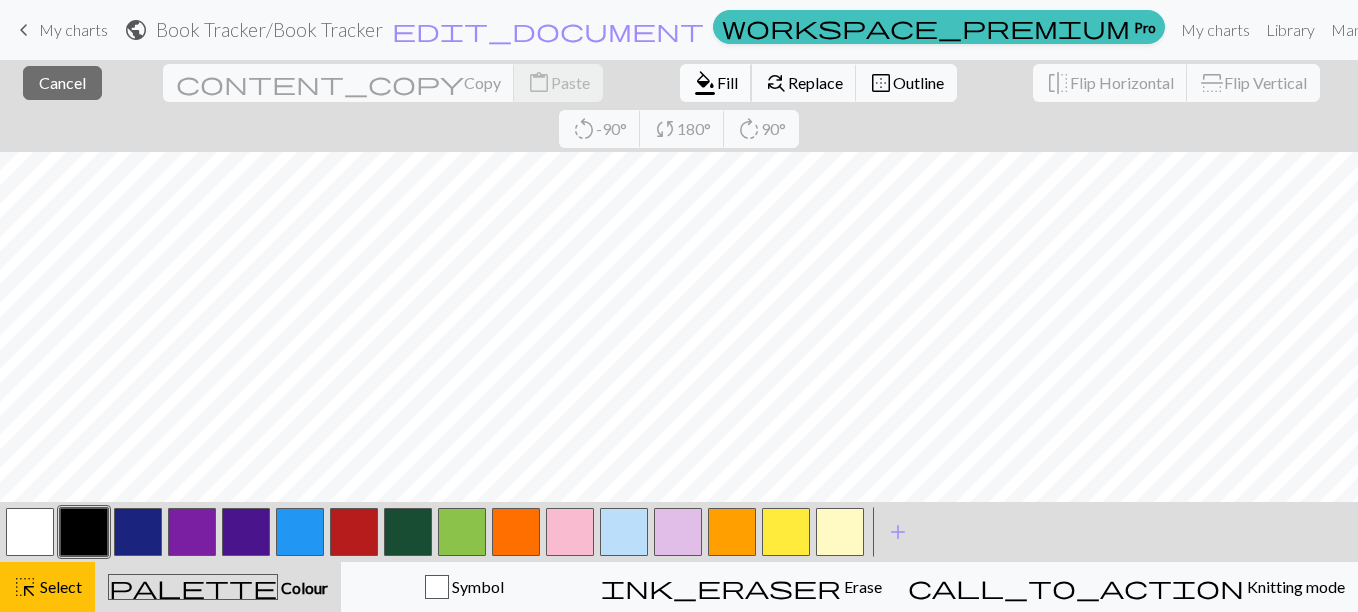 click on "format_color_fill" at bounding box center [705, 83] 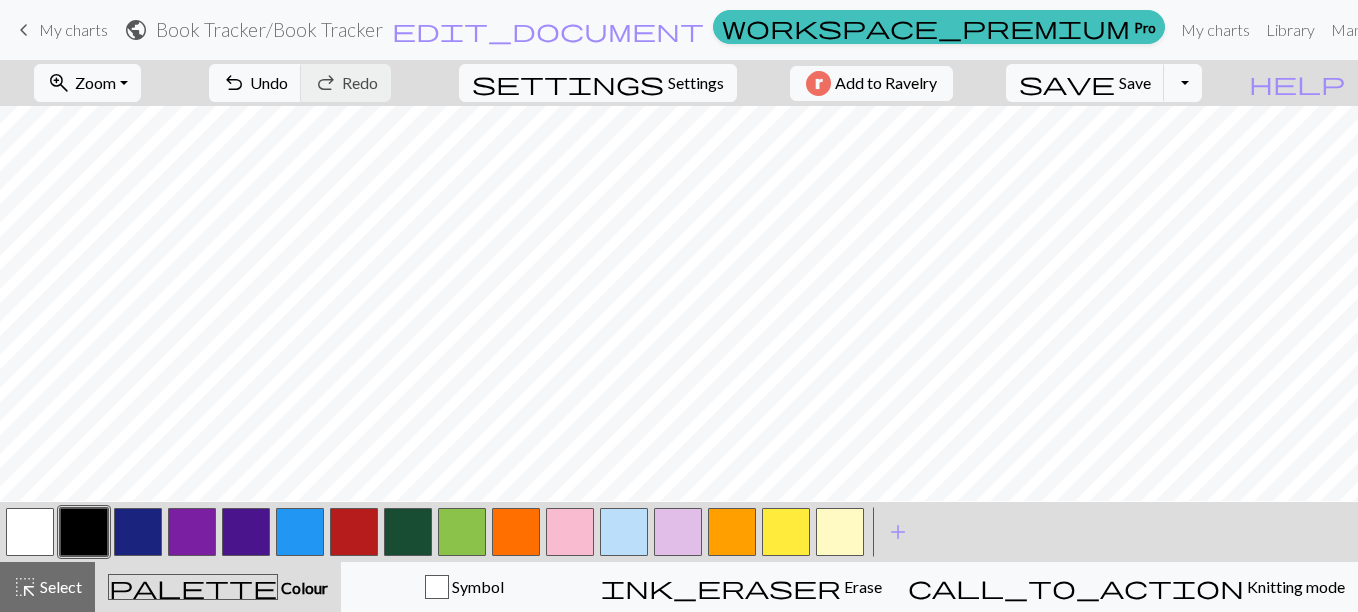scroll, scrollTop: 1056, scrollLeft: 0, axis: vertical 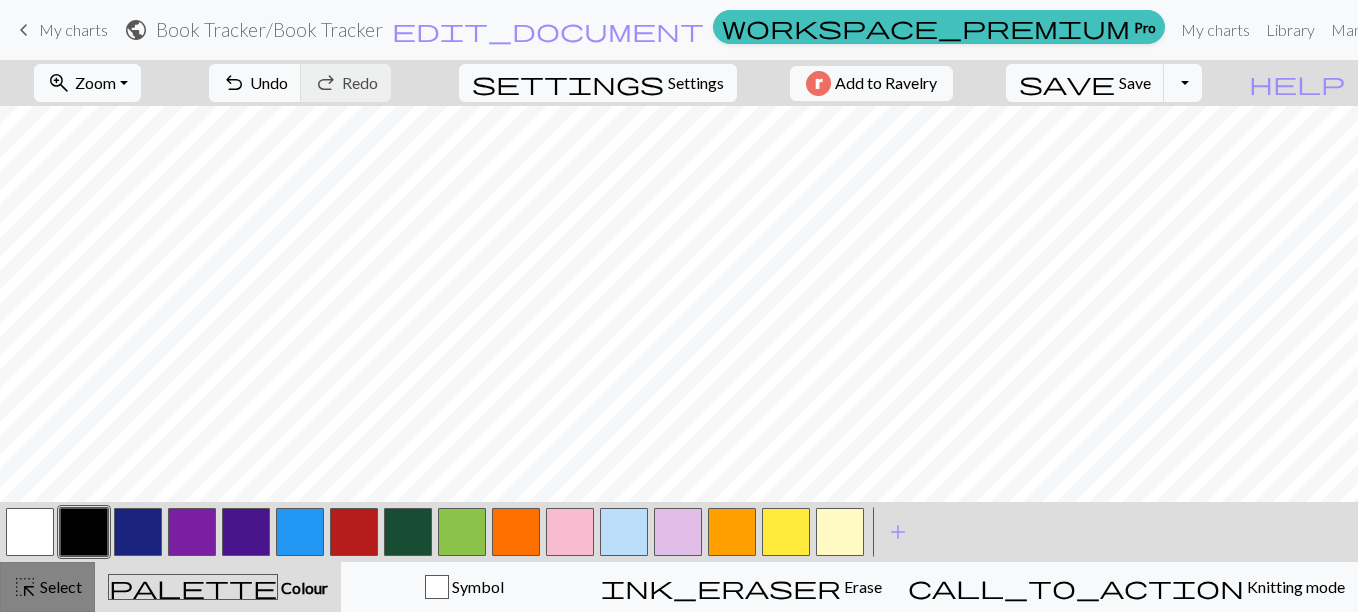 click on "Select" at bounding box center (59, 586) 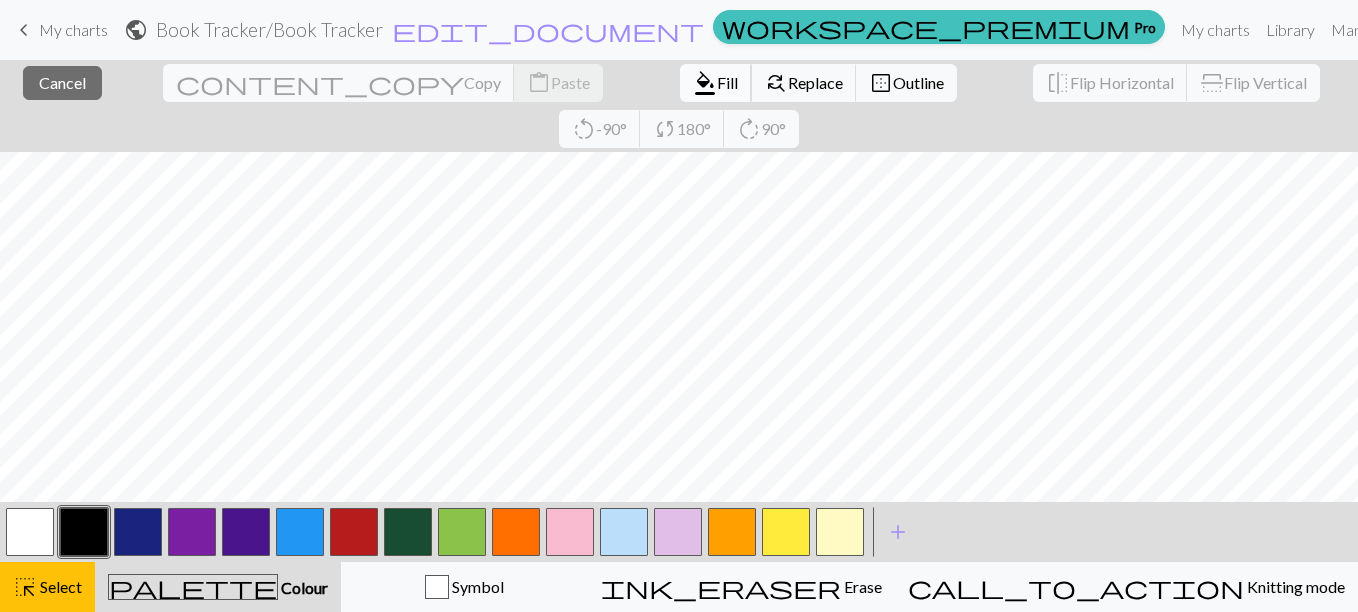 click on "format_color_fill" at bounding box center [705, 83] 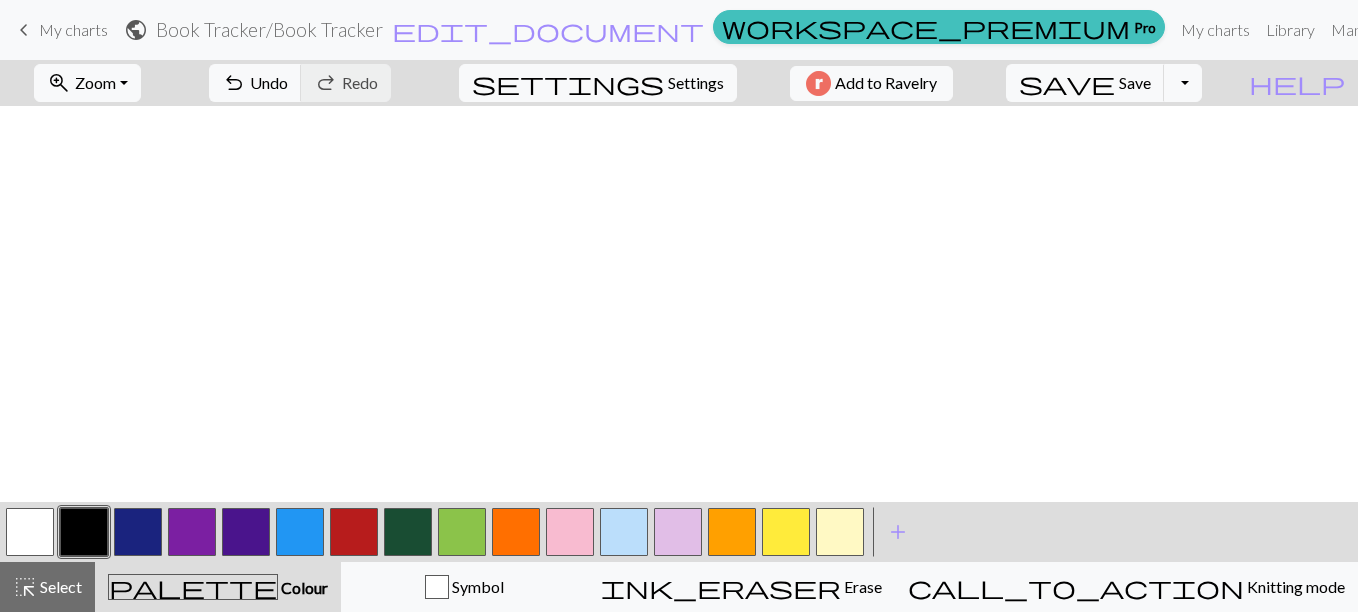scroll, scrollTop: 974, scrollLeft: 1427, axis: both 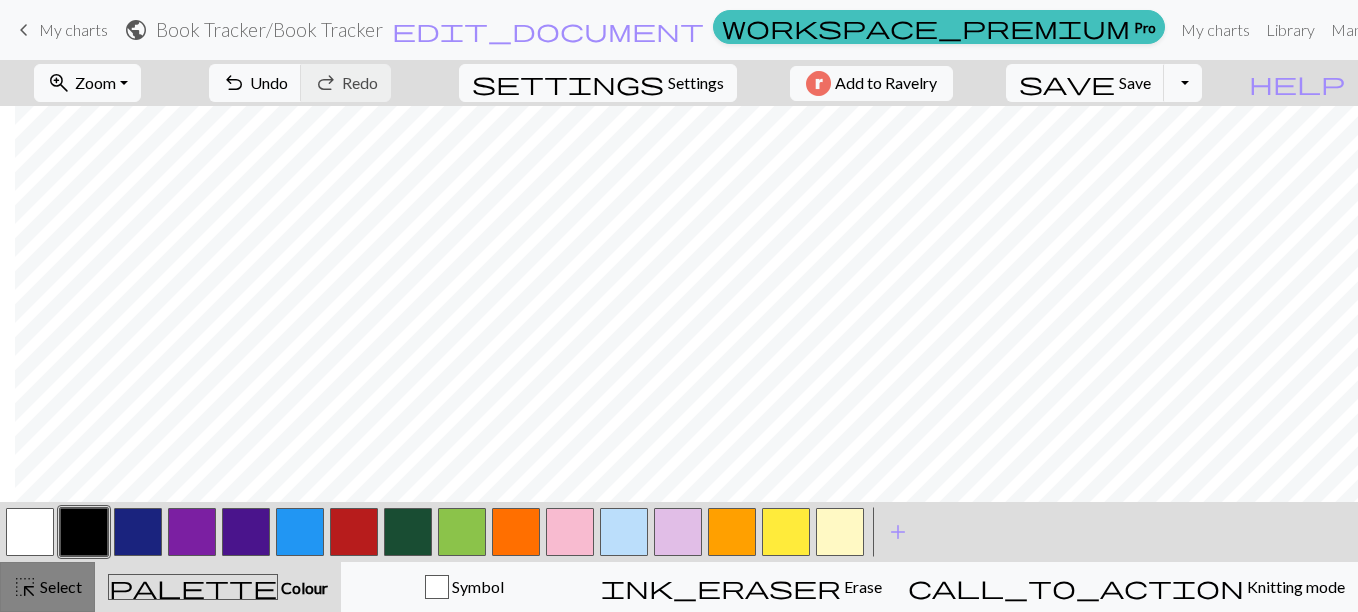 click on "highlight_alt   Select   Select" at bounding box center (47, 587) 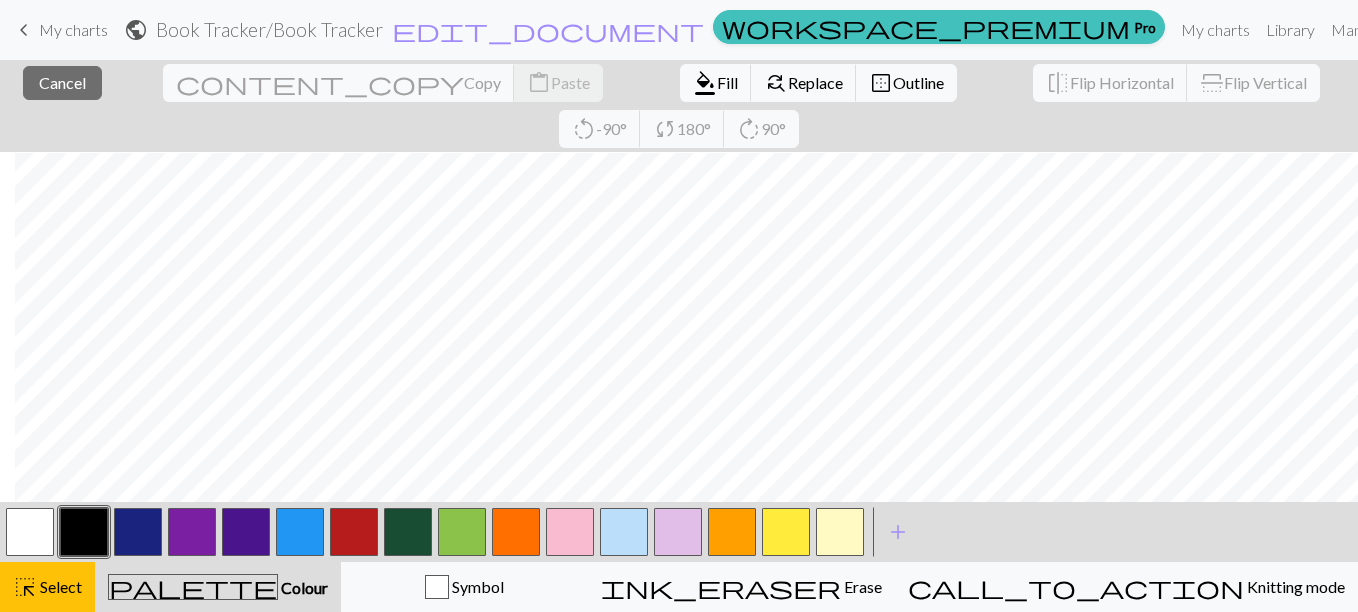 scroll, scrollTop: 1096, scrollLeft: 1427, axis: both 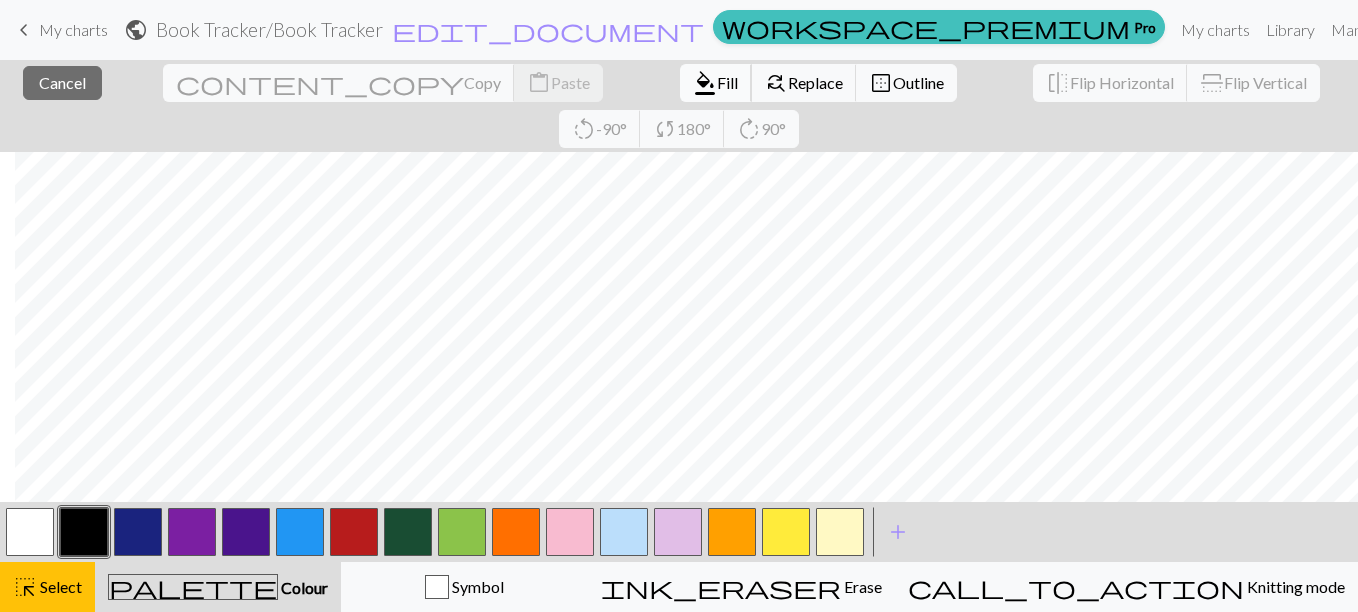 click on "Fill" at bounding box center [727, 82] 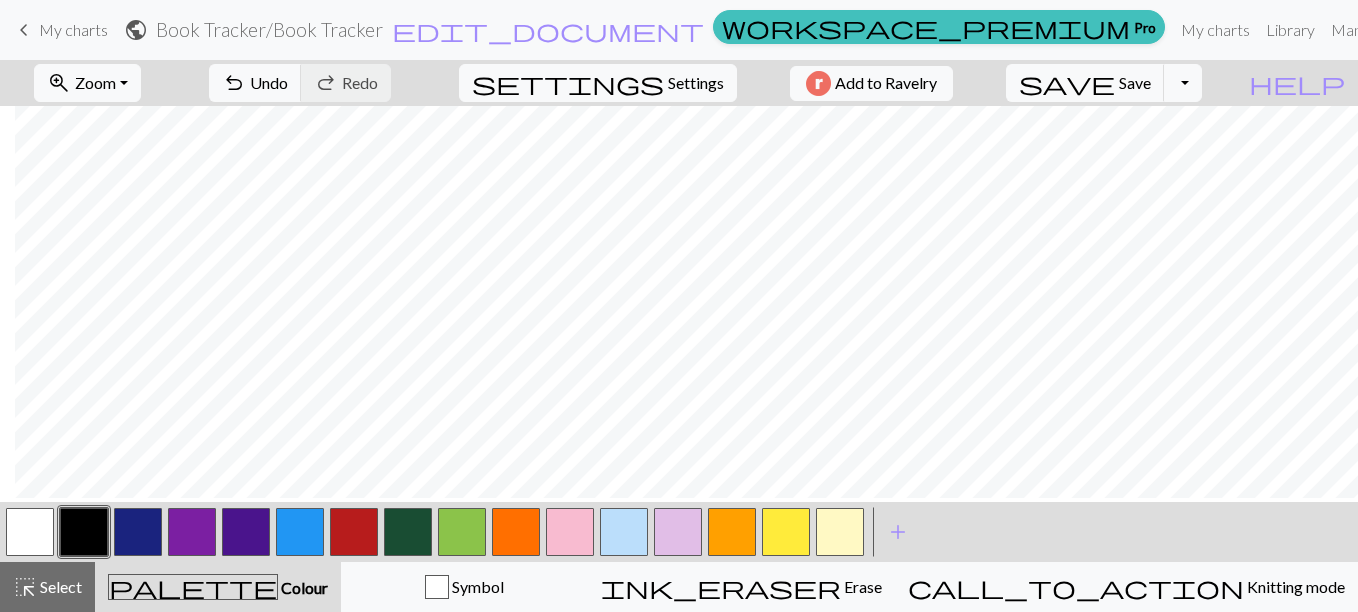 scroll, scrollTop: 965, scrollLeft: 1427, axis: both 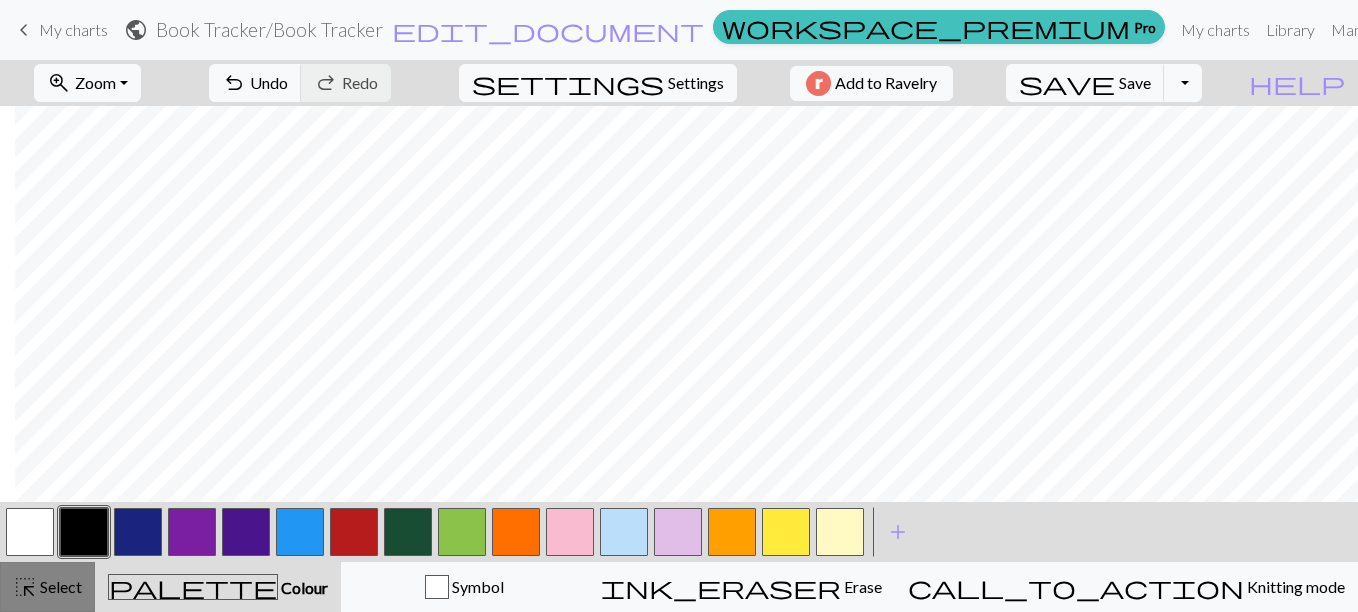click on "highlight_alt   Select   Select" at bounding box center (47, 587) 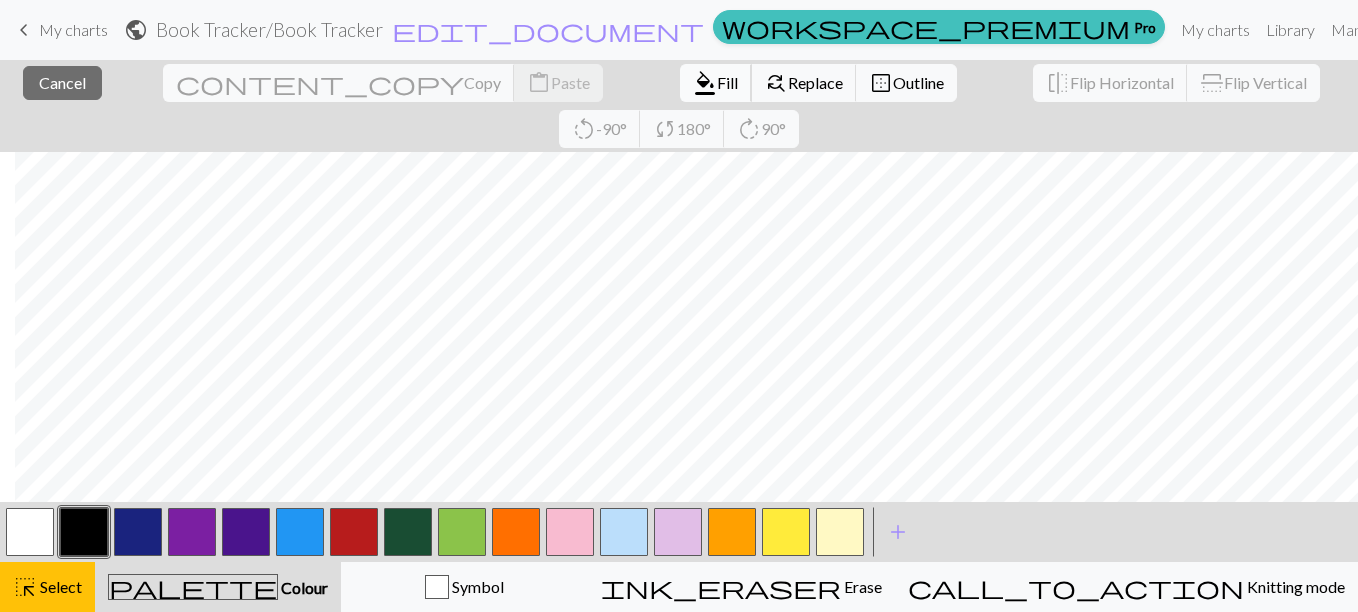 click on "format_color_fill" at bounding box center (705, 83) 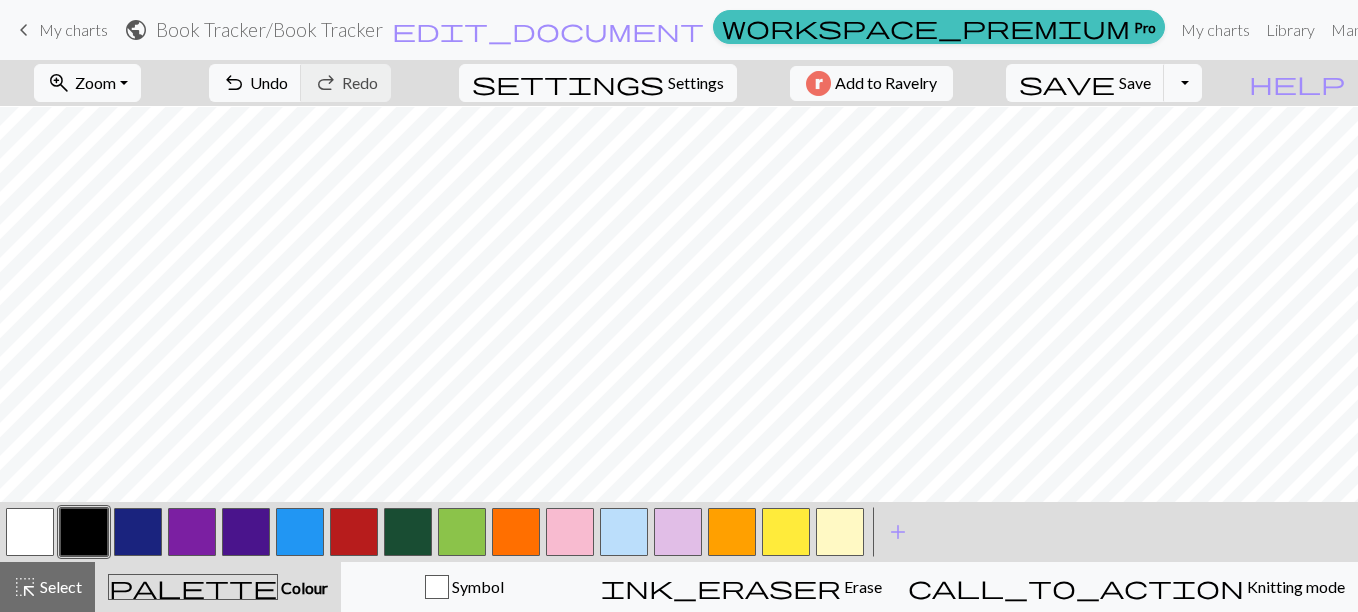 scroll, scrollTop: 1035, scrollLeft: 0, axis: vertical 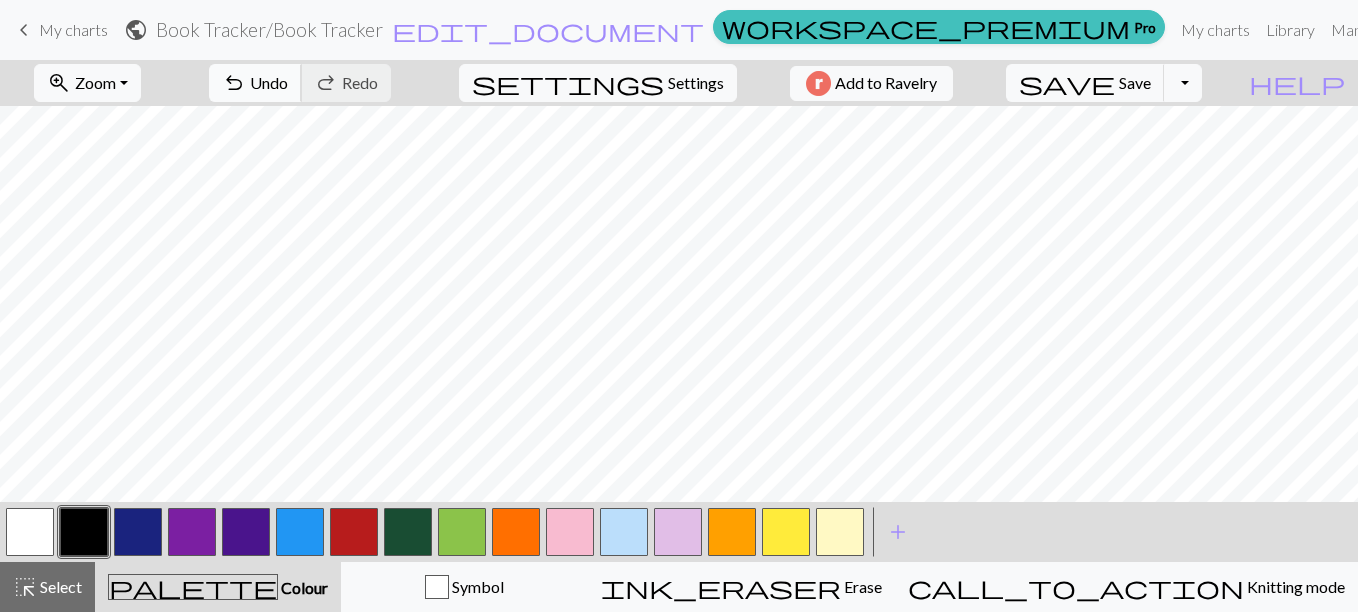 click on "undo Undo Undo" at bounding box center [255, 83] 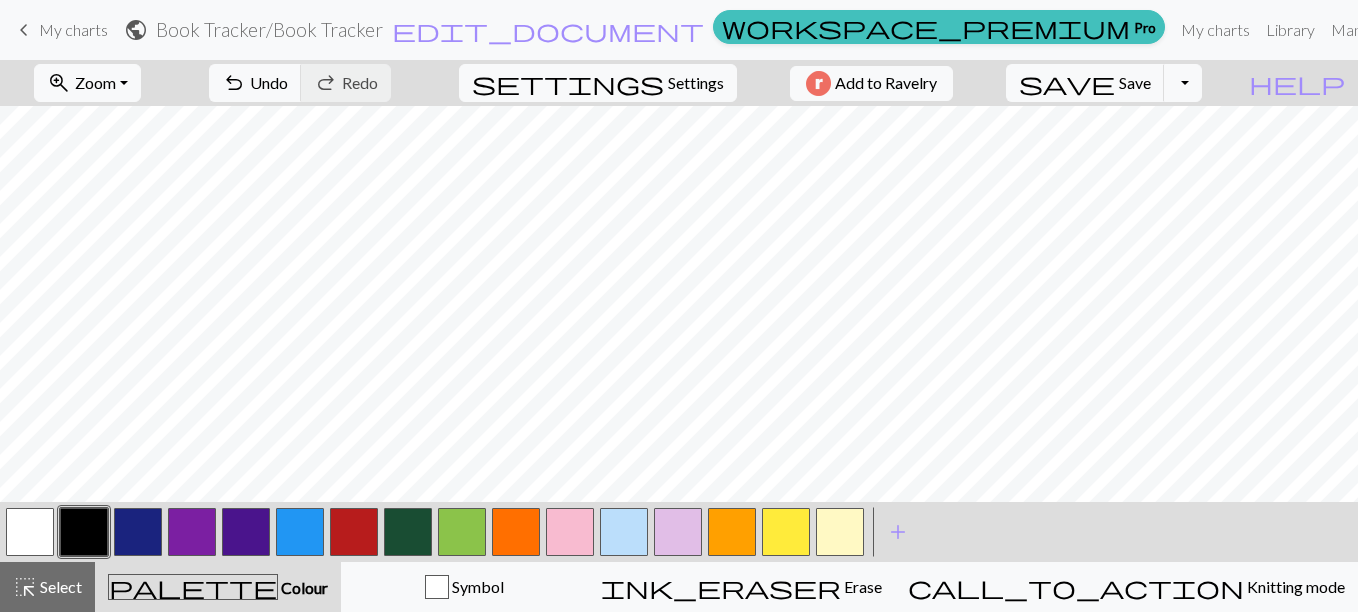 click at bounding box center [30, 532] 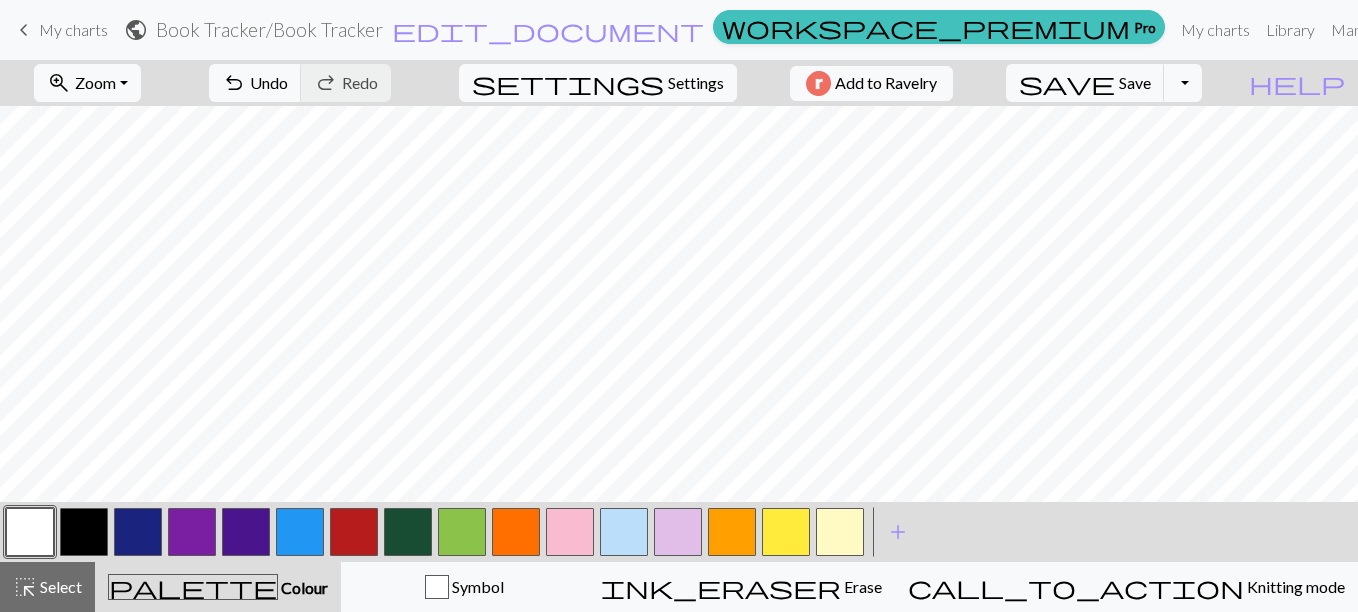click at bounding box center [84, 532] 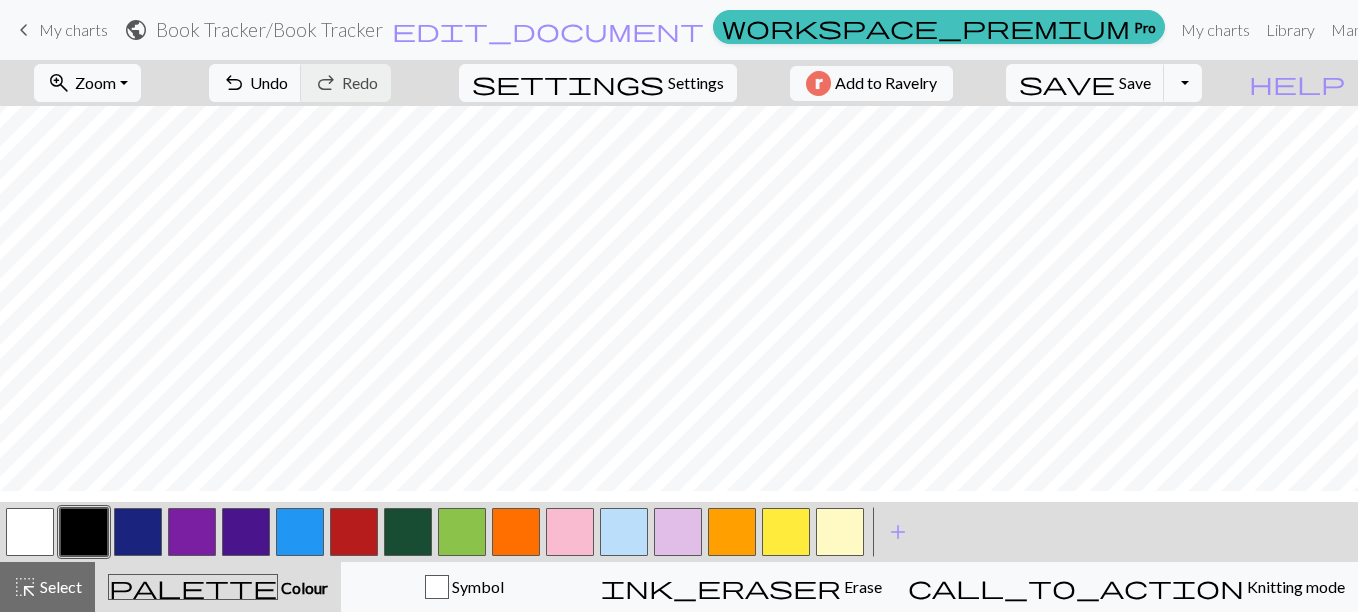 scroll, scrollTop: 980, scrollLeft: 0, axis: vertical 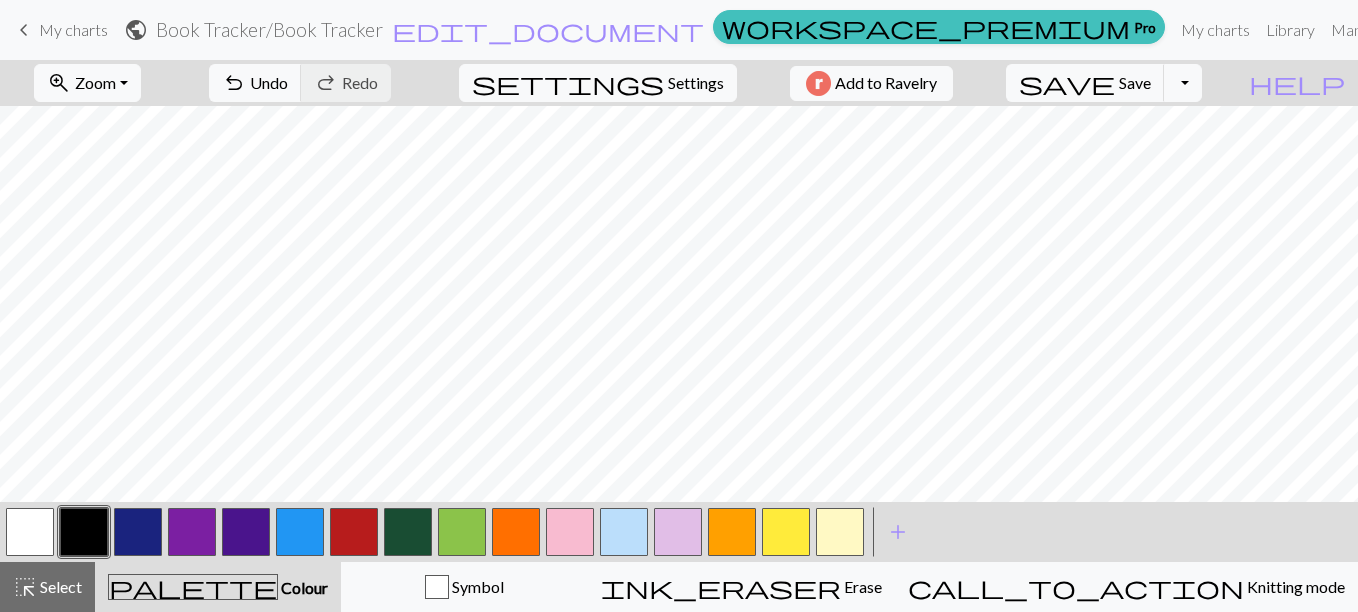 click at bounding box center (30, 532) 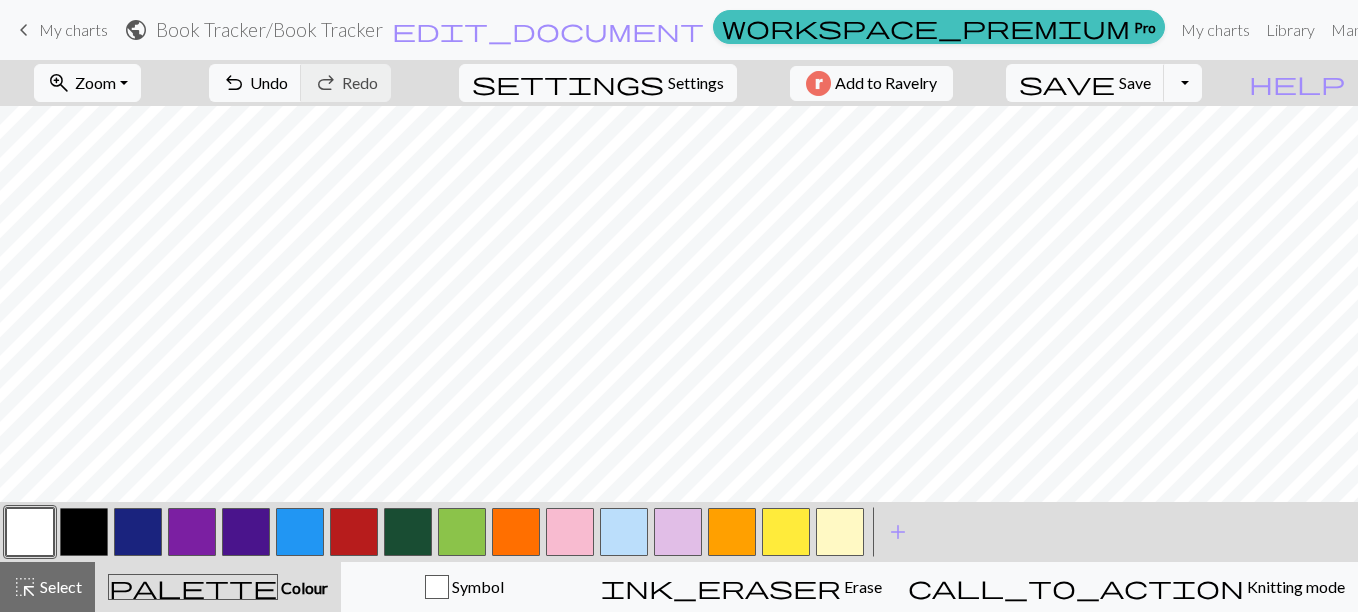 click at bounding box center (300, 532) 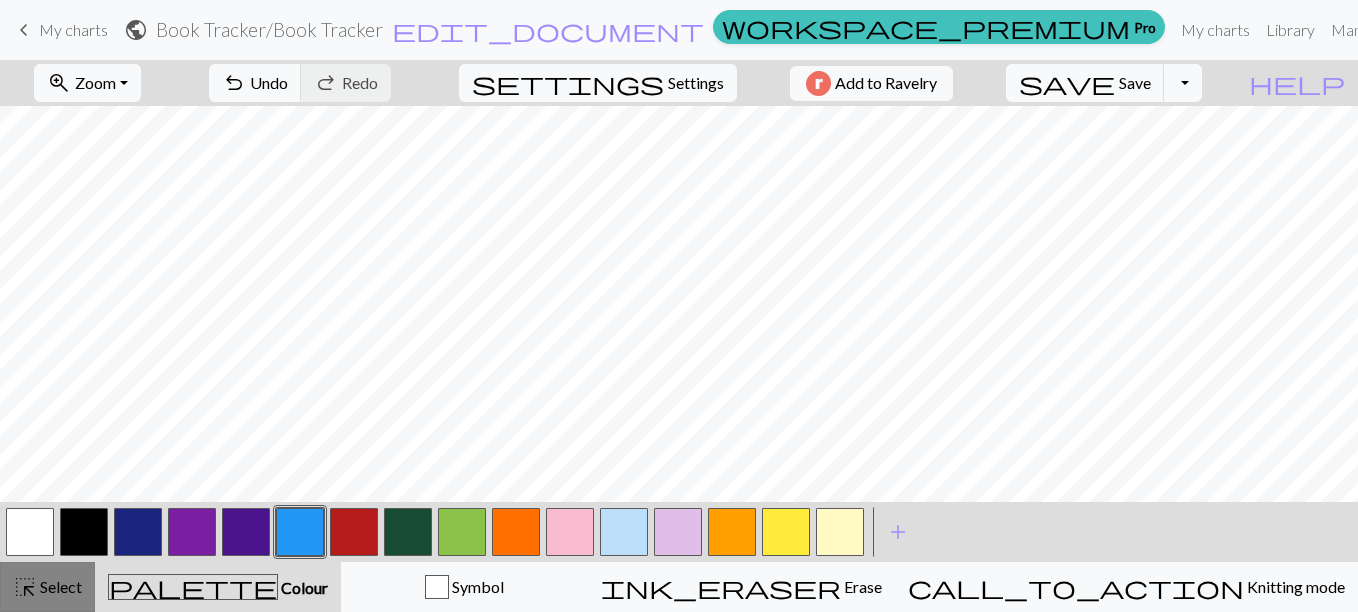 click on "highlight_alt   Select   Select" at bounding box center [47, 587] 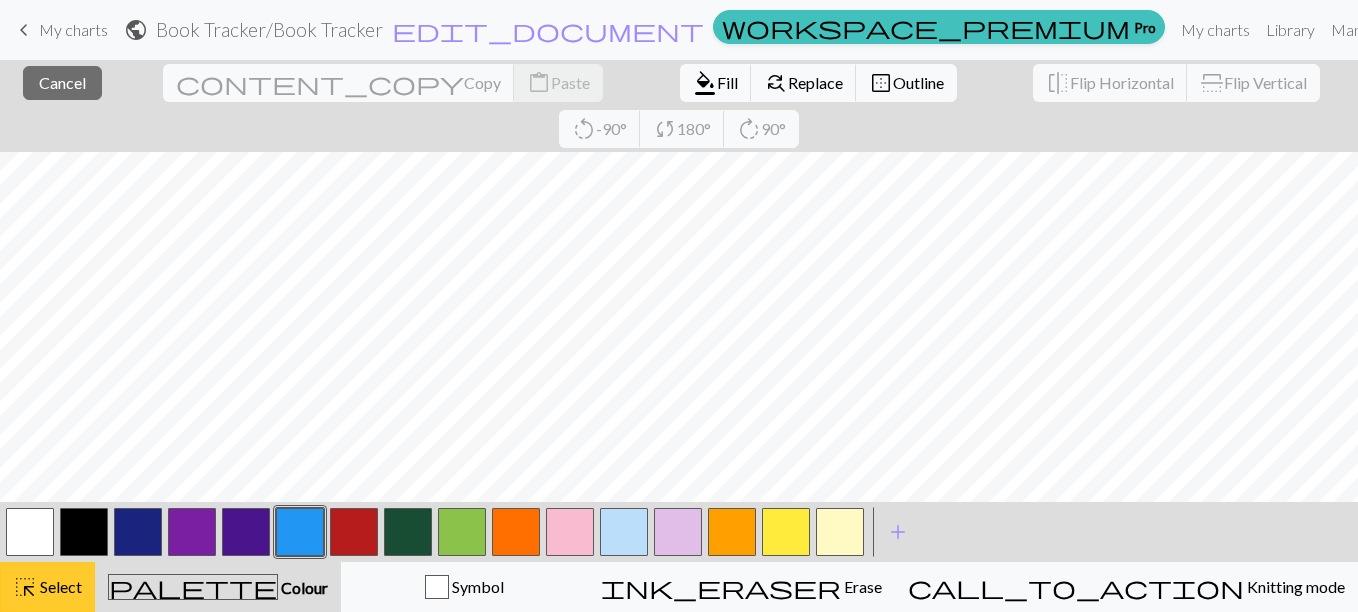 click on "highlight_alt" at bounding box center (25, 587) 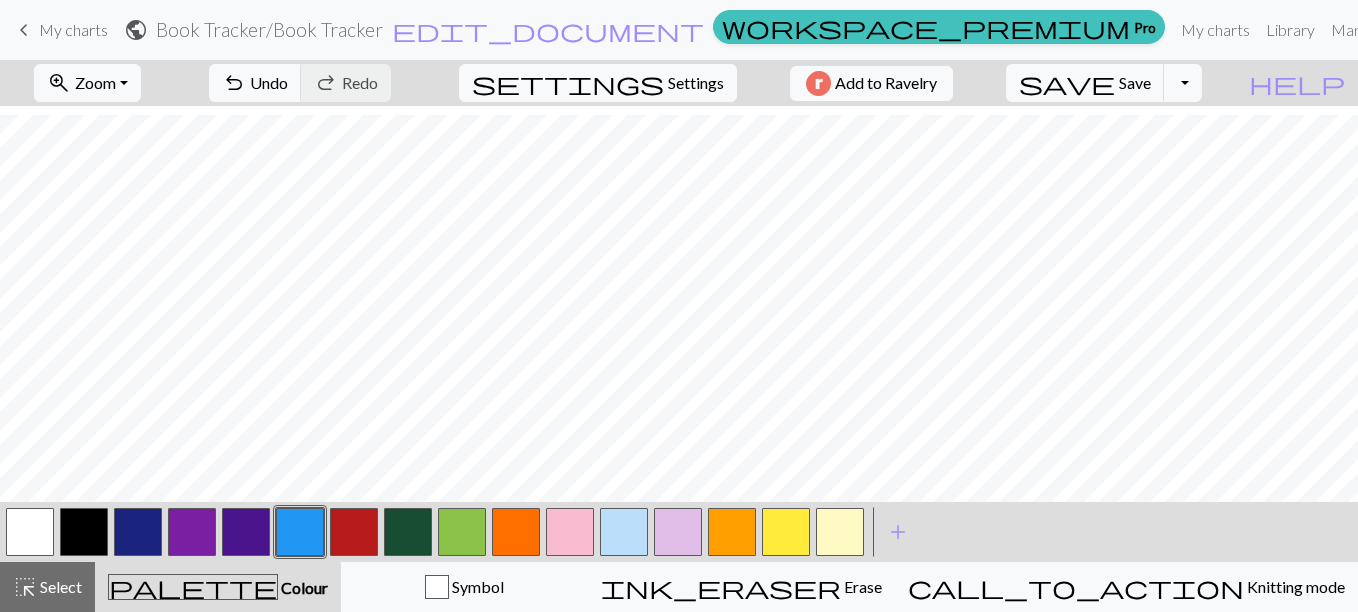 scroll, scrollTop: 1137, scrollLeft: 0, axis: vertical 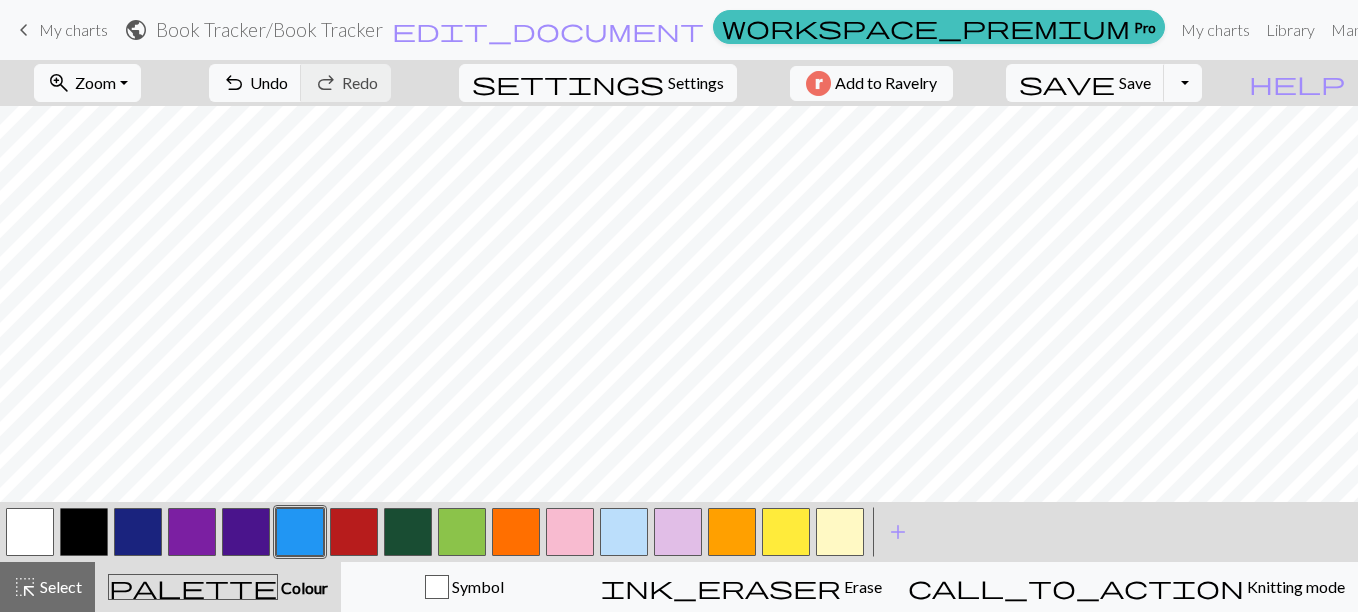 click at bounding box center (624, 532) 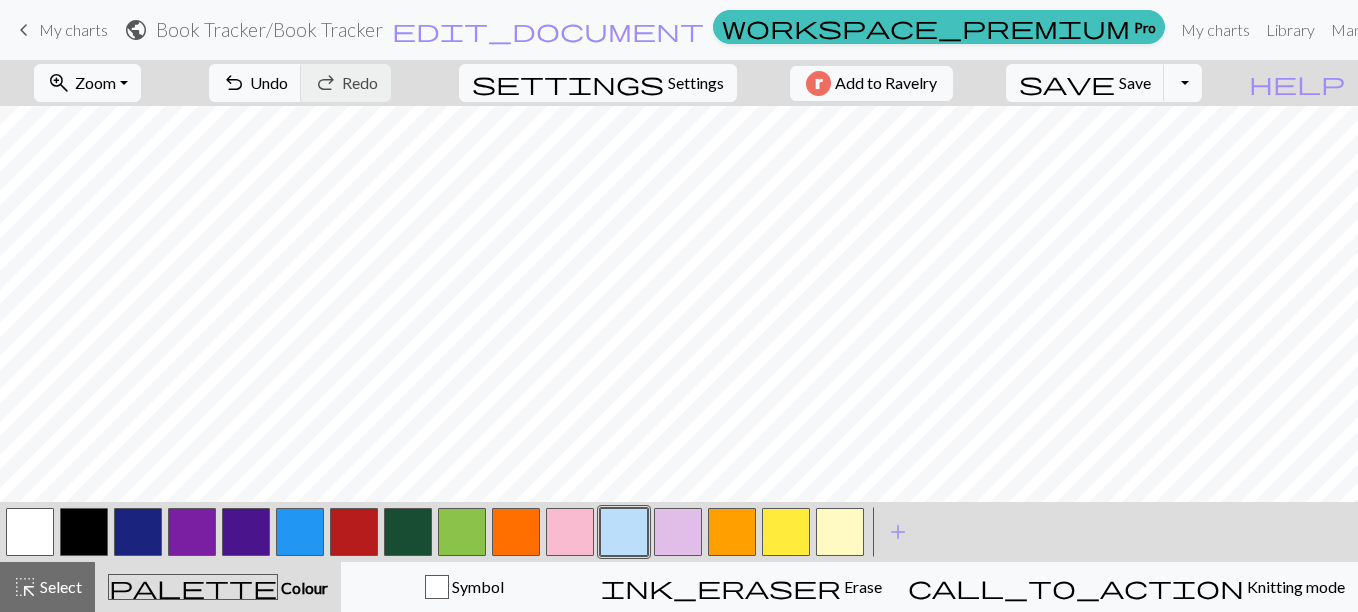 scroll, scrollTop: 1111, scrollLeft: 0, axis: vertical 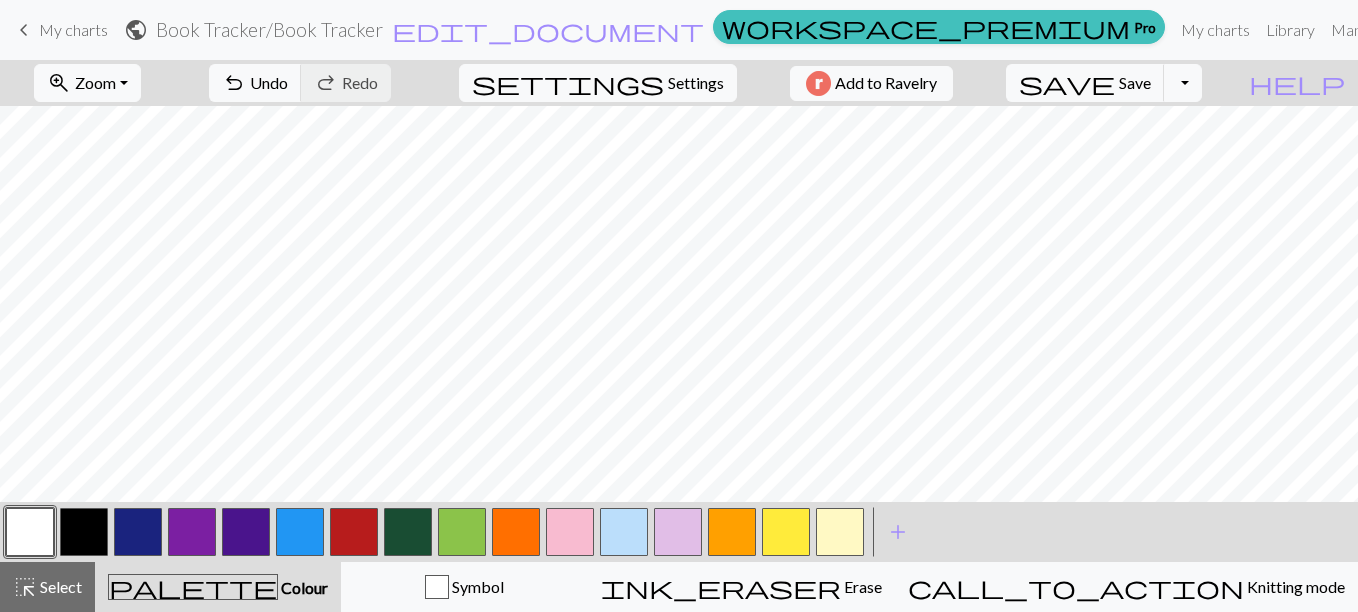 click at bounding box center (300, 532) 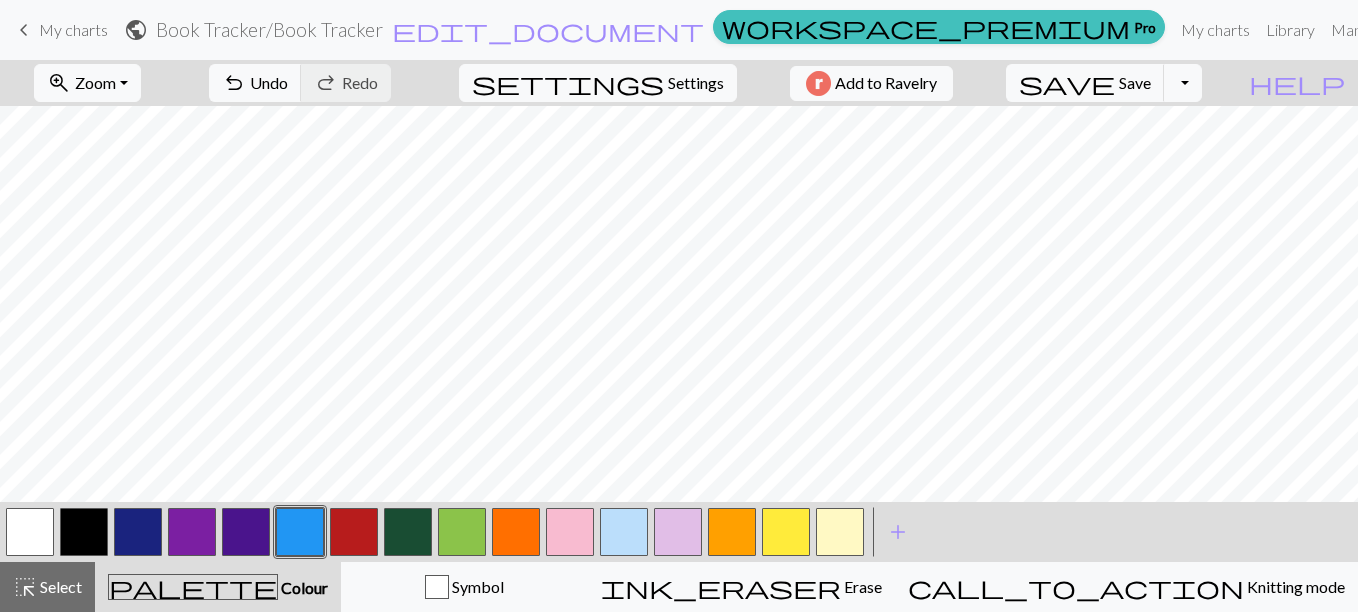 click at bounding box center (30, 532) 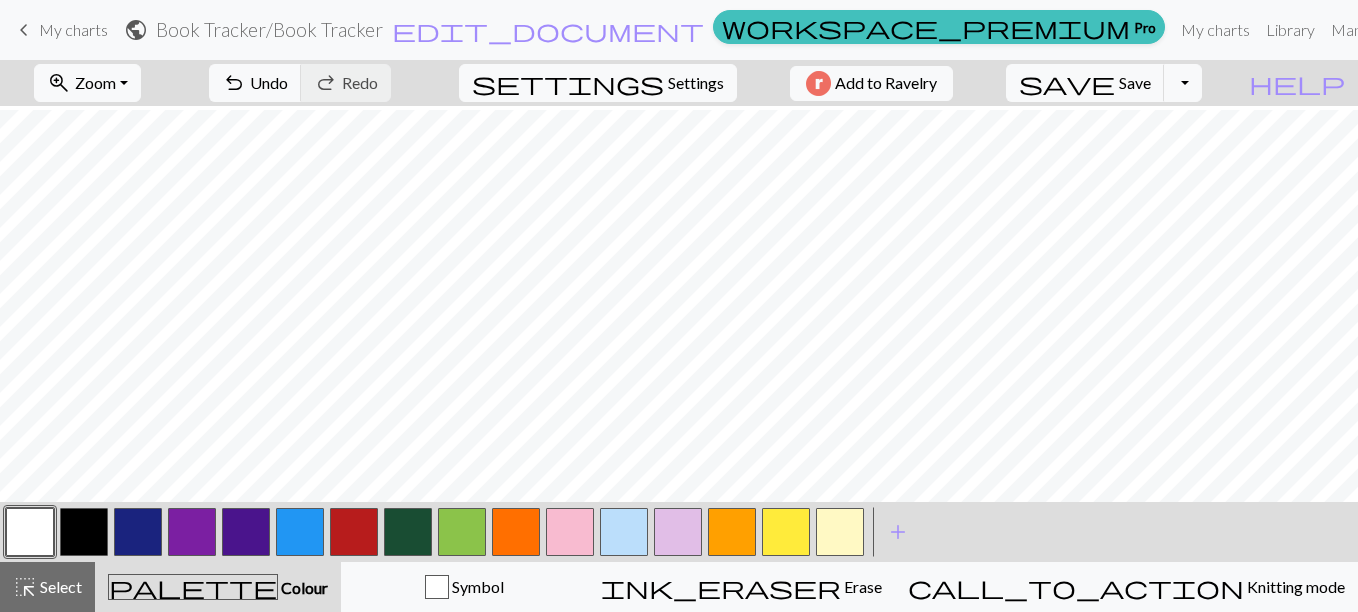 scroll, scrollTop: 1017, scrollLeft: 0, axis: vertical 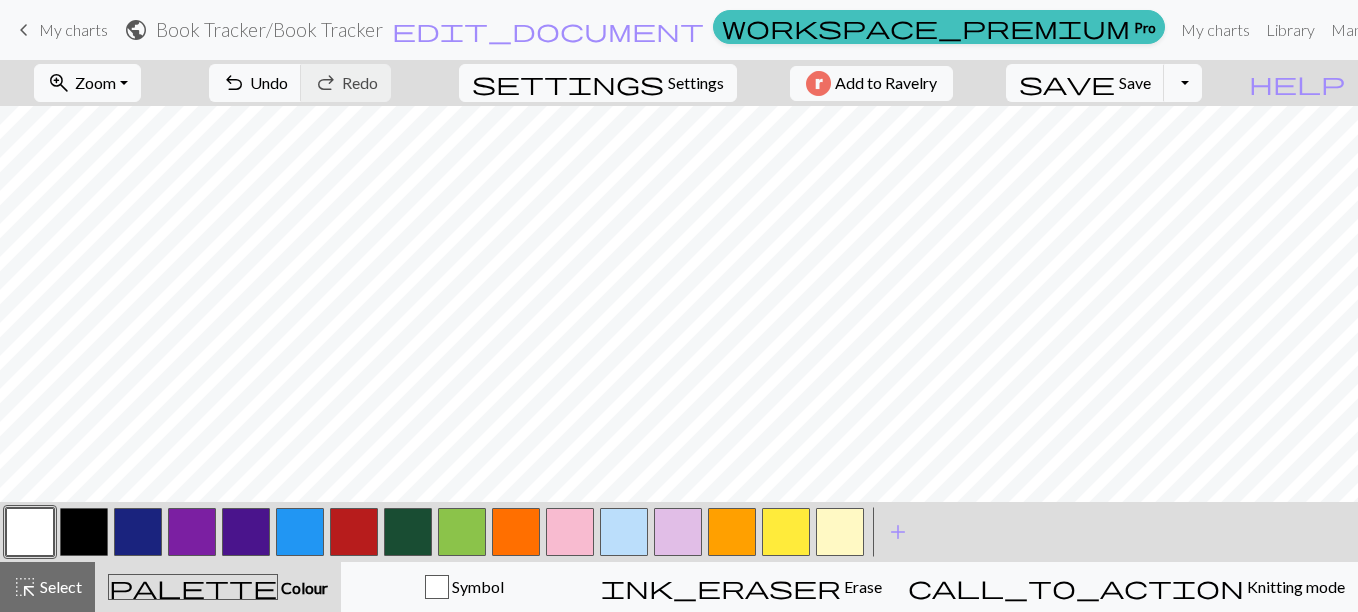 click at bounding box center (354, 532) 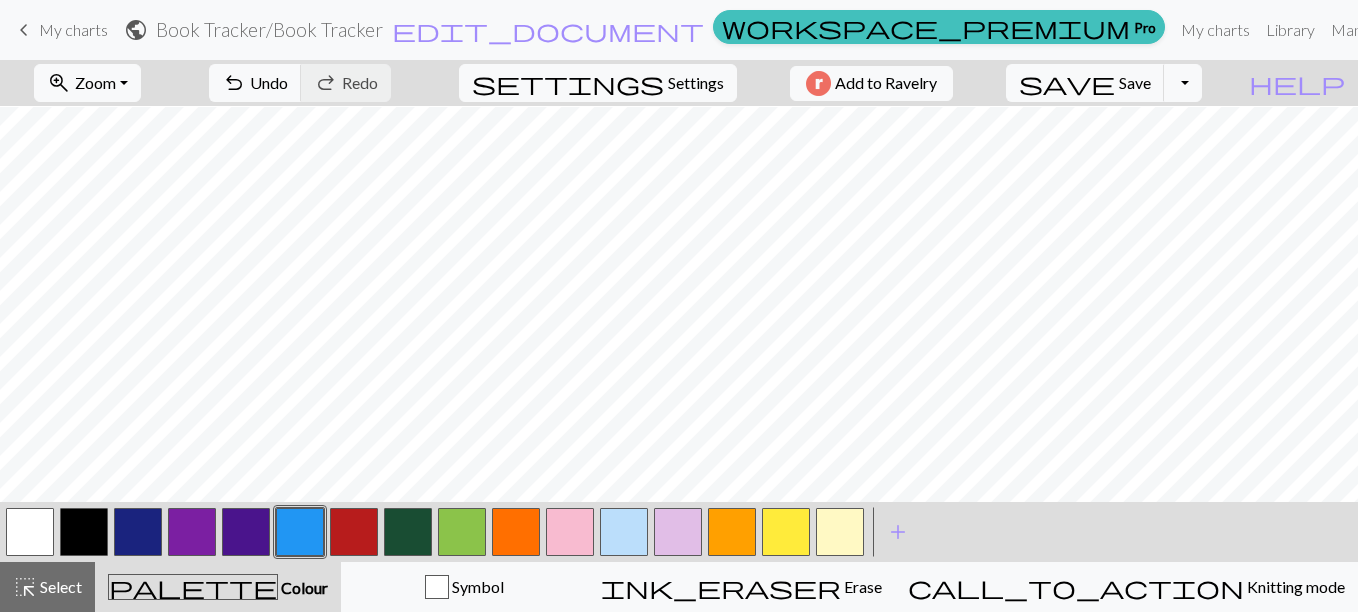 scroll, scrollTop: 959, scrollLeft: 0, axis: vertical 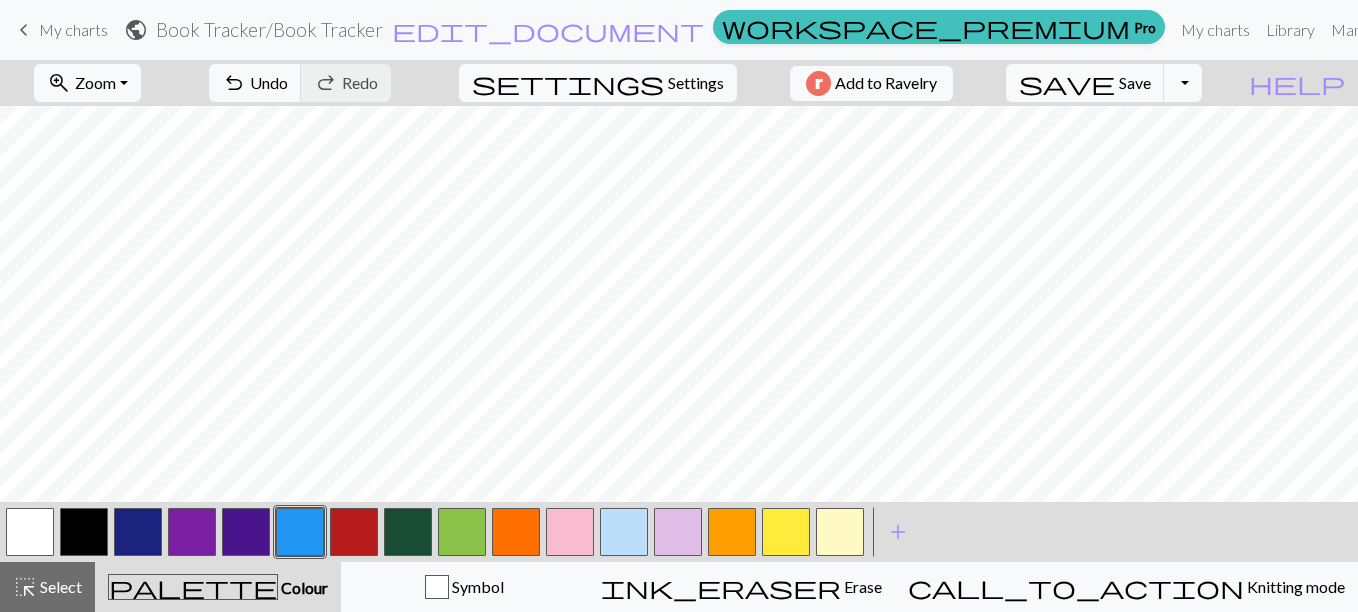 click at bounding box center (624, 532) 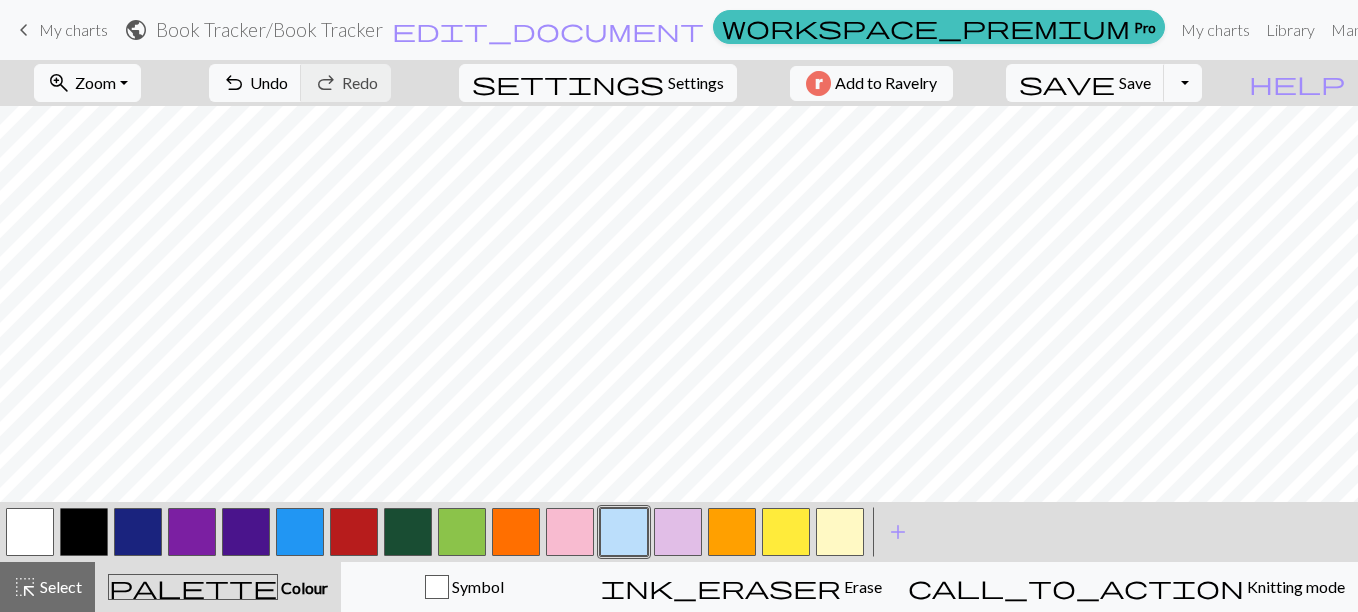 click at bounding box center (30, 532) 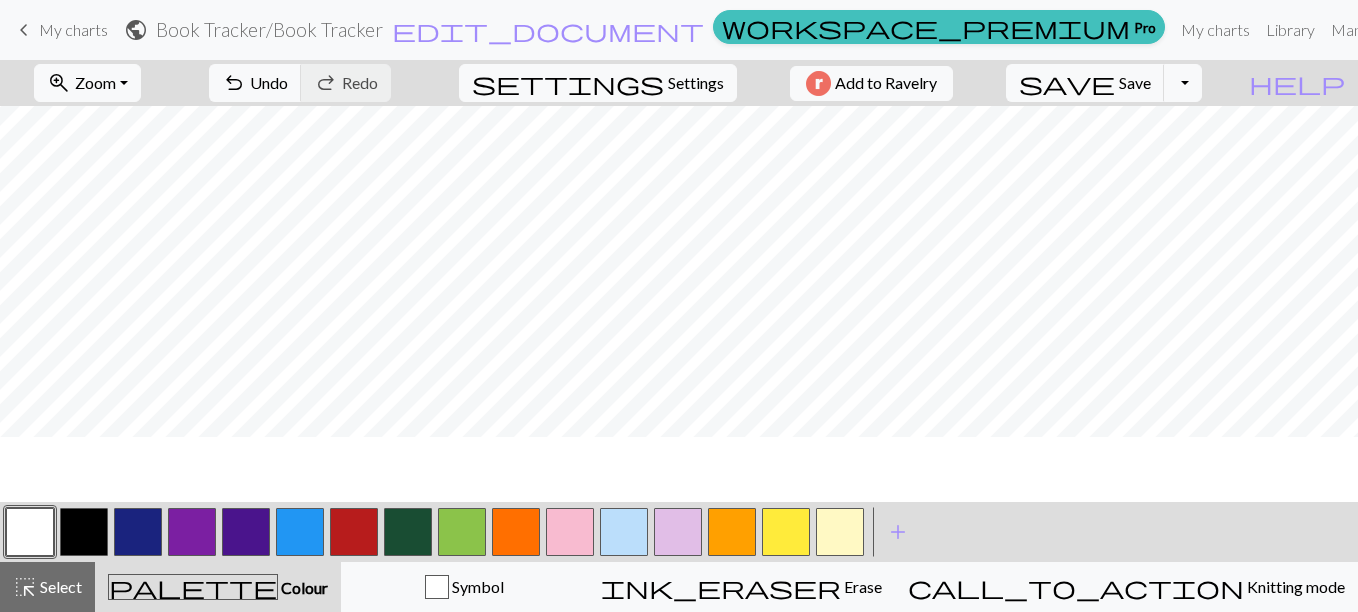 scroll, scrollTop: 950, scrollLeft: 0, axis: vertical 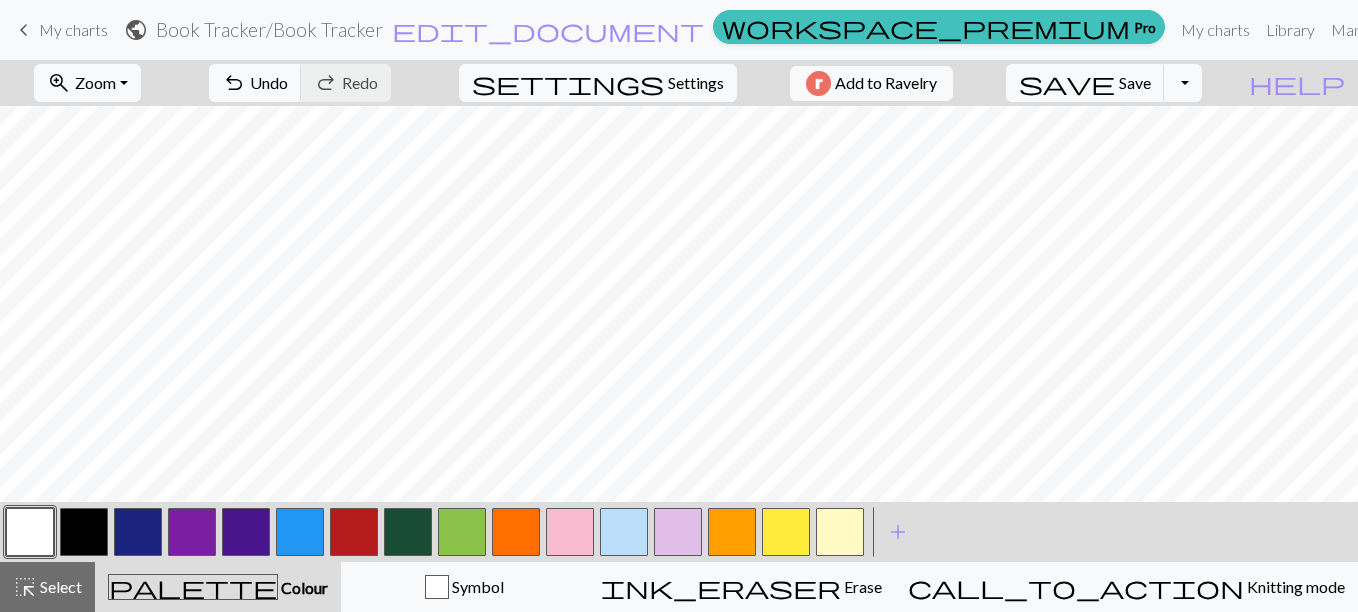 click at bounding box center (300, 532) 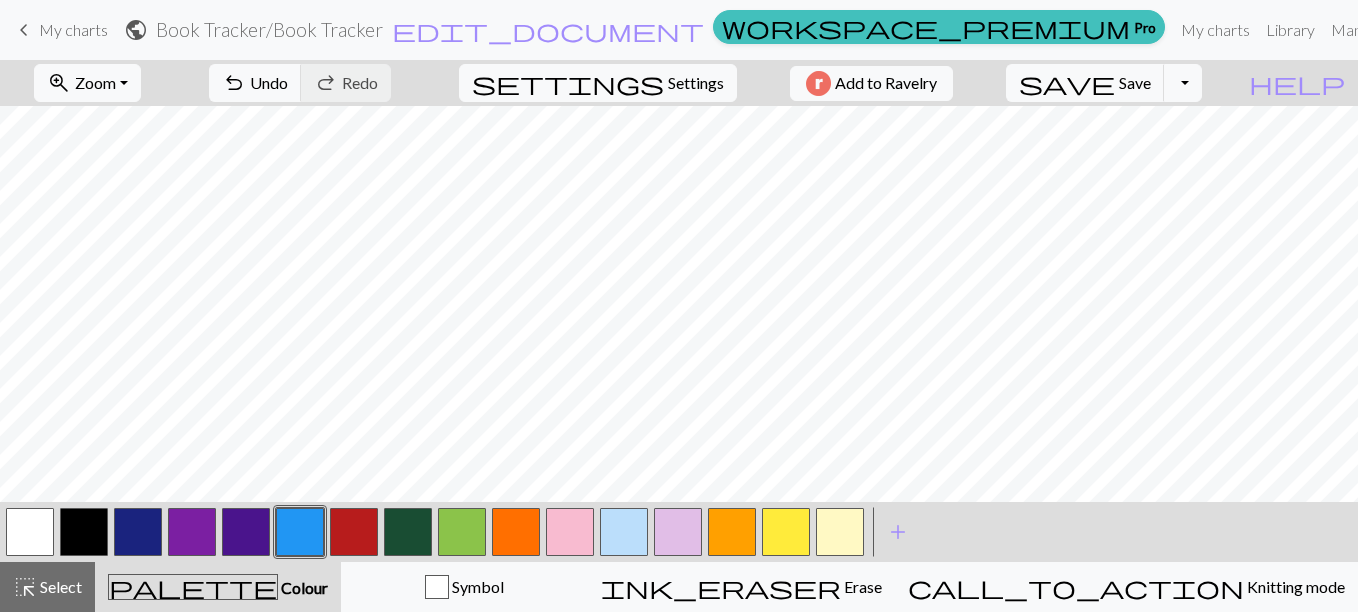 click at bounding box center (30, 532) 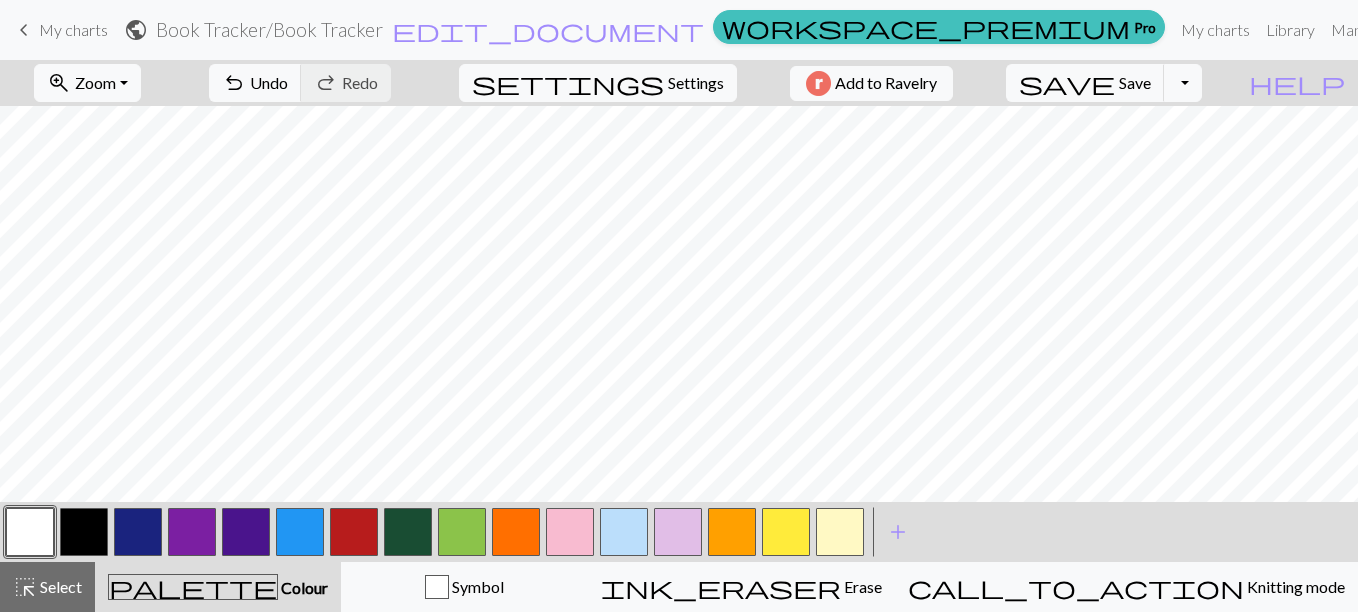click at bounding box center [300, 532] 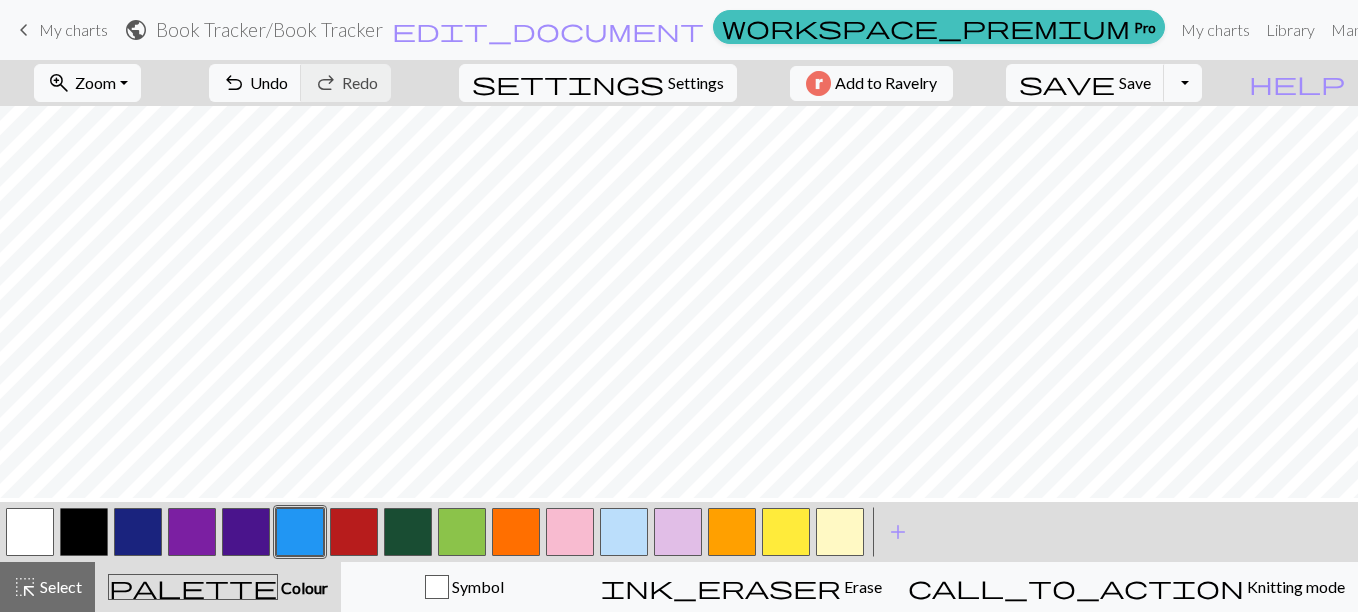 scroll, scrollTop: 1099, scrollLeft: 0, axis: vertical 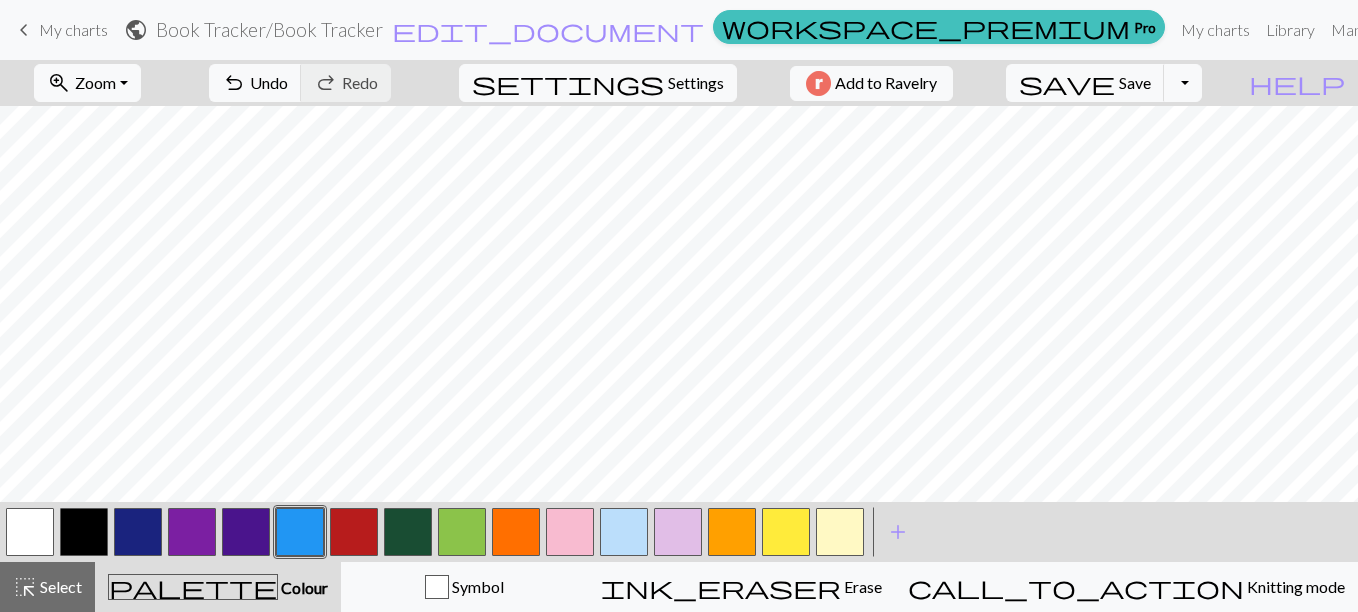 click at bounding box center [30, 532] 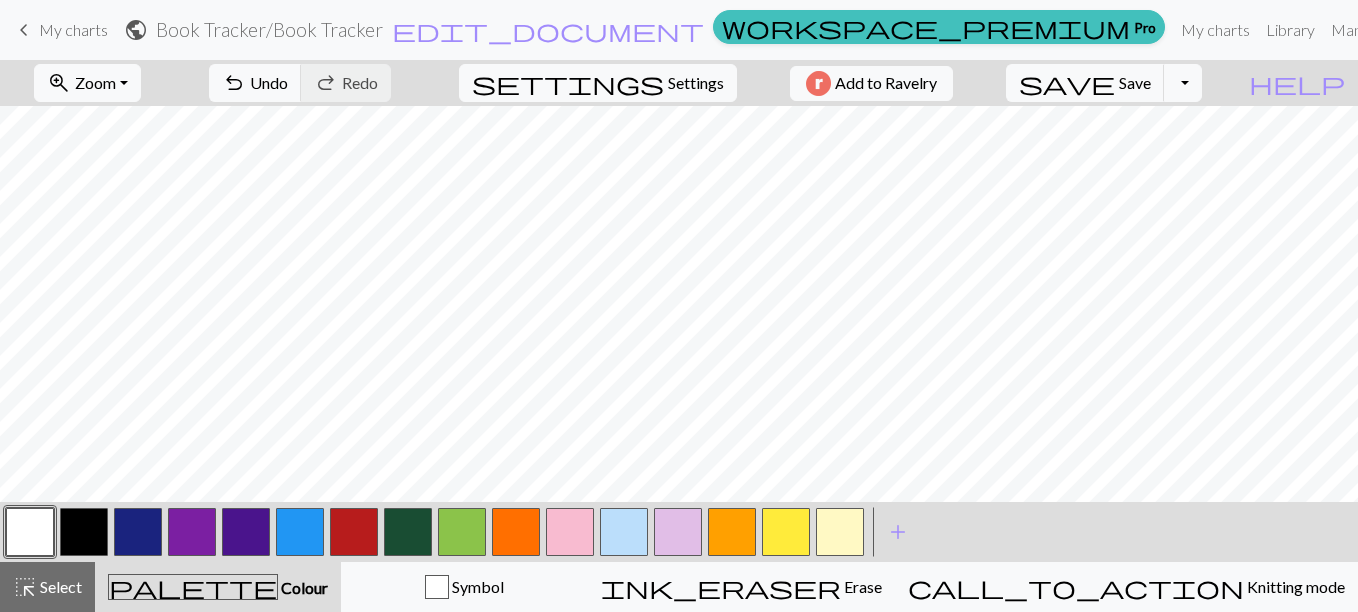scroll, scrollTop: 1076, scrollLeft: 0, axis: vertical 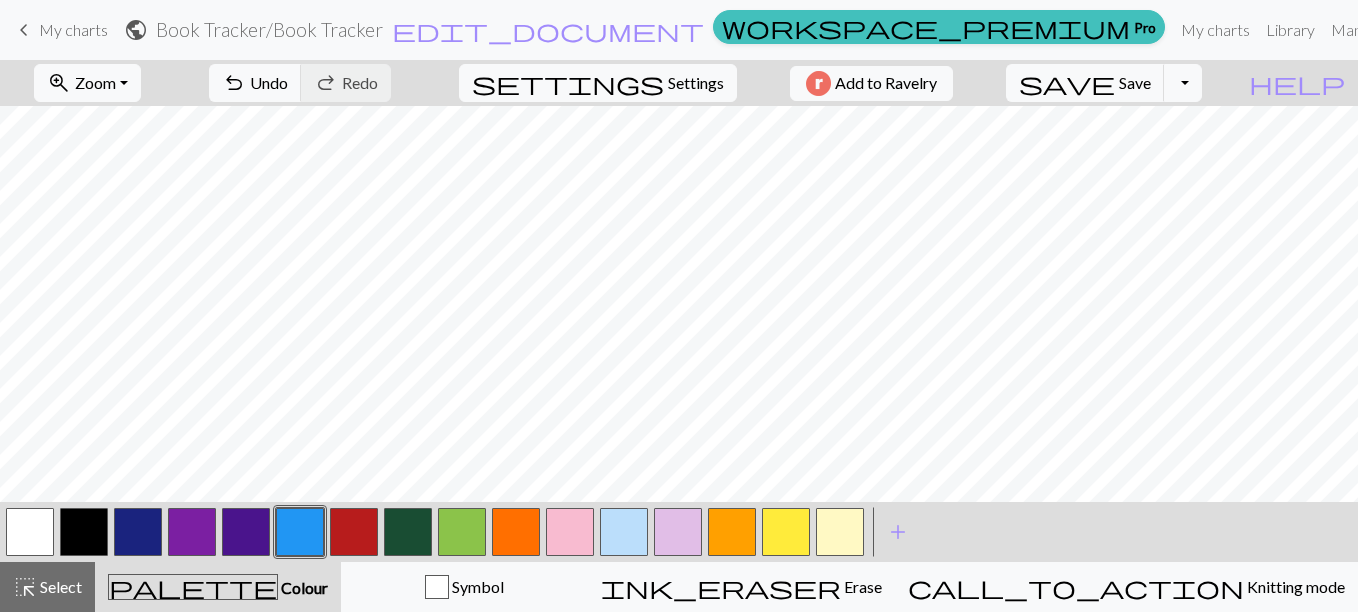click at bounding box center [624, 532] 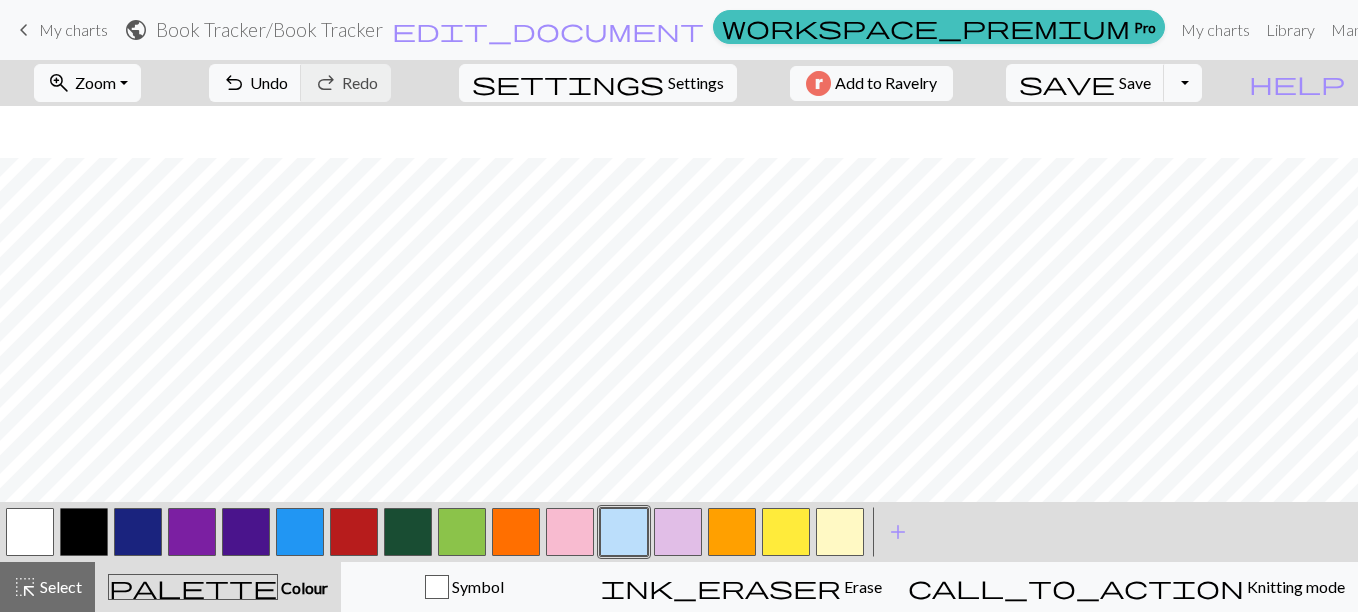 scroll, scrollTop: 1147, scrollLeft: 0, axis: vertical 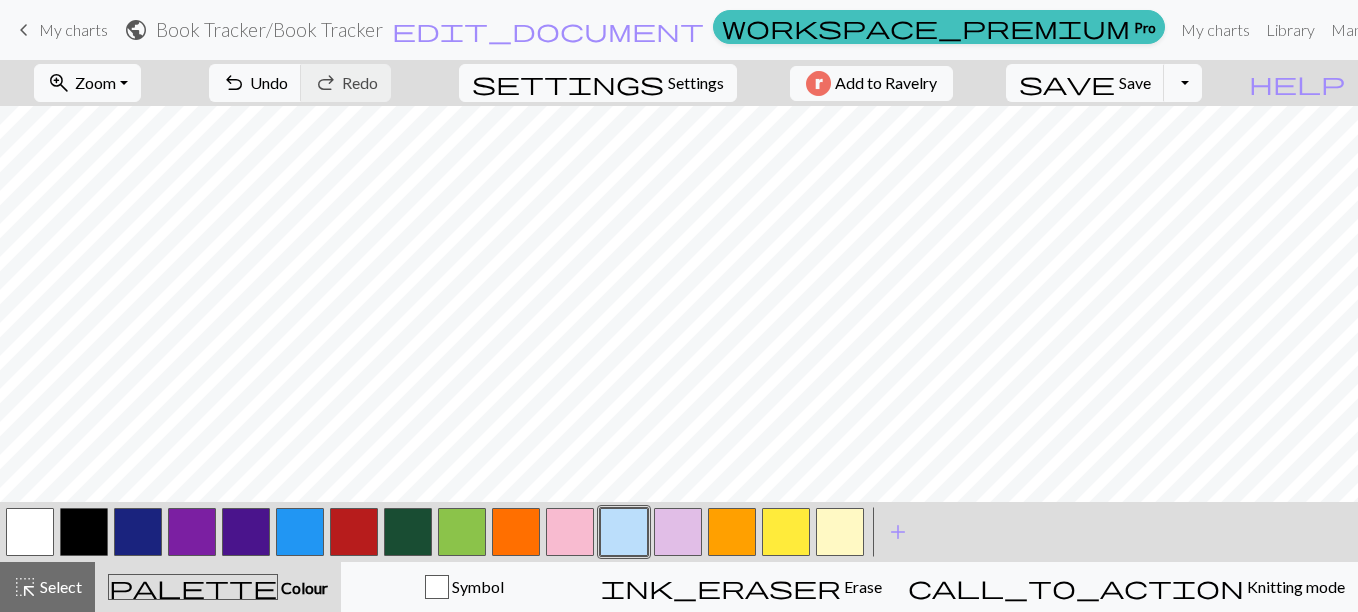 click at bounding box center [30, 532] 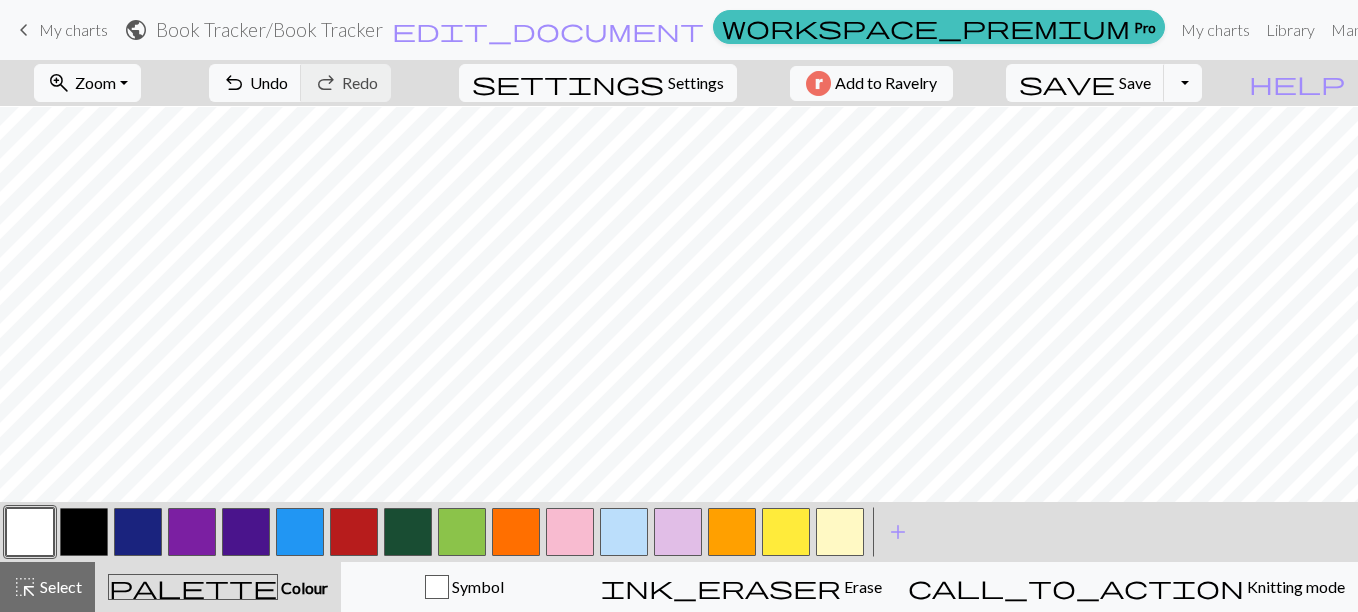 scroll, scrollTop: 1122, scrollLeft: 0, axis: vertical 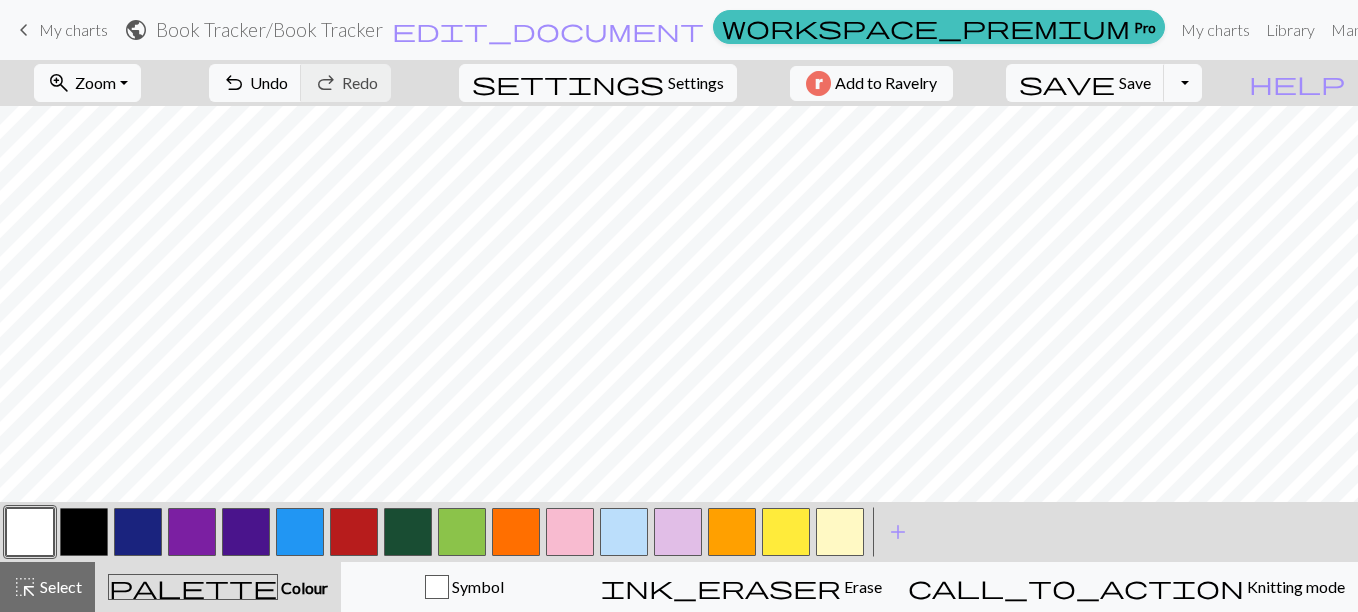 click at bounding box center [624, 532] 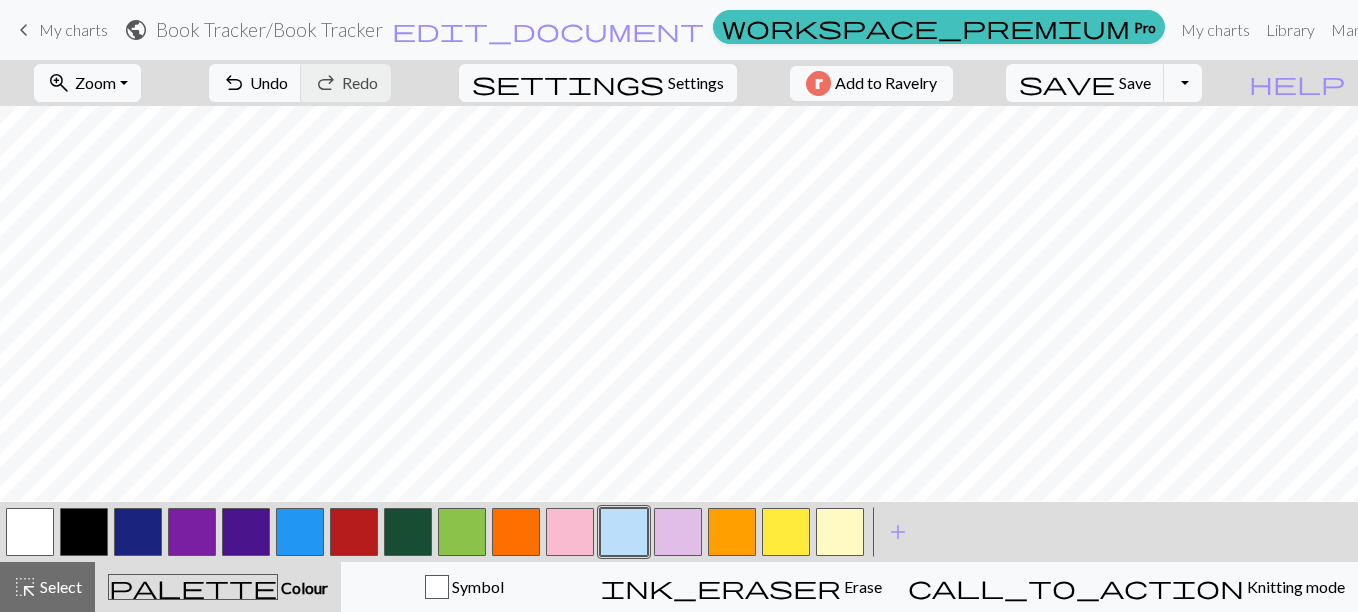 scroll, scrollTop: 940, scrollLeft: 1, axis: both 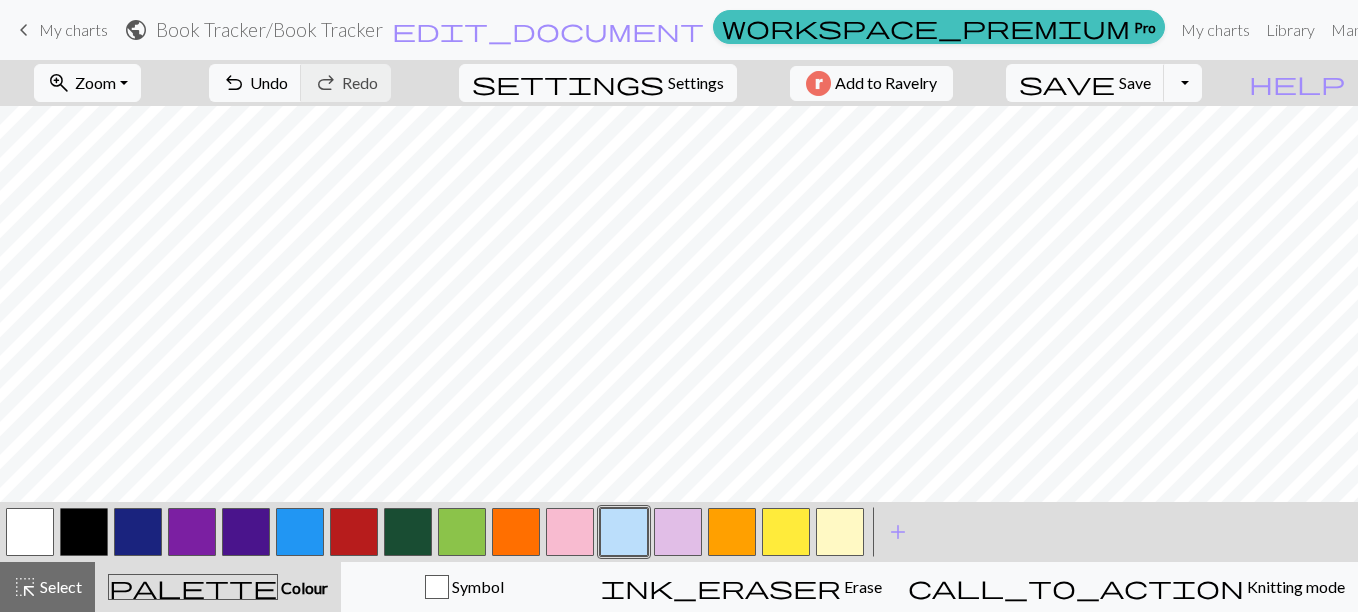 click at bounding box center (570, 532) 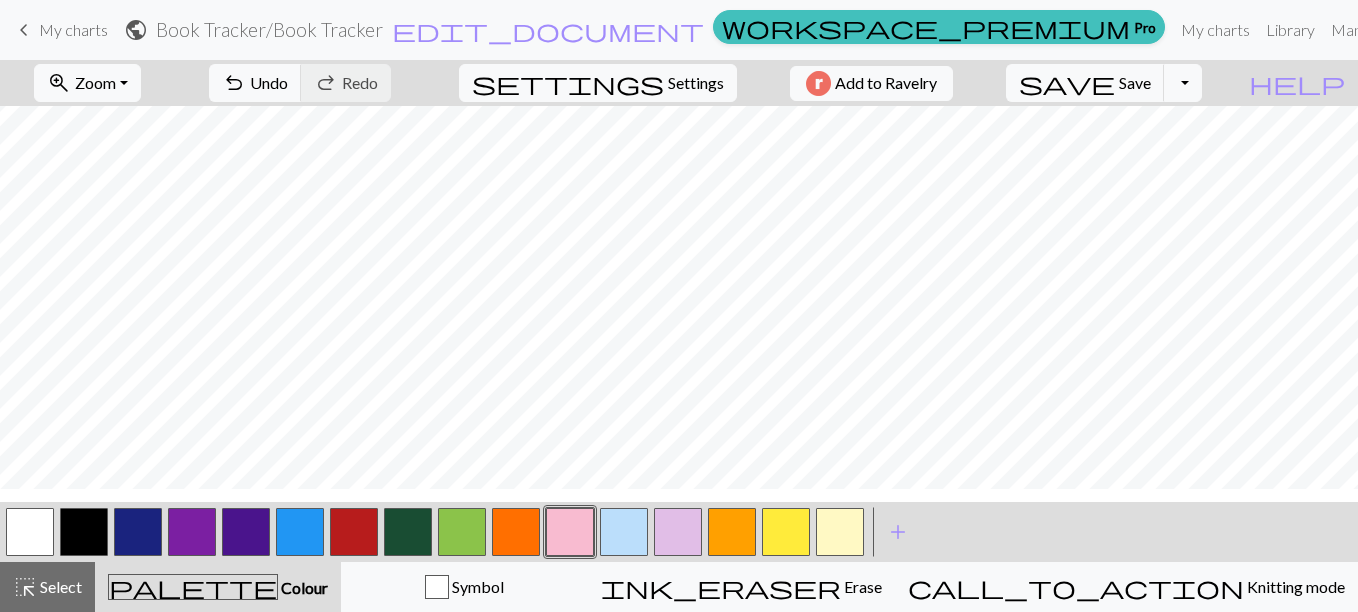 scroll, scrollTop: 1104, scrollLeft: 1, axis: both 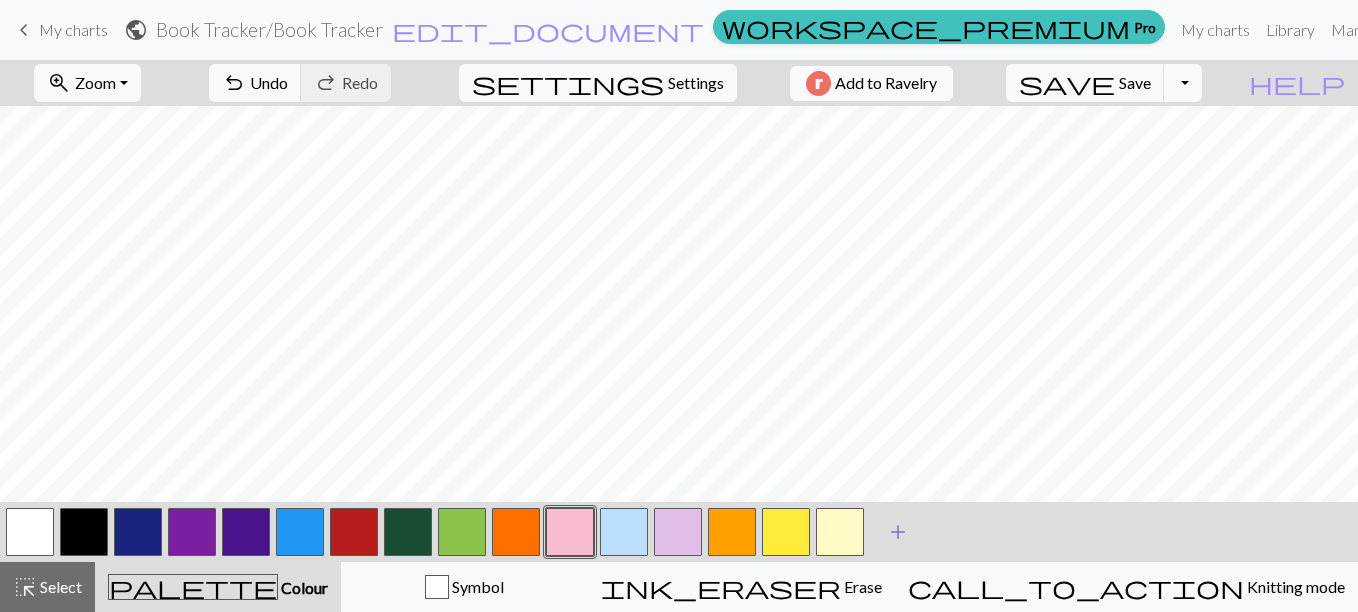 click on "add" at bounding box center [898, 532] 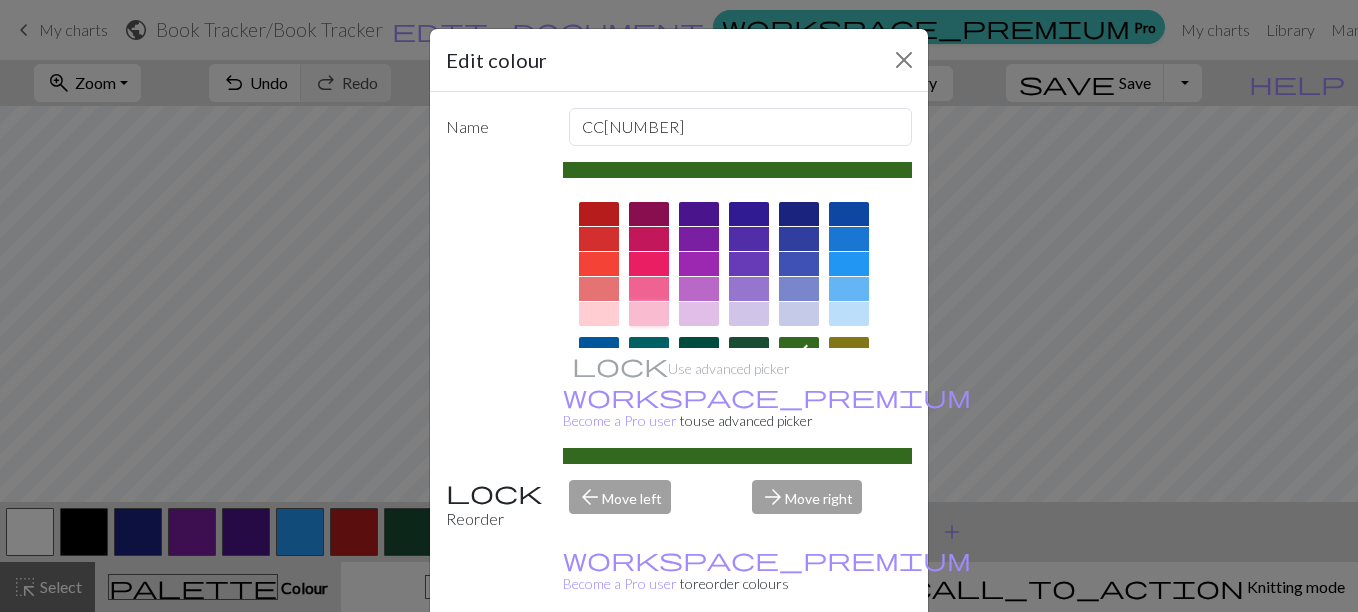 click at bounding box center (649, 314) 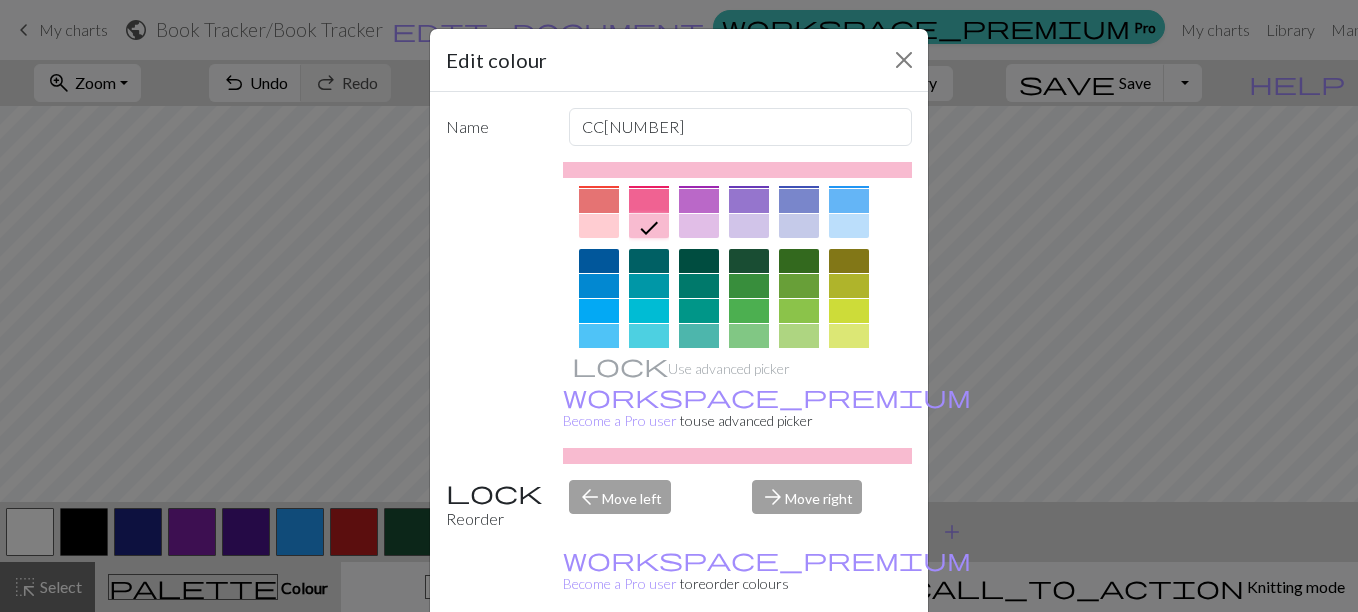 scroll, scrollTop: 87, scrollLeft: 0, axis: vertical 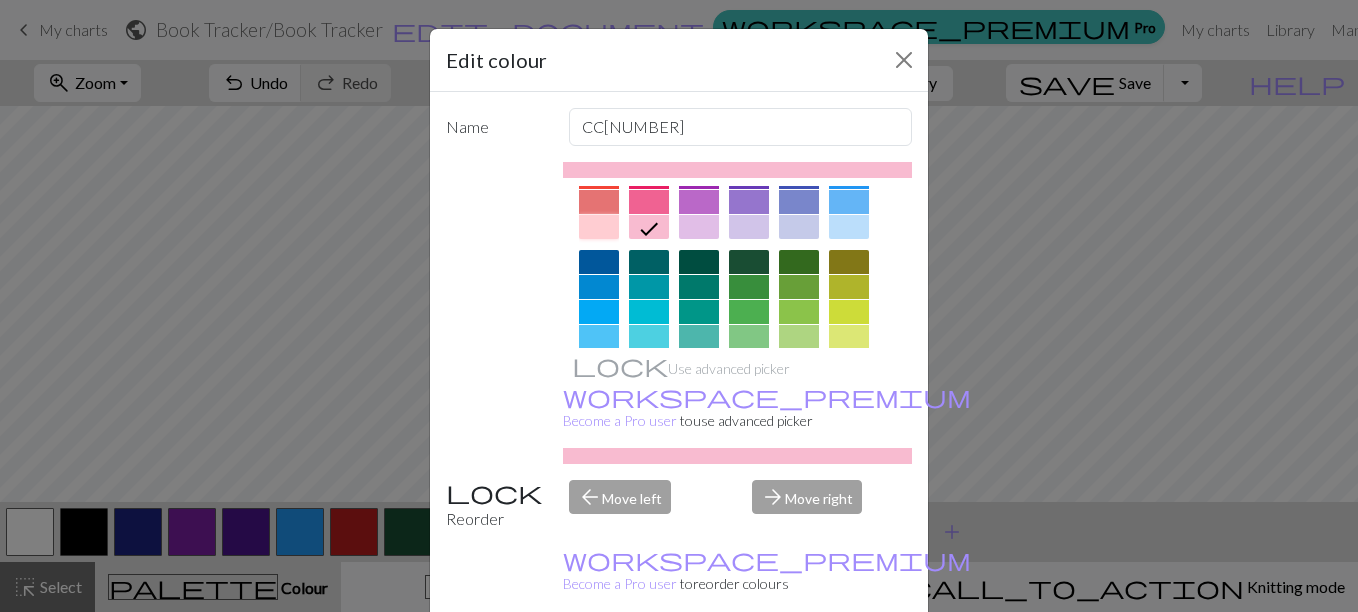 click at bounding box center [599, 227] 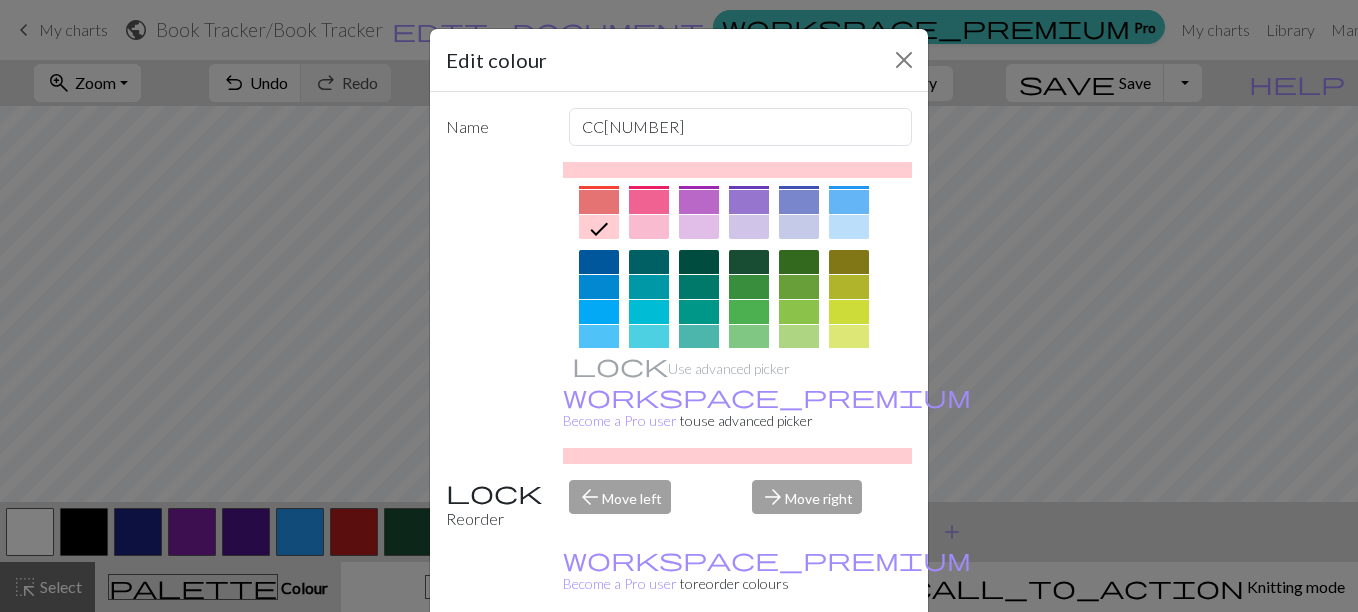 click on "Done" at bounding box center (799, 663) 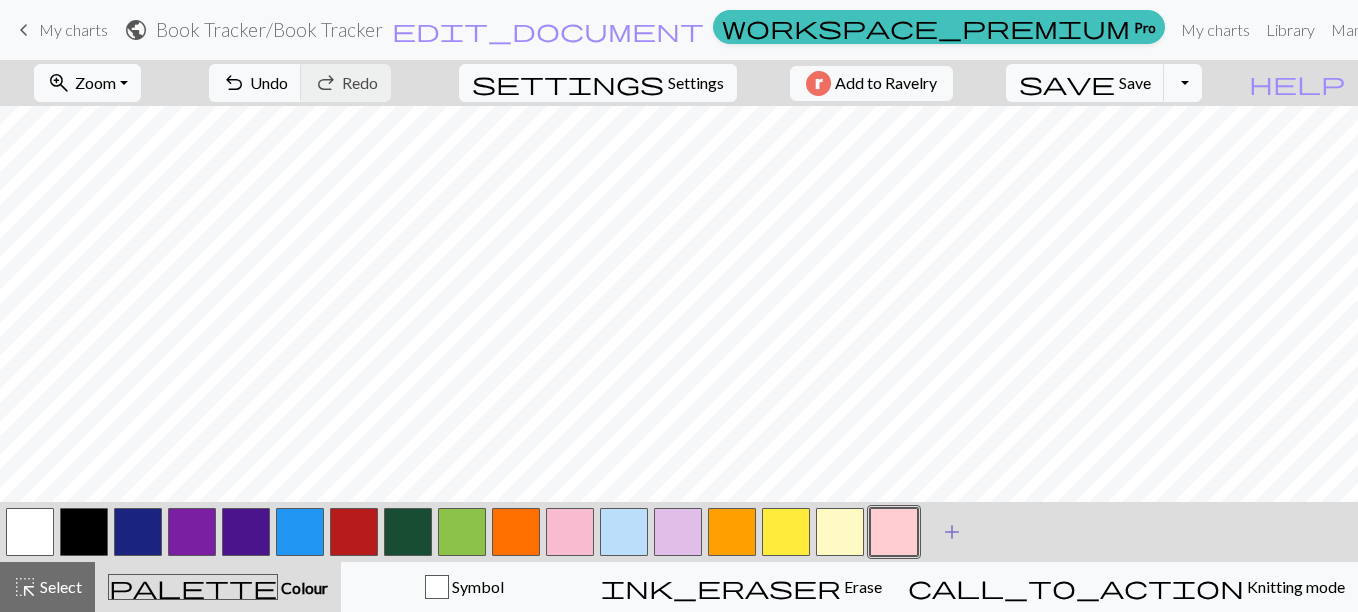 click on "add" at bounding box center (952, 532) 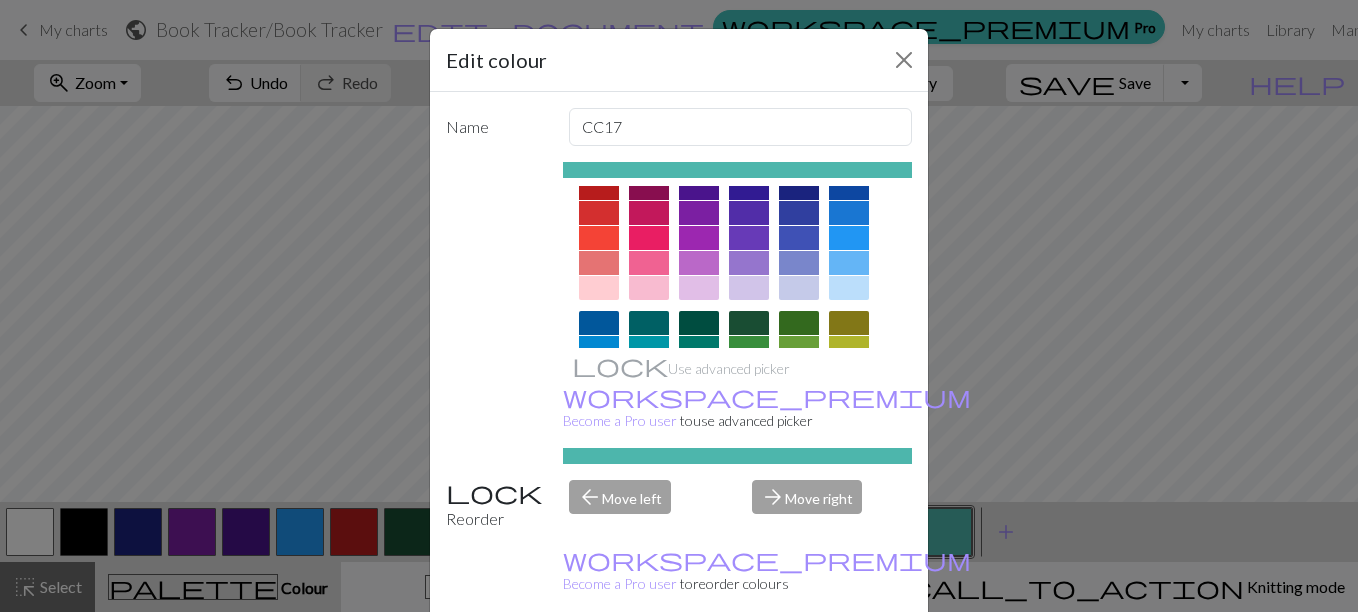 scroll, scrollTop: 27, scrollLeft: 0, axis: vertical 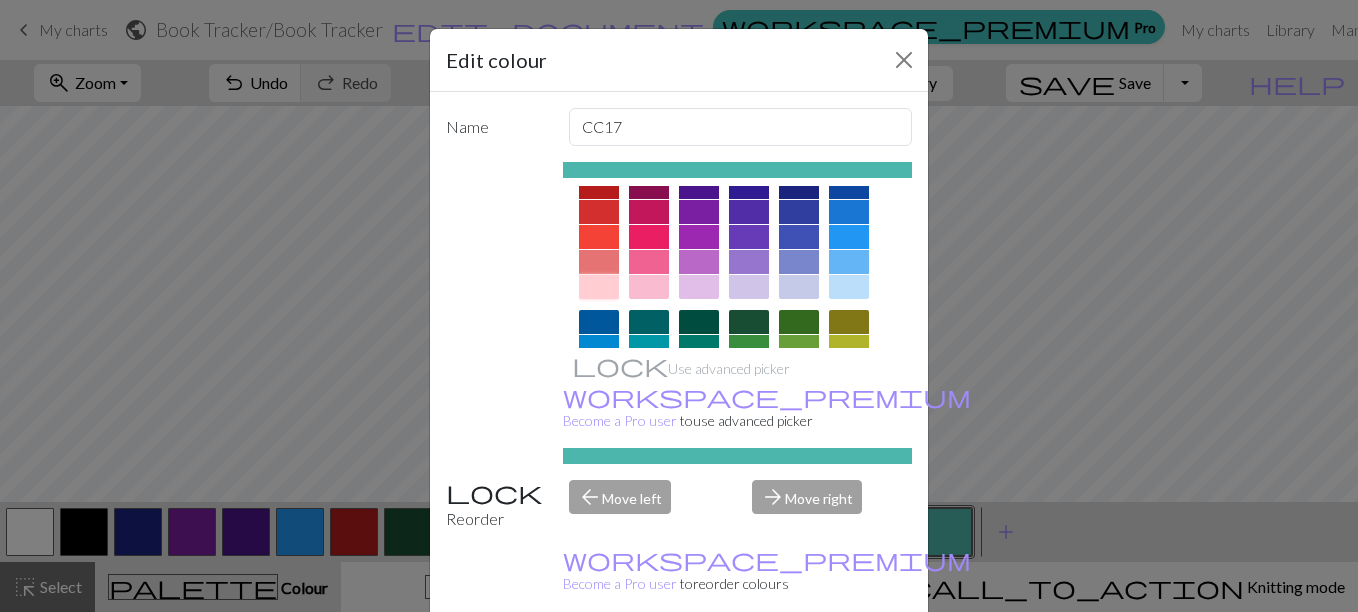 click at bounding box center (599, 287) 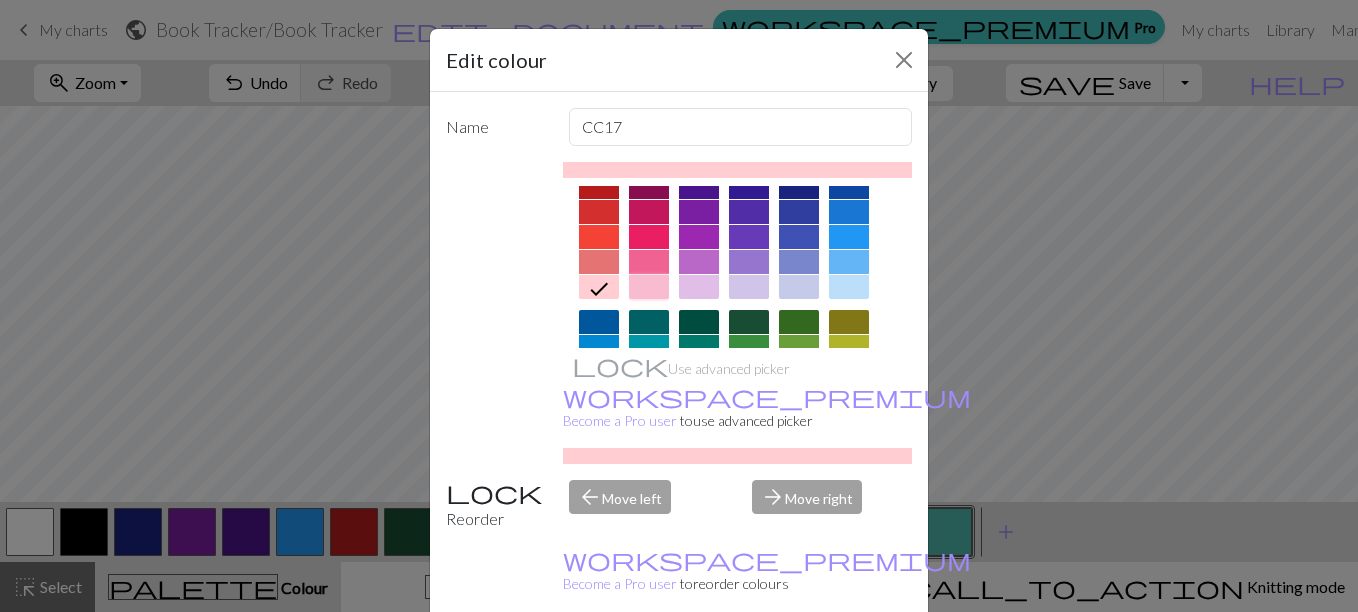 click at bounding box center [649, 287] 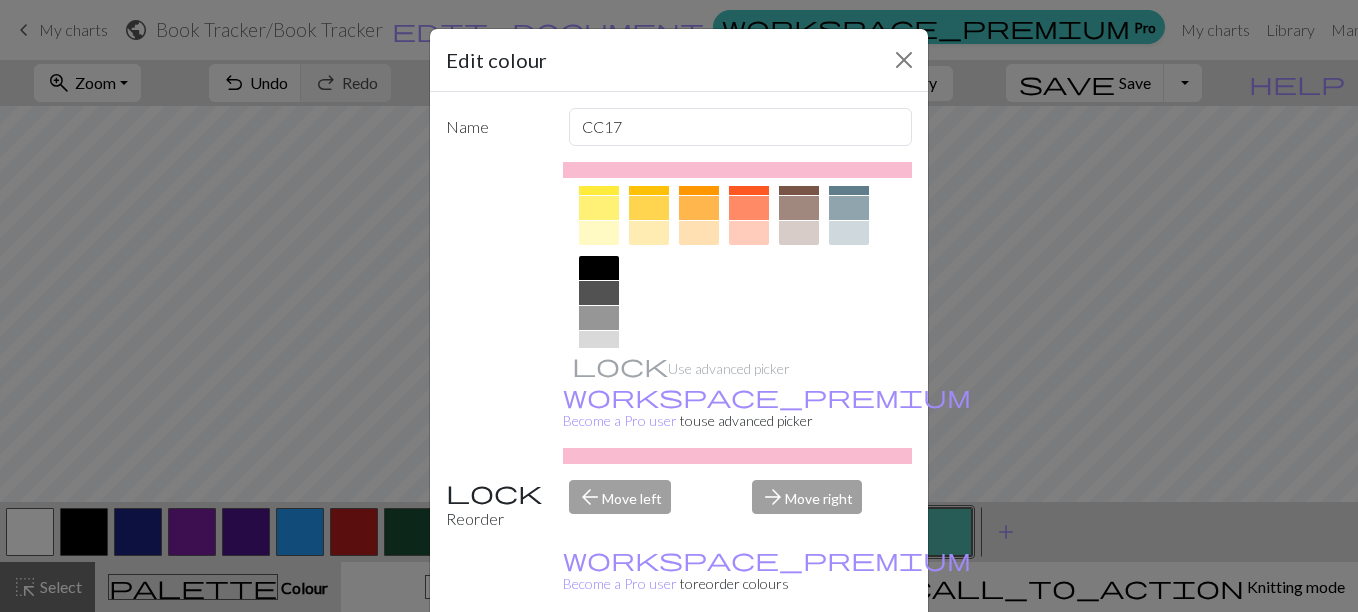 scroll, scrollTop: 352, scrollLeft: 0, axis: vertical 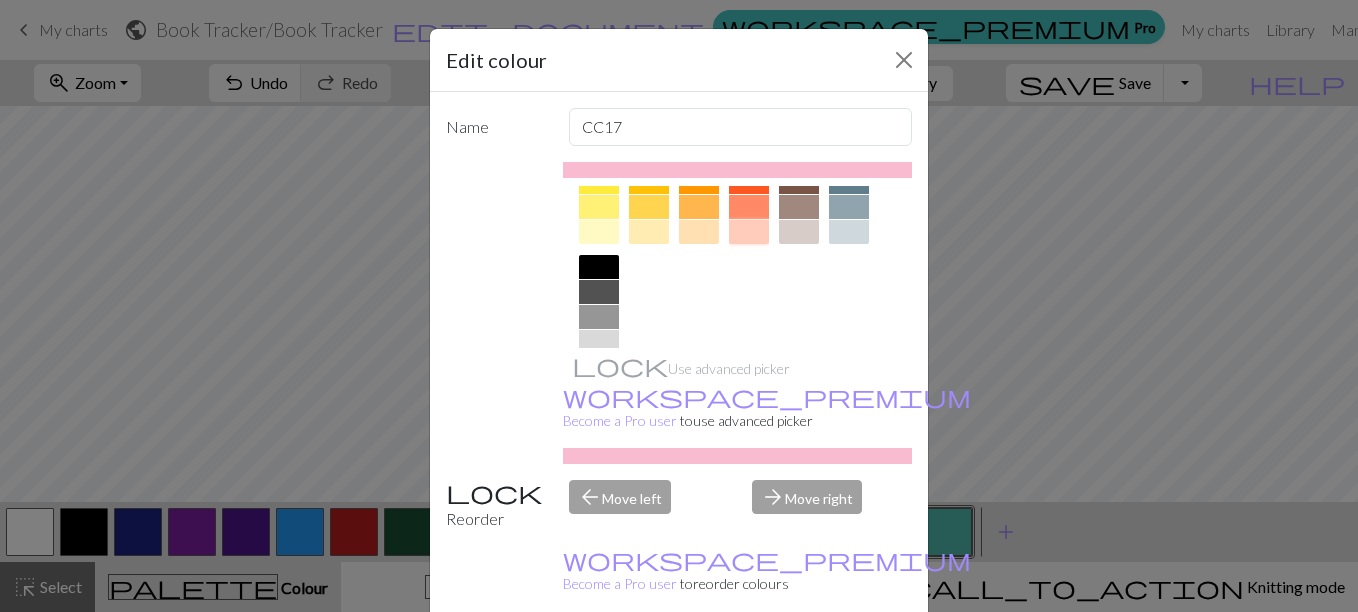 click at bounding box center [749, 232] 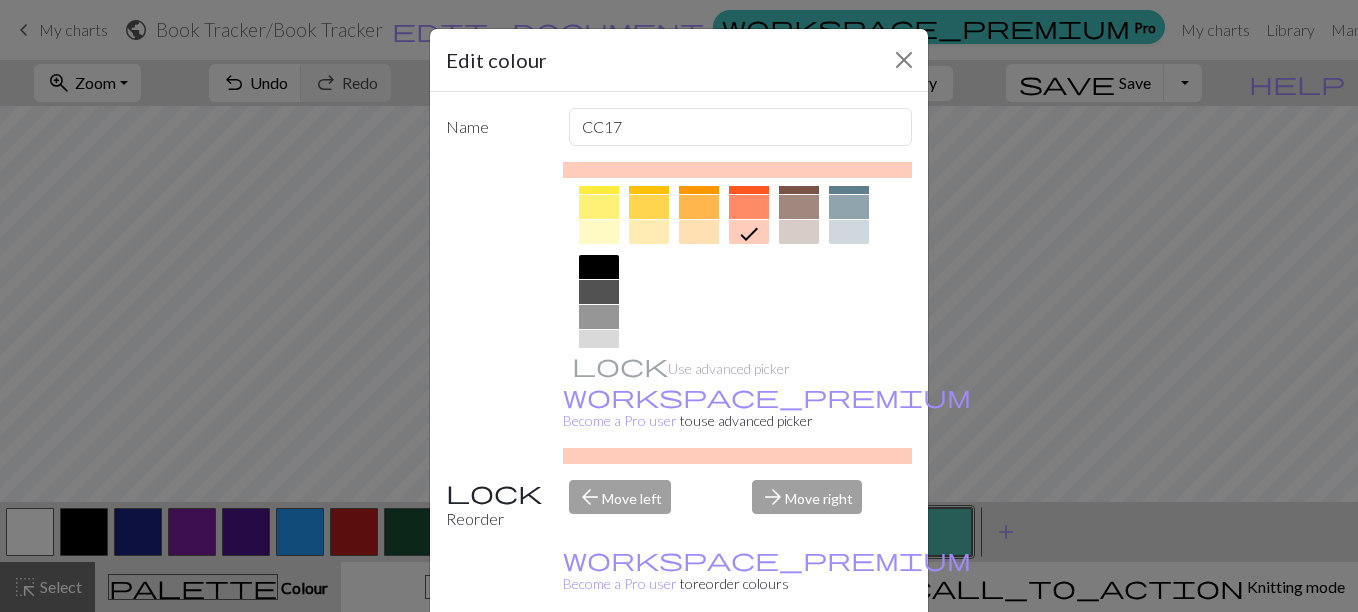 click on "Done" at bounding box center (799, 663) 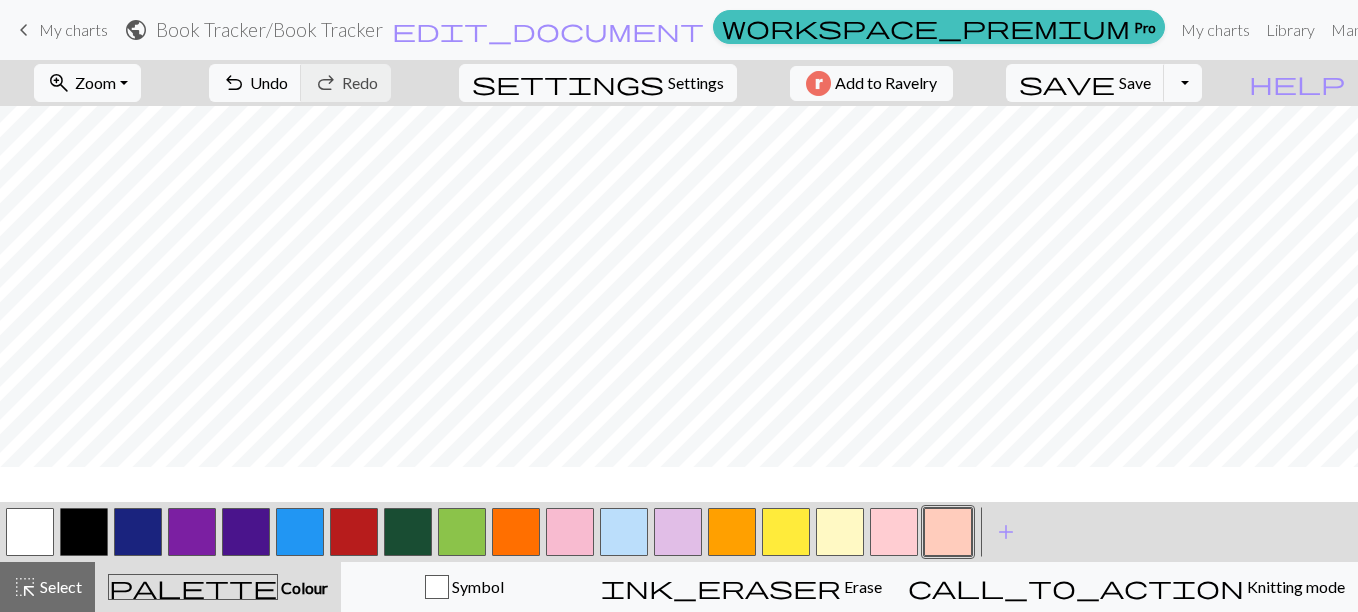 scroll, scrollTop: 1068, scrollLeft: 1, axis: both 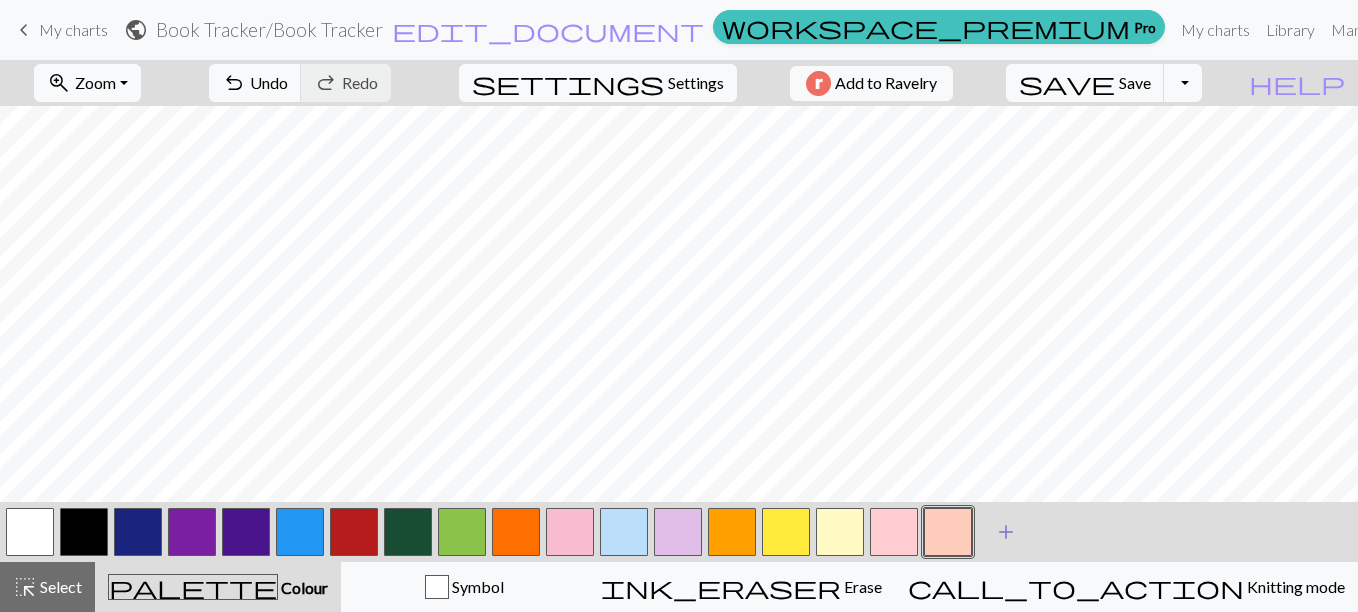 drag, startPoint x: 952, startPoint y: 532, endPoint x: 1022, endPoint y: 551, distance: 72.53275 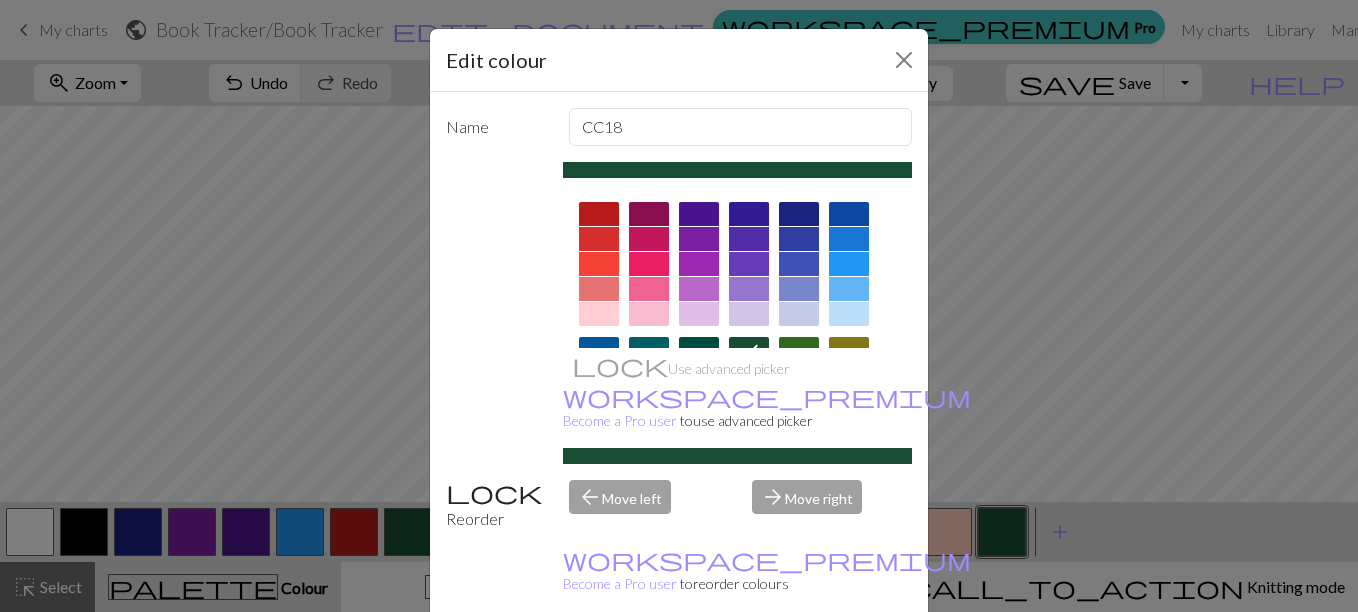 click on "Edit colour Name CC[NUMBER] Use advanced picker workspace_premium Become a Pro user   to  use advanced picker Reorder arrow_back Move left arrow_forward Move right workspace_premium Become a Pro user   to  reorder colours Delete Done Cancel" at bounding box center (679, 306) 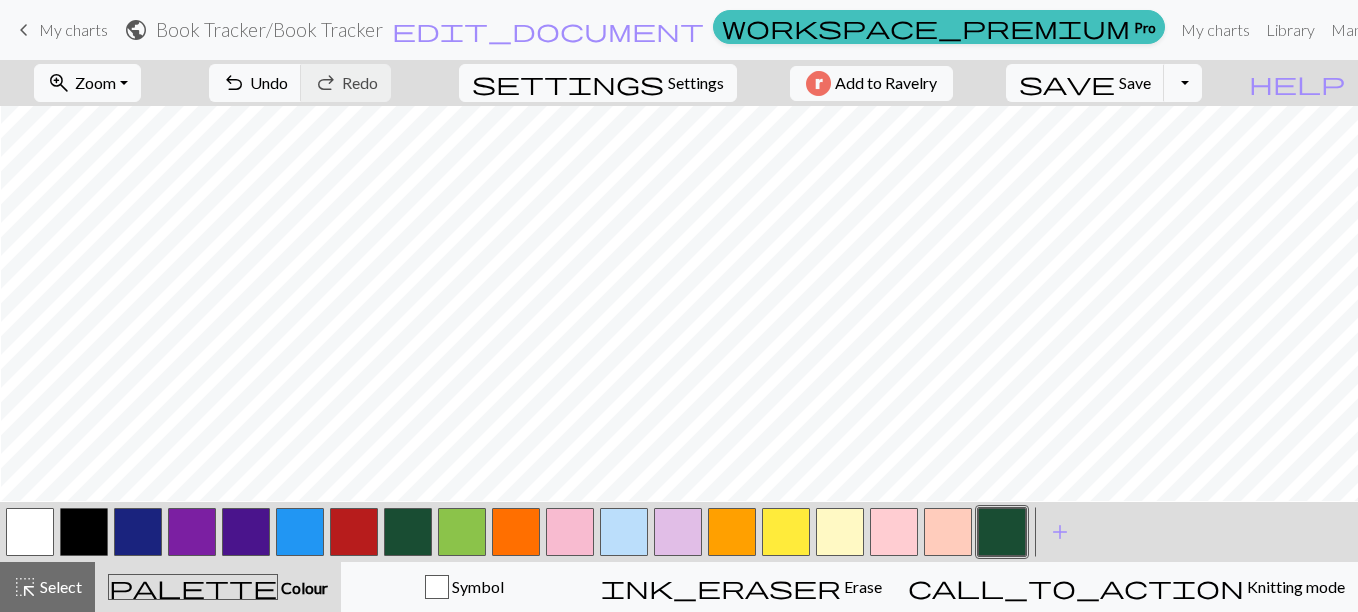 scroll, scrollTop: 1112, scrollLeft: 5, axis: both 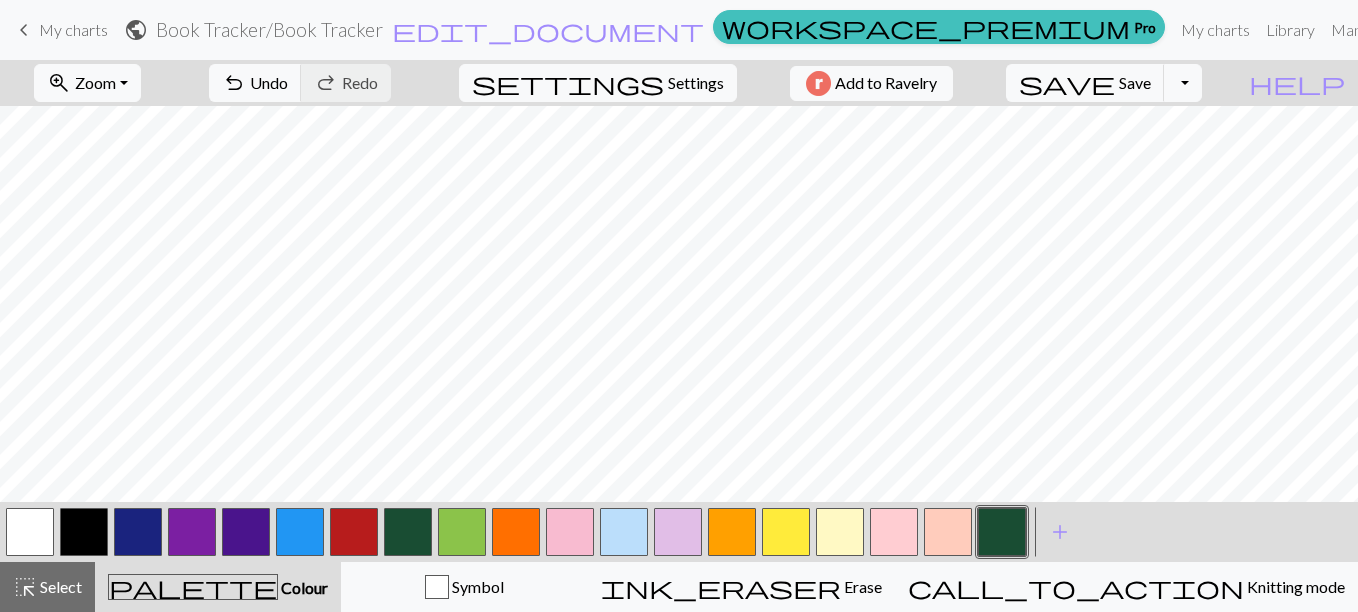 click at bounding box center (948, 532) 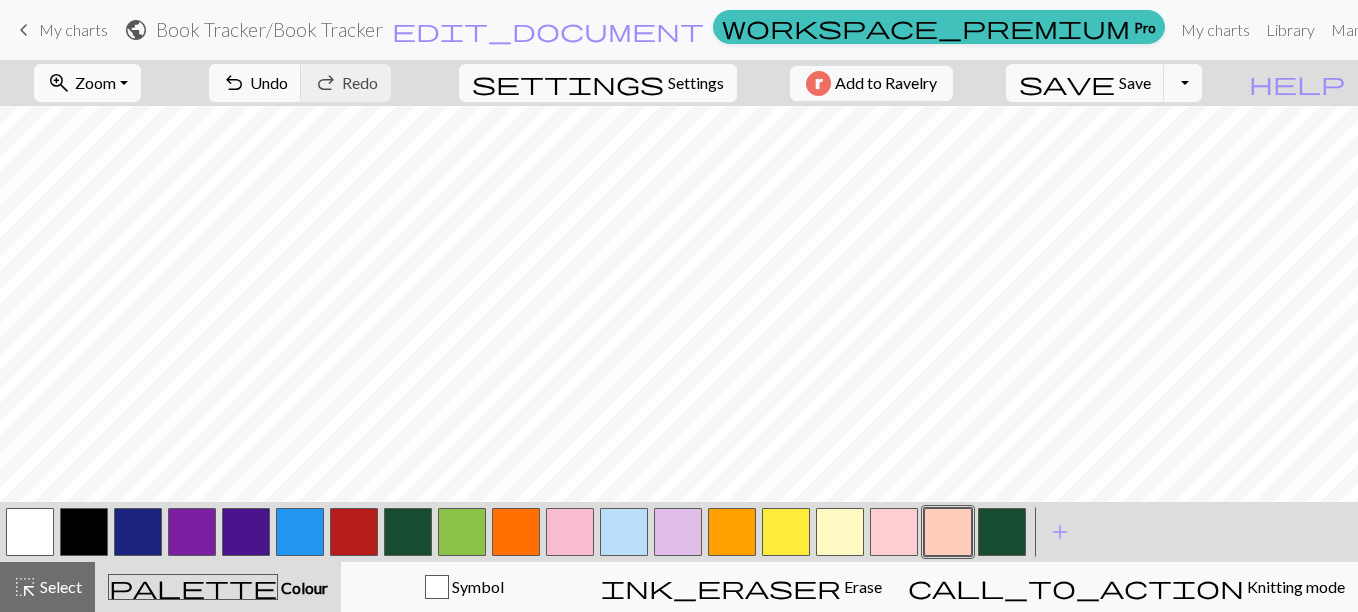 click at bounding box center [246, 532] 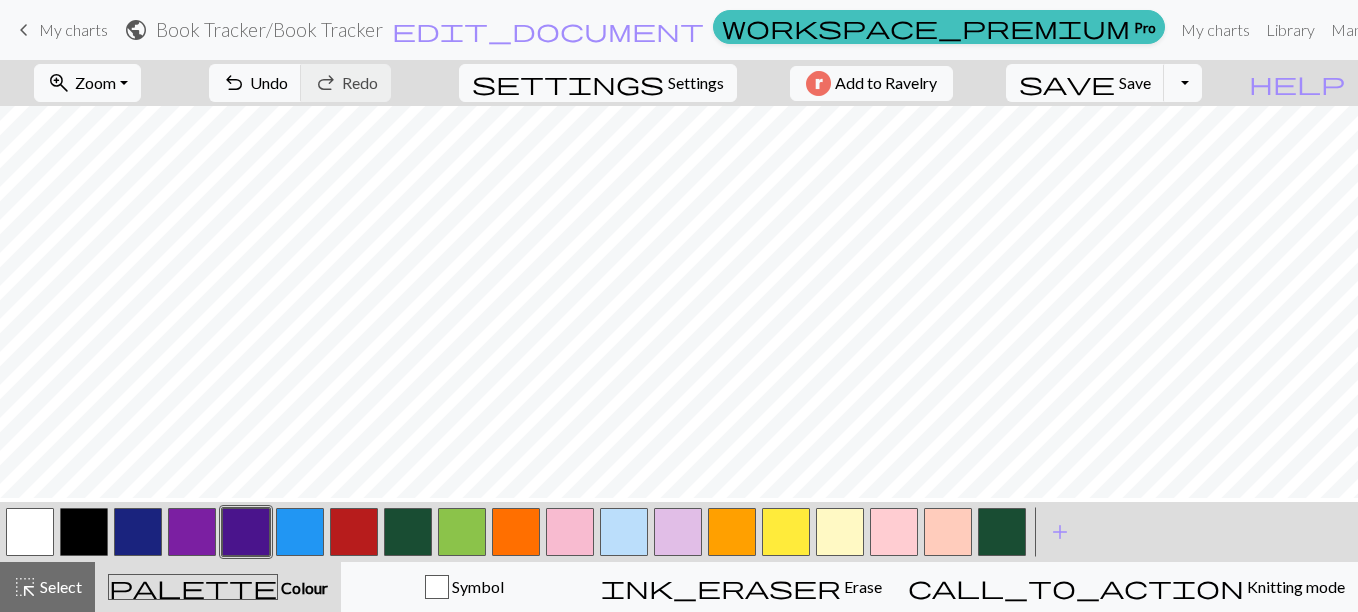 scroll, scrollTop: 1027, scrollLeft: 5, axis: both 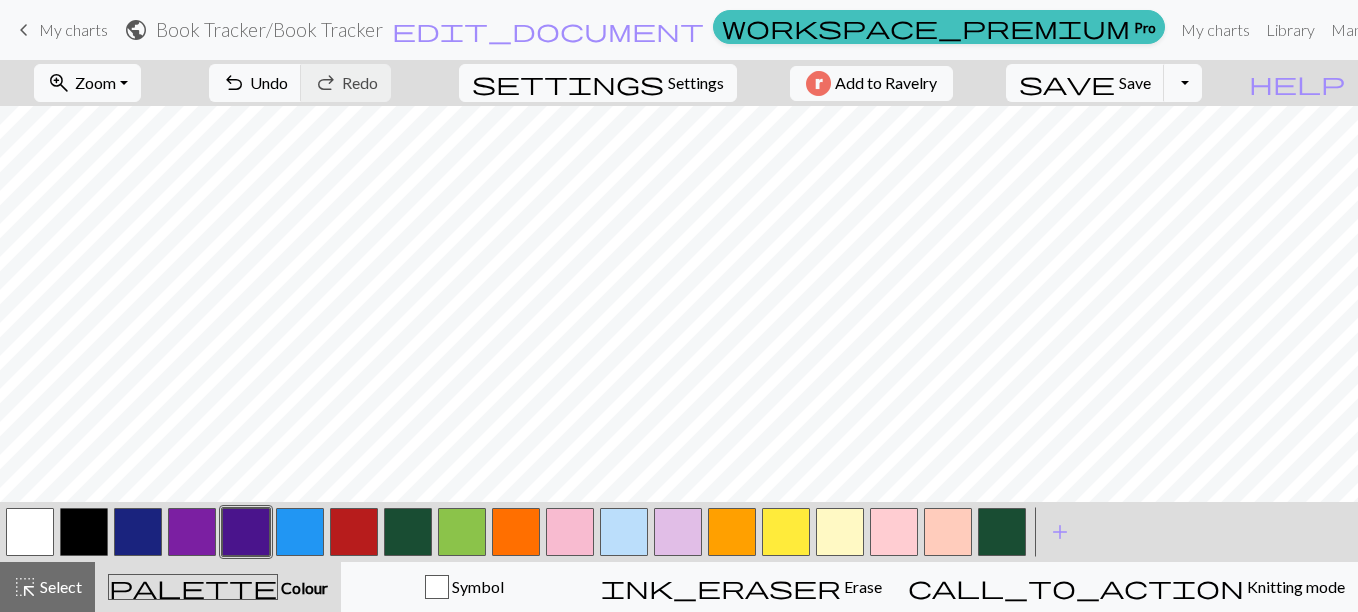 click at bounding box center (30, 532) 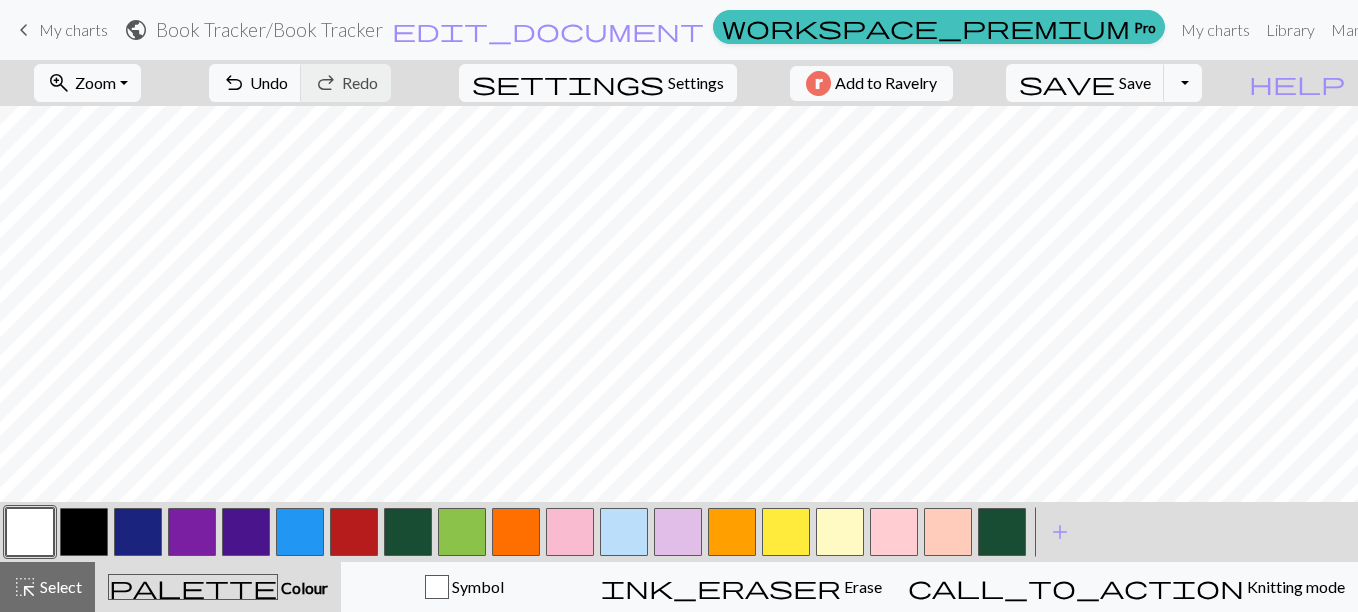 click at bounding box center (246, 532) 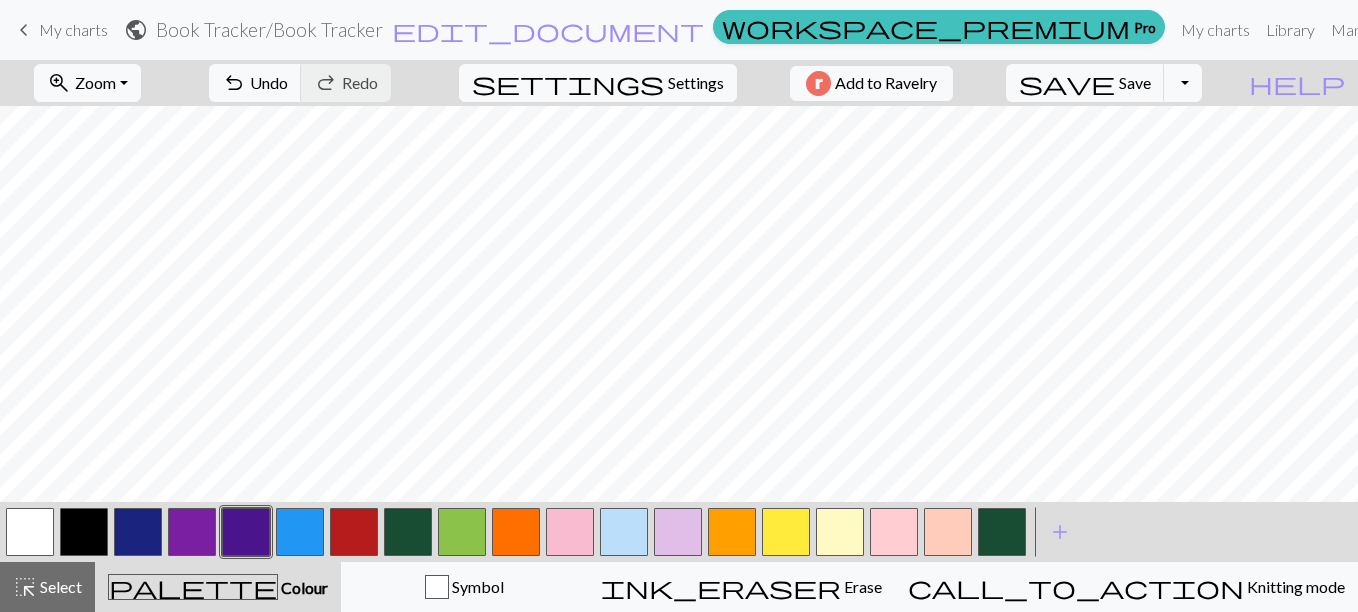 click at bounding box center [30, 532] 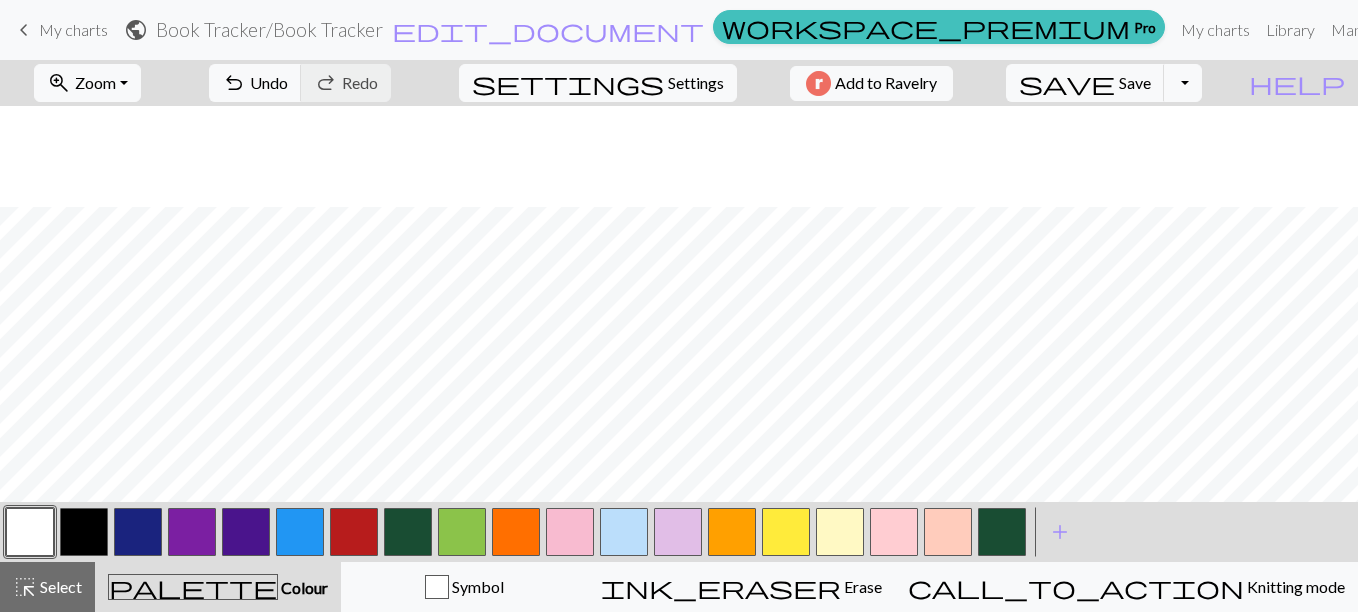 scroll, scrollTop: 1048, scrollLeft: 5, axis: both 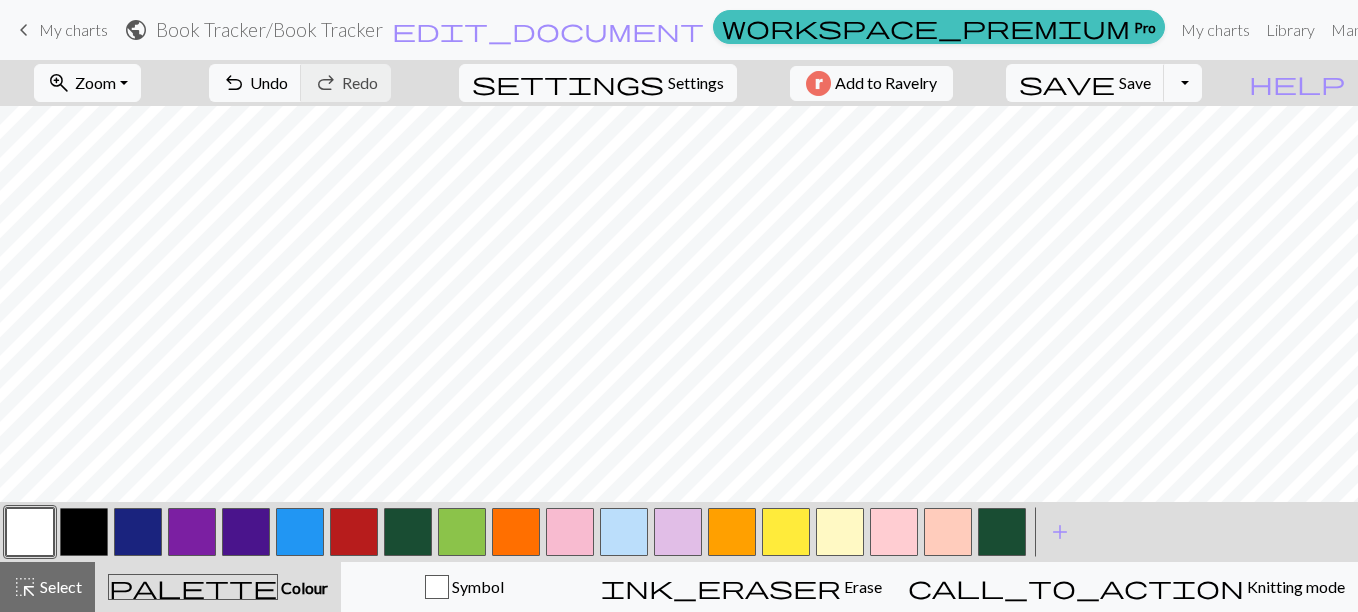 click at bounding box center (246, 532) 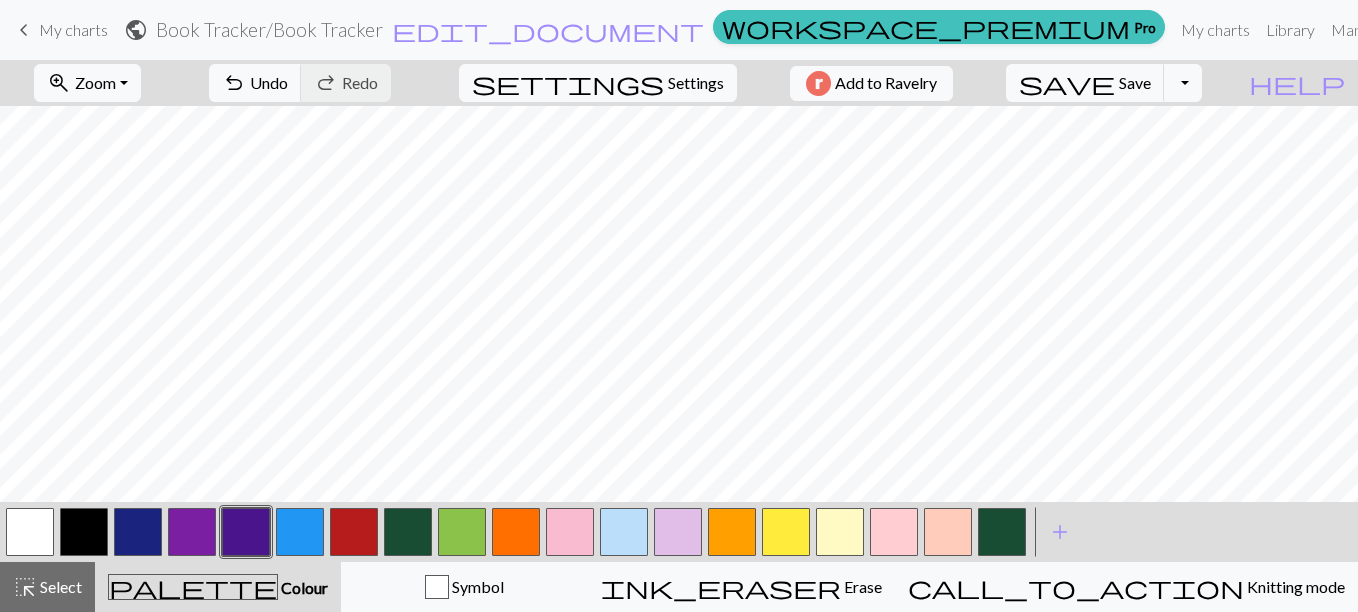 click at bounding box center (30, 532) 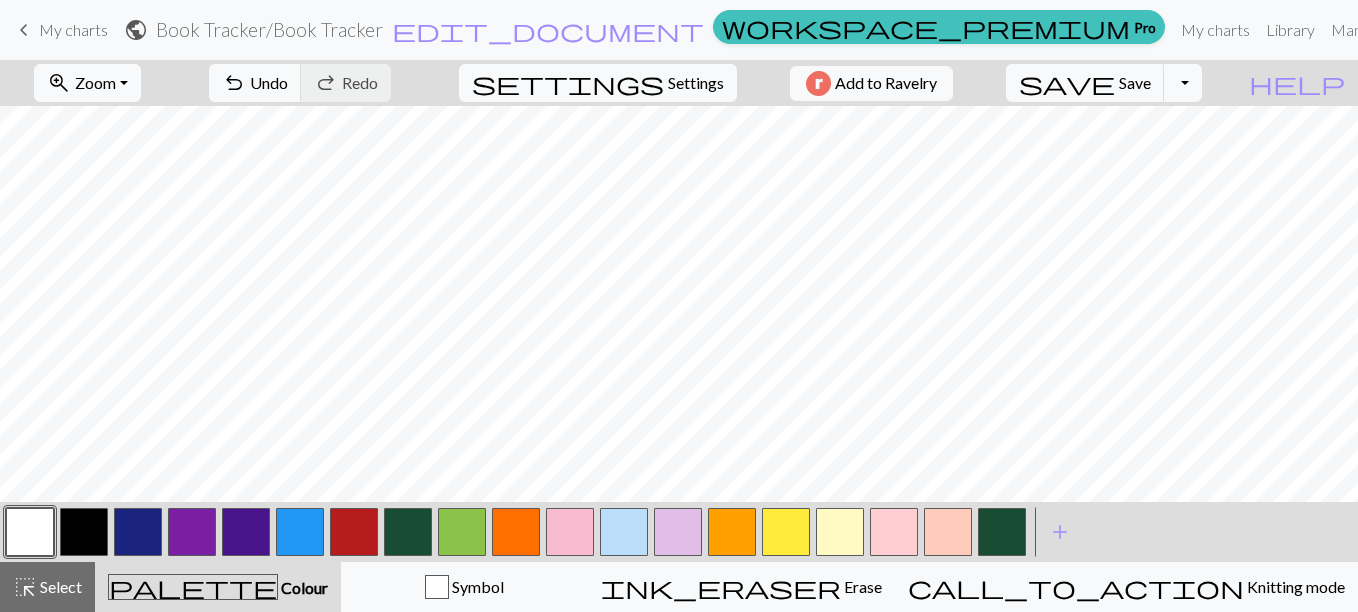 click at bounding box center (246, 532) 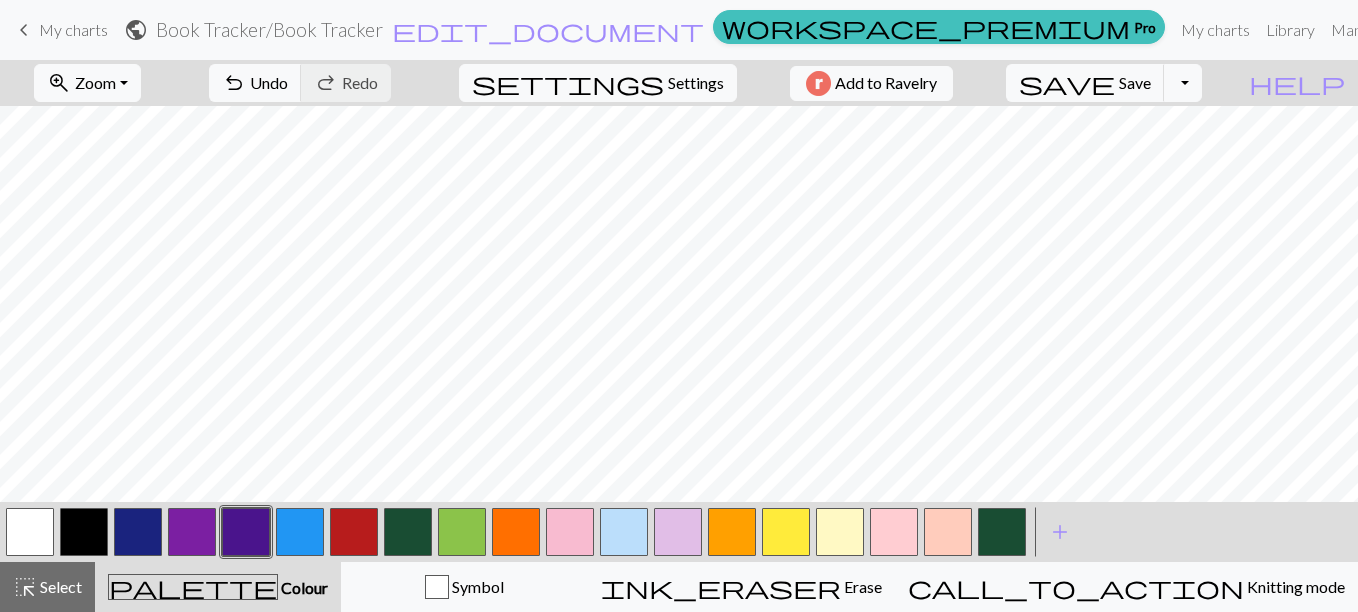 click at bounding box center [300, 532] 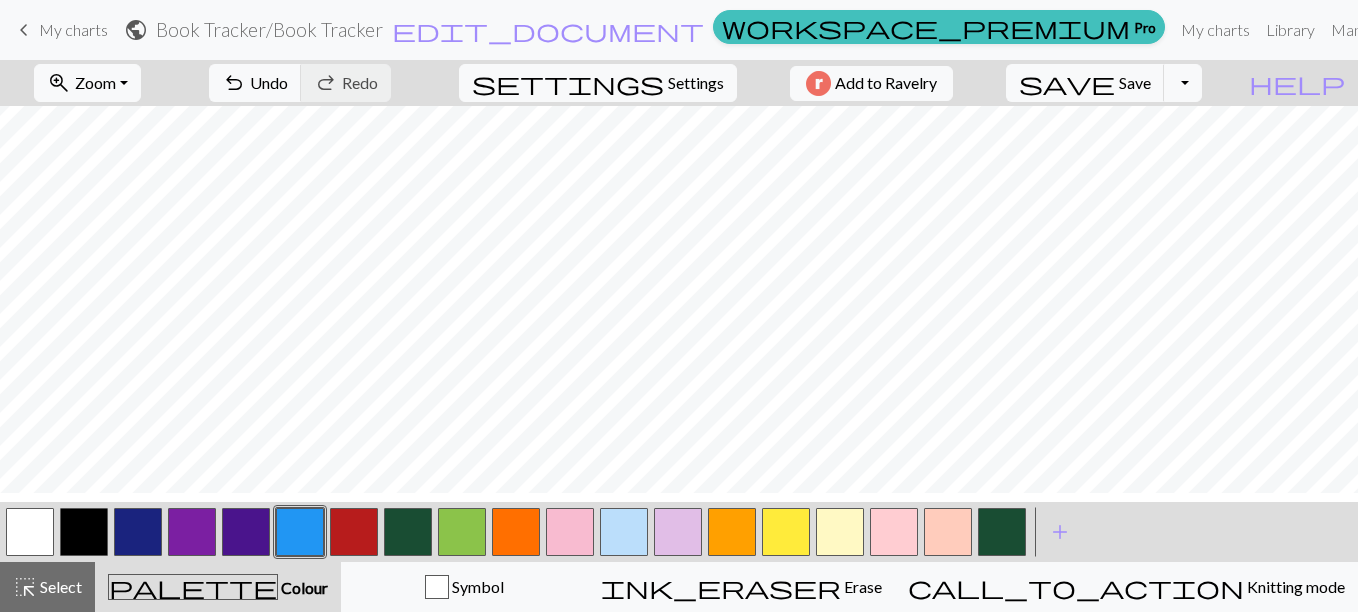 scroll, scrollTop: 1140, scrollLeft: 5, axis: both 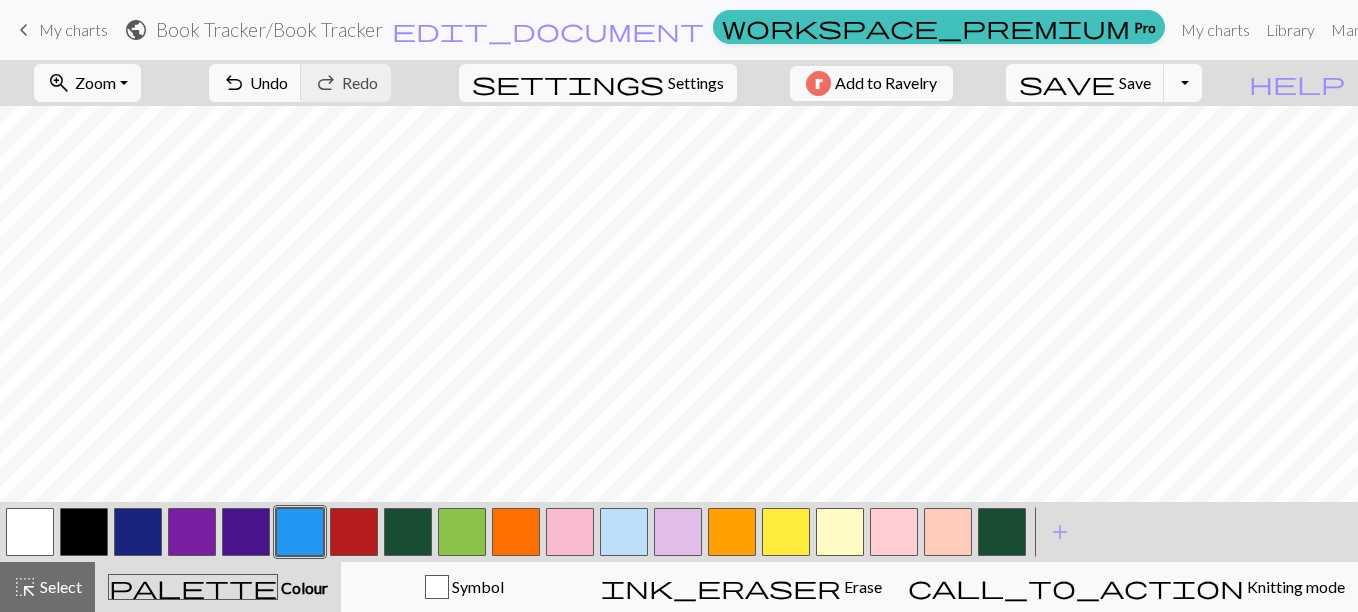 click at bounding box center [408, 532] 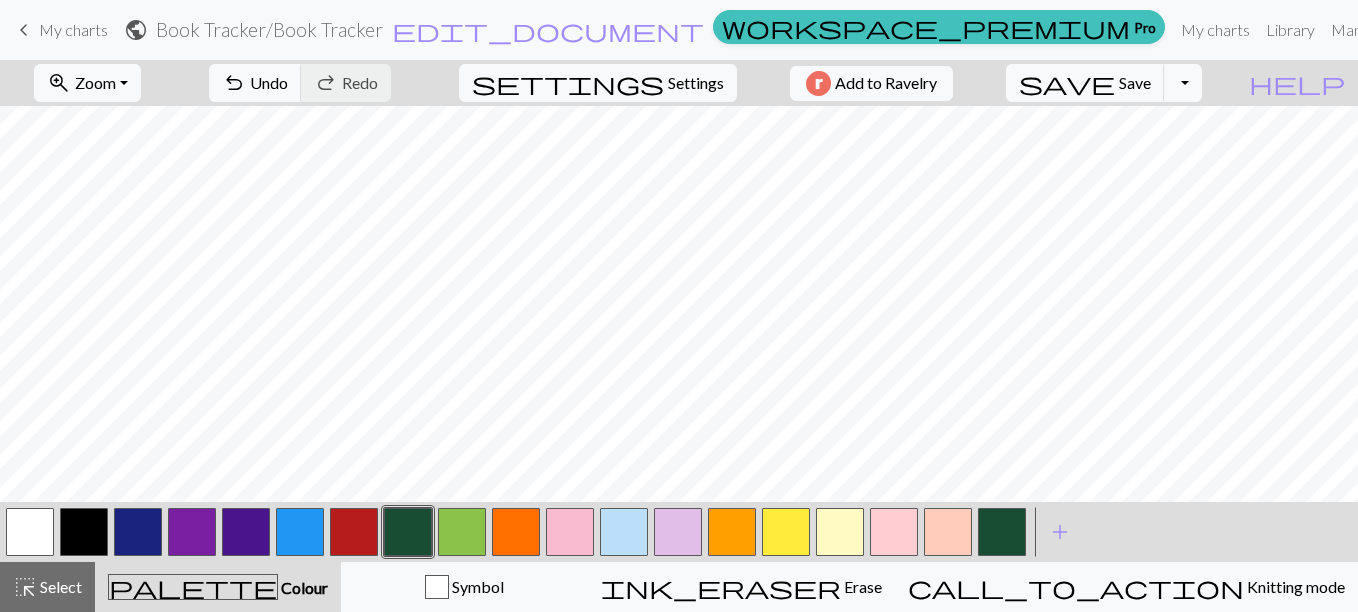 click at bounding box center (624, 532) 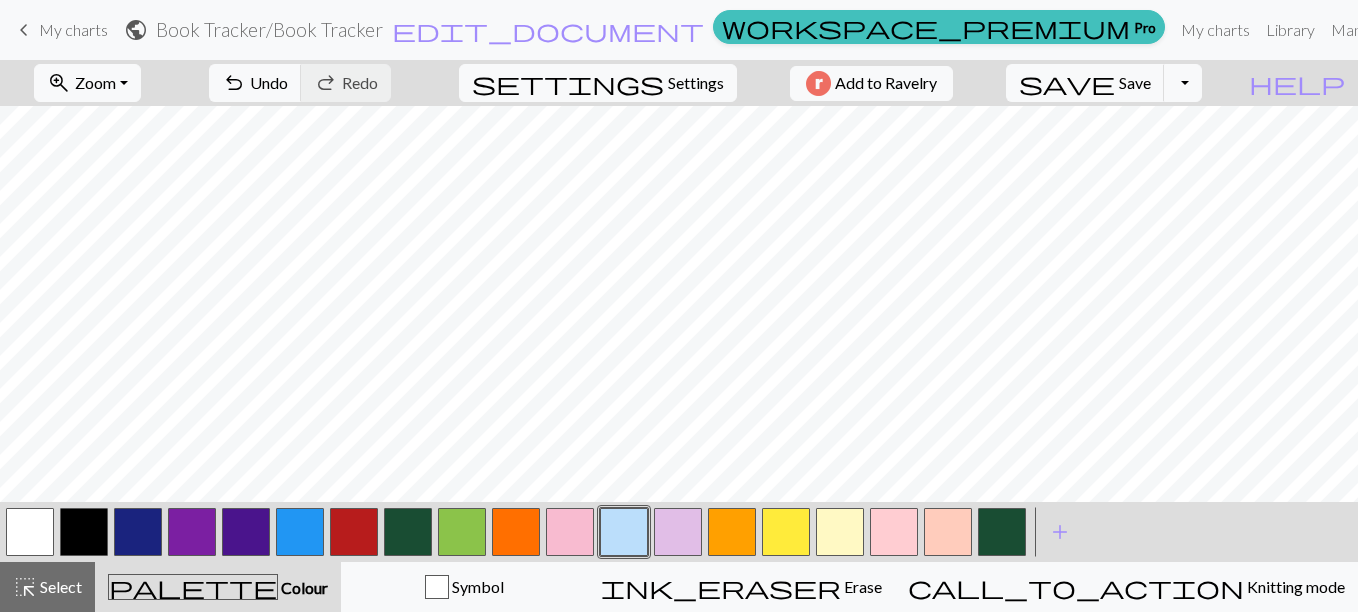 click at bounding box center [300, 532] 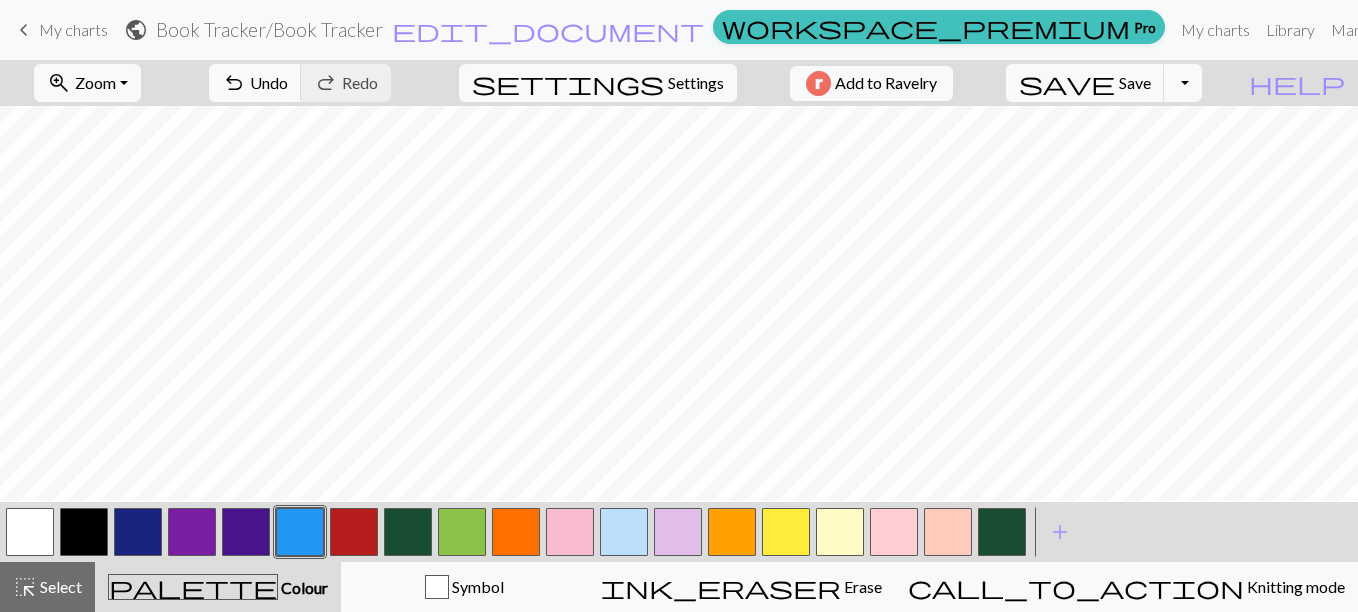 scroll, scrollTop: 935, scrollLeft: 5, axis: both 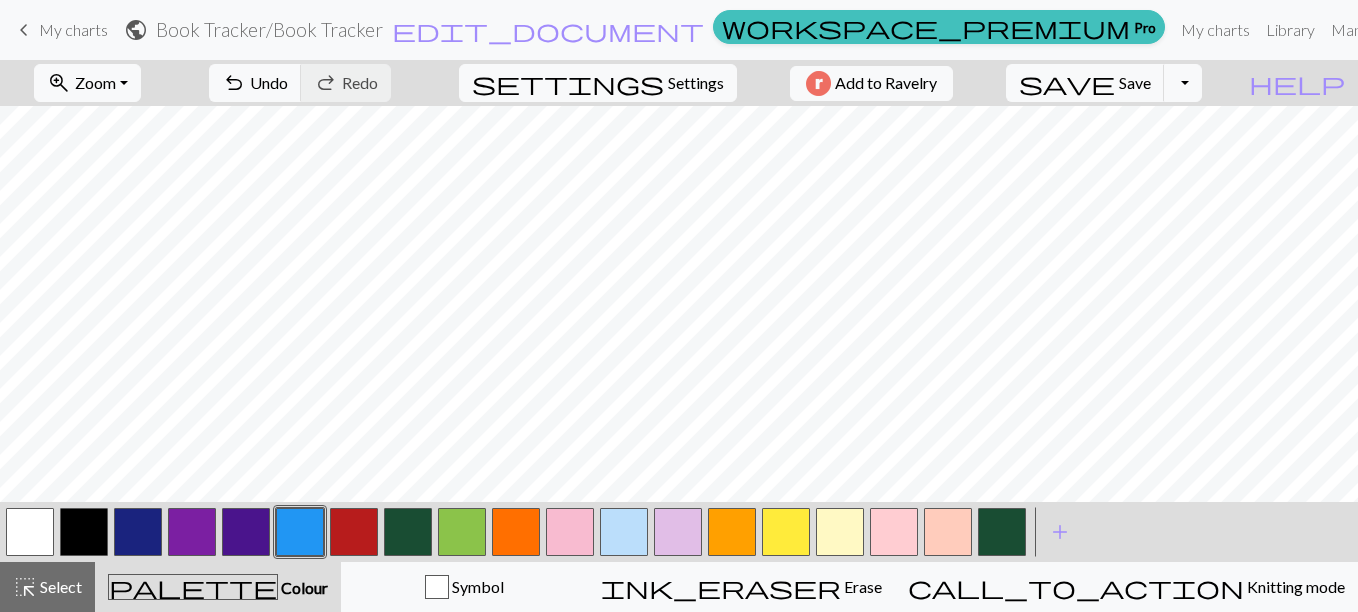 click at bounding box center (570, 532) 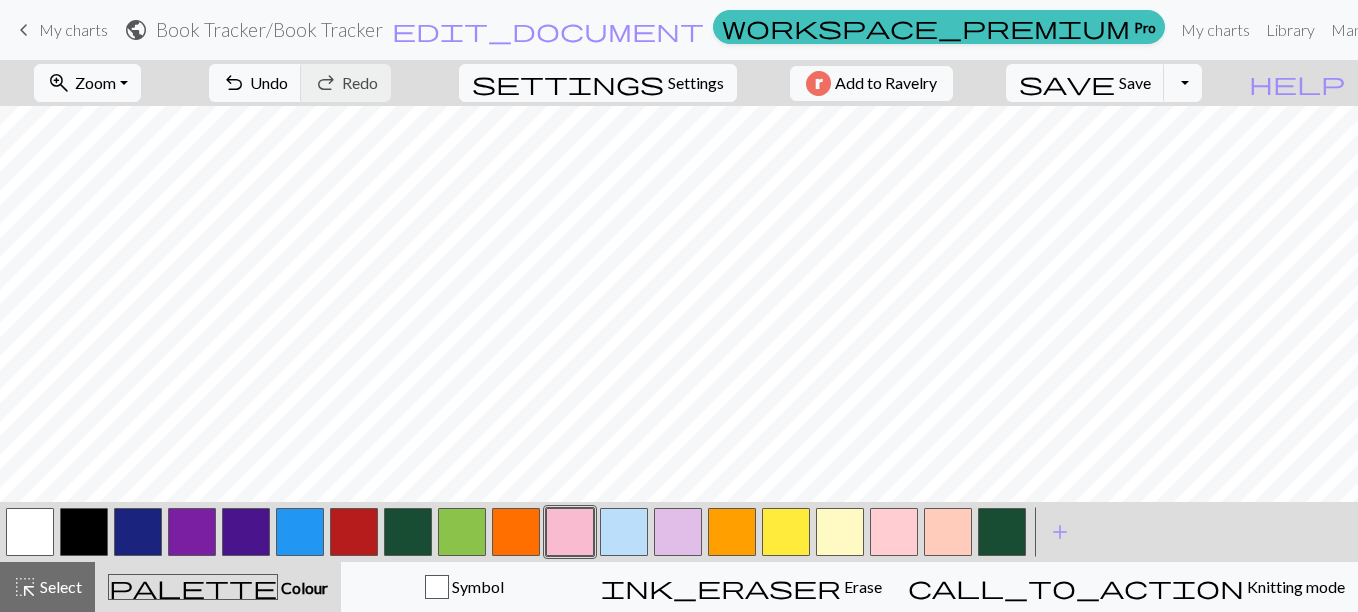 click at bounding box center (84, 532) 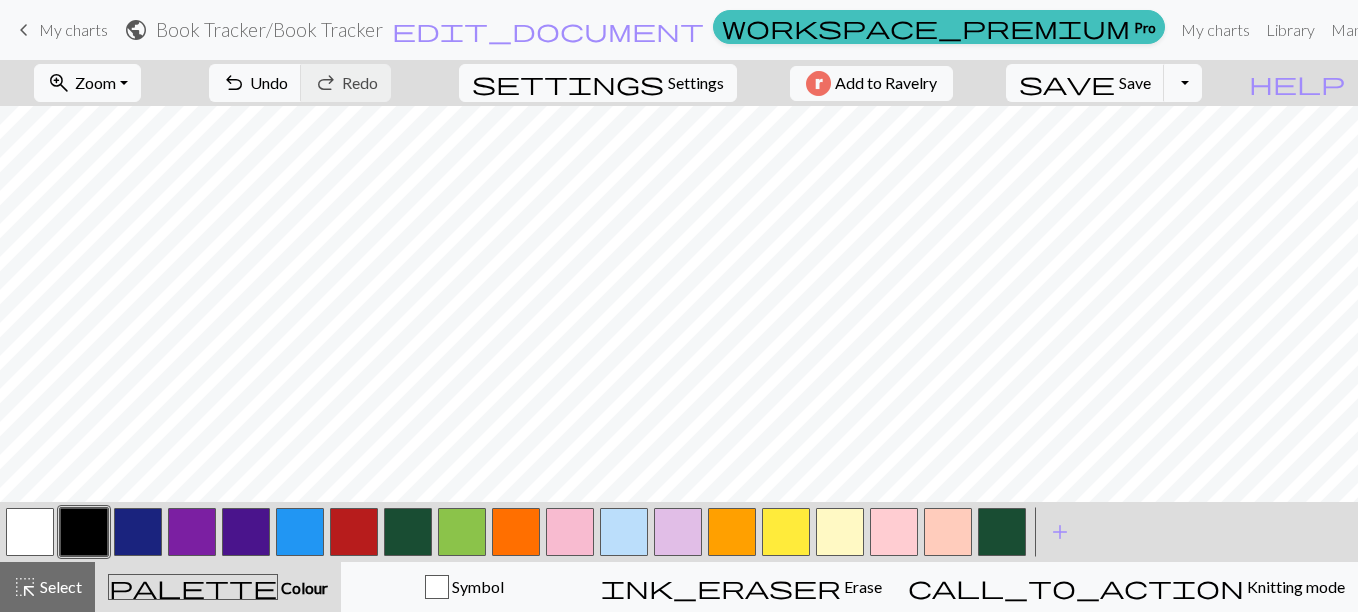 click at bounding box center [570, 532] 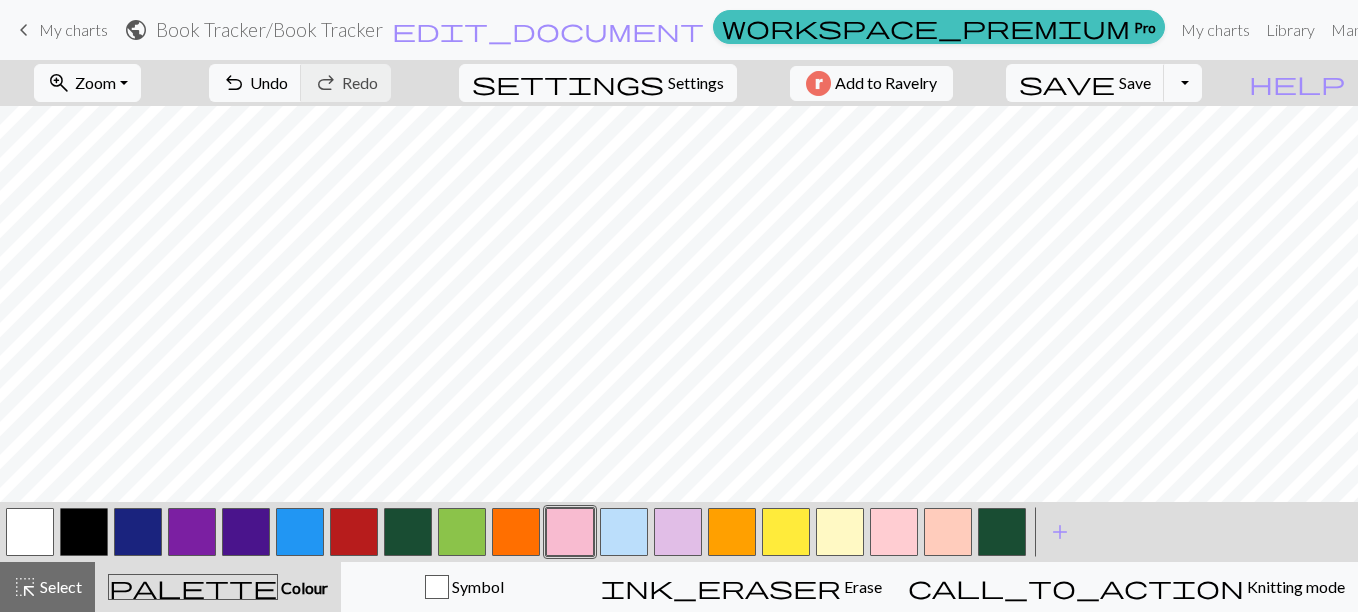 click at bounding box center (30, 532) 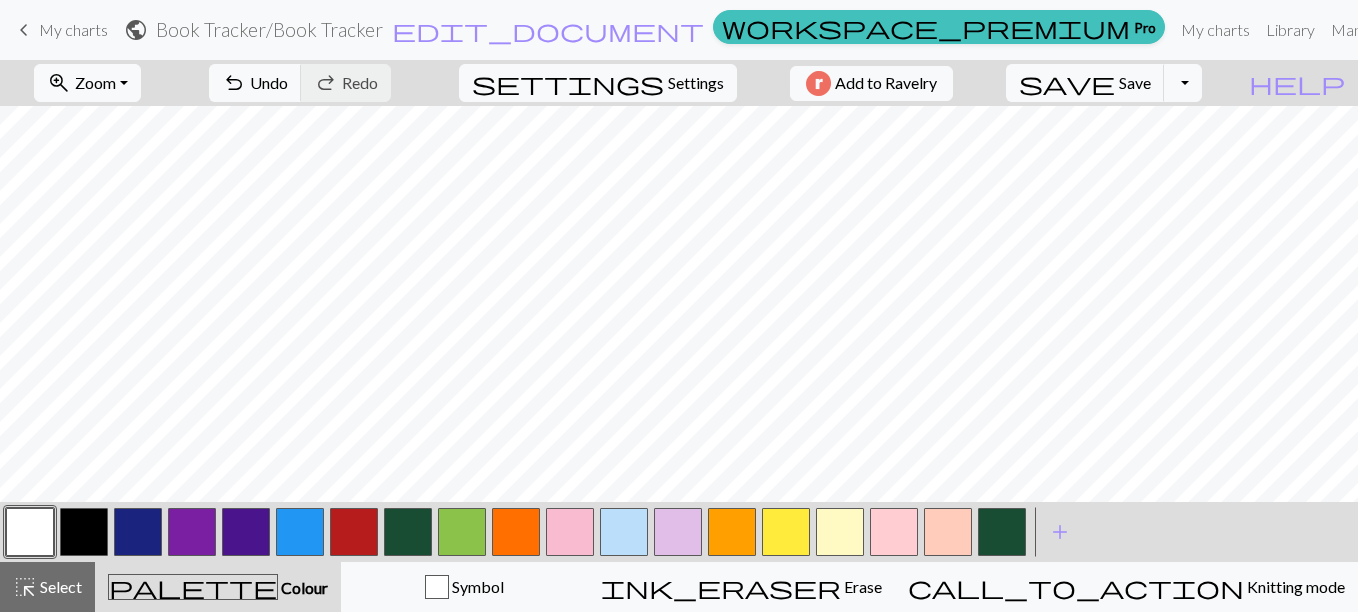 click at bounding box center [570, 532] 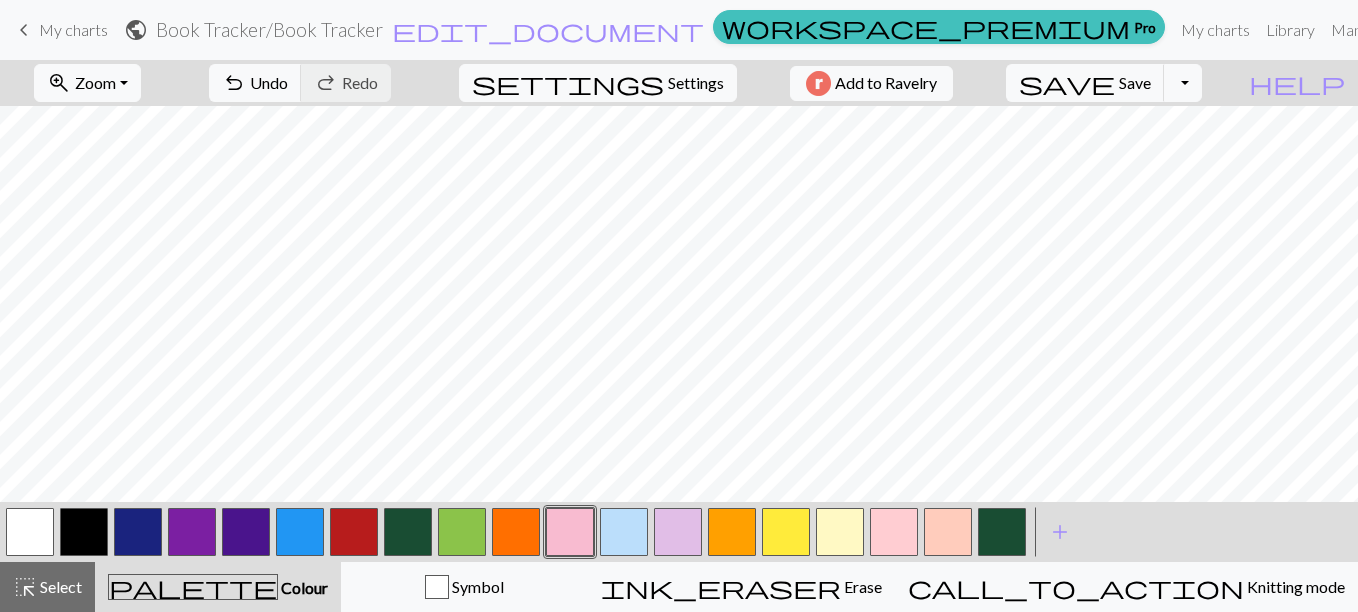 click at bounding box center [30, 532] 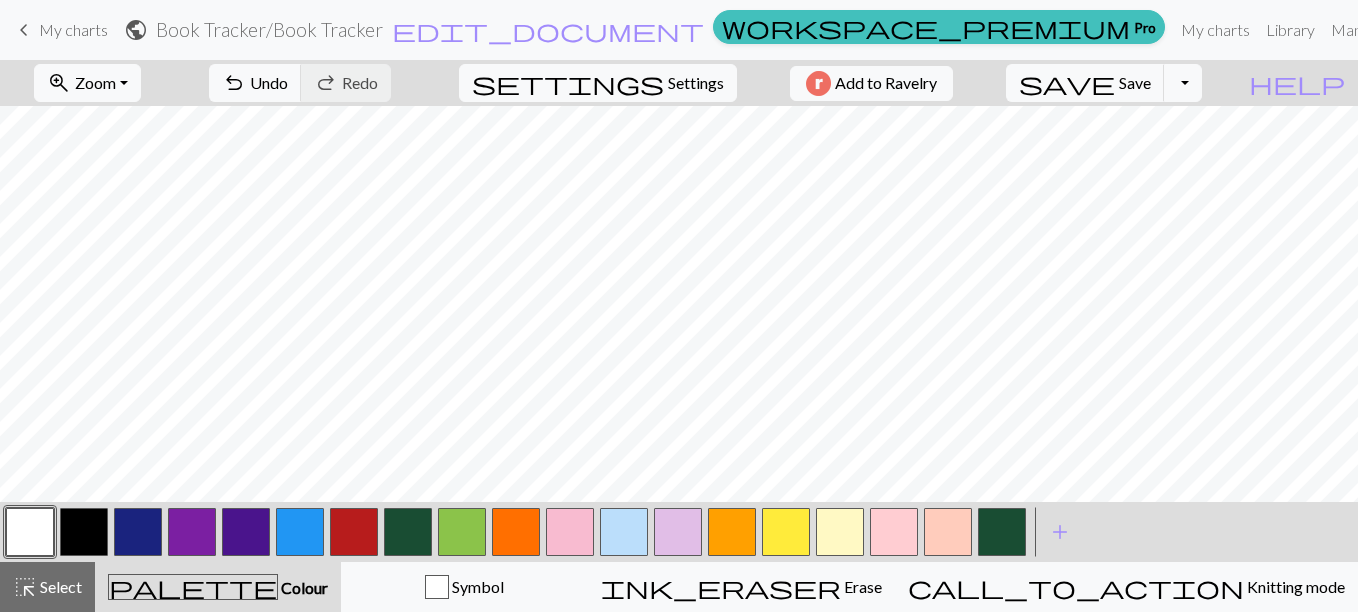 click at bounding box center [570, 532] 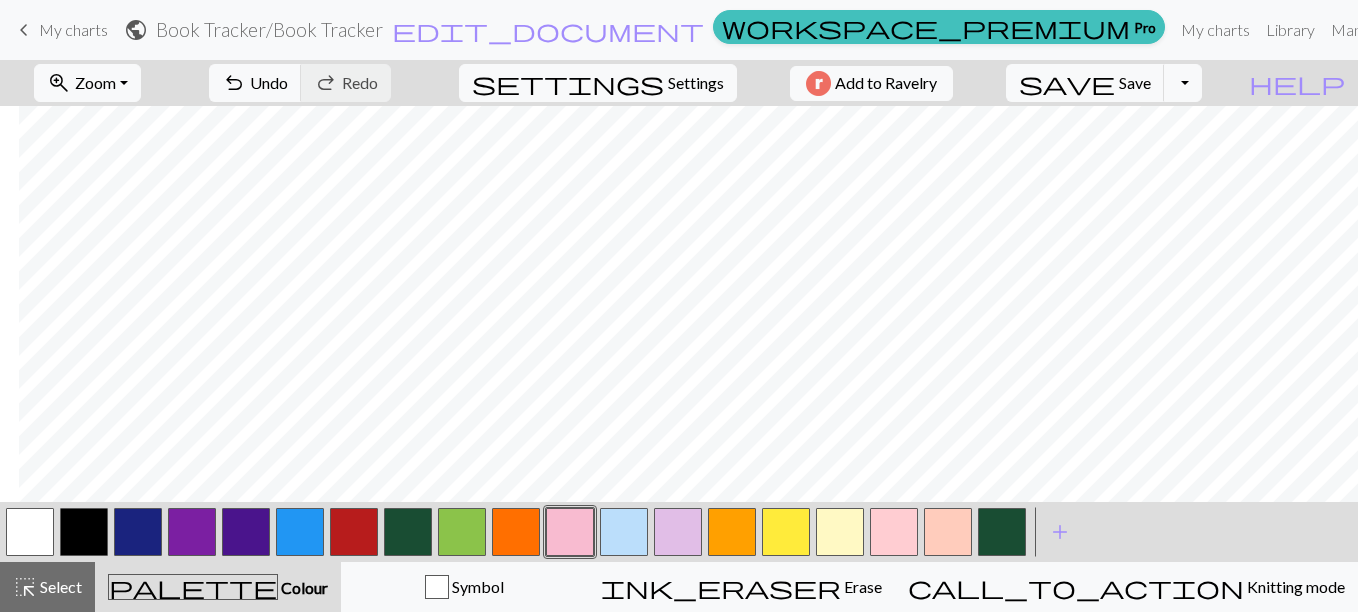 scroll, scrollTop: 935, scrollLeft: 25, axis: both 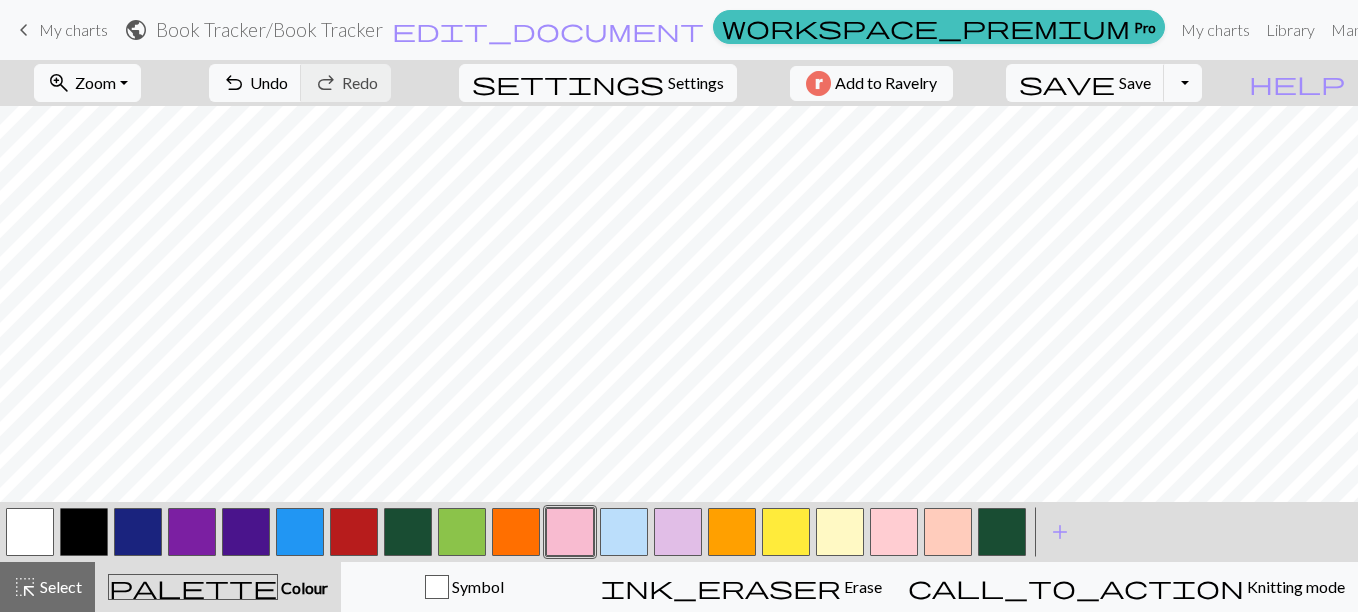 click at bounding box center [678, 532] 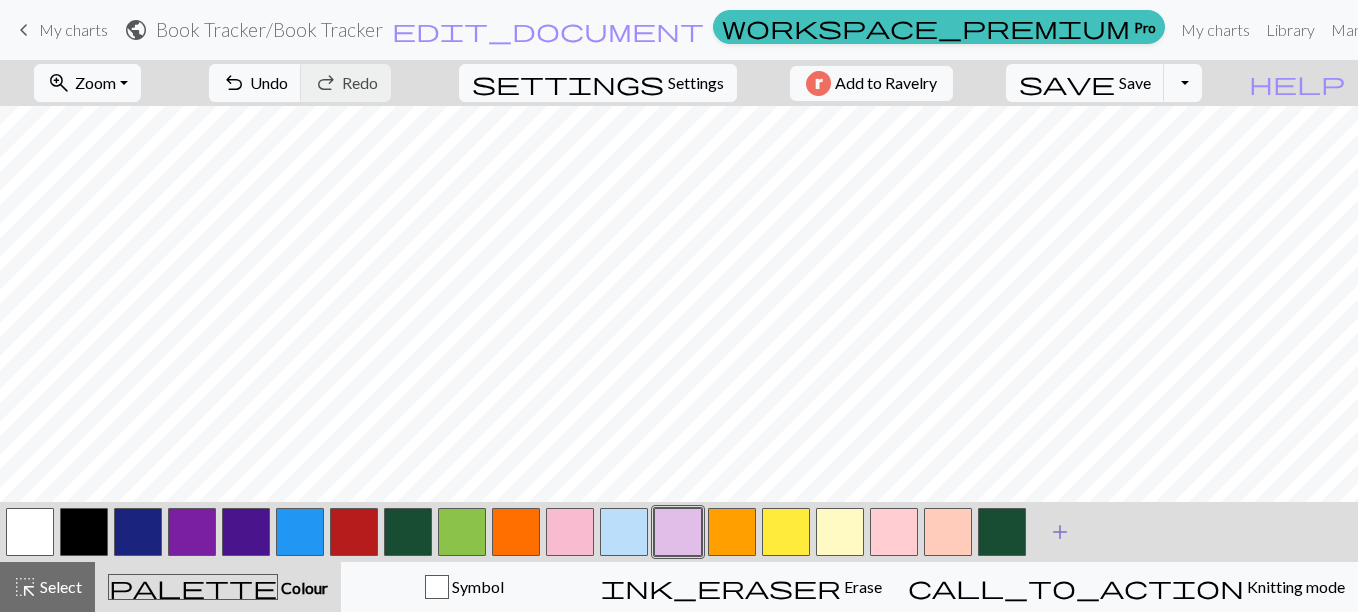 click on "add" at bounding box center [1060, 532] 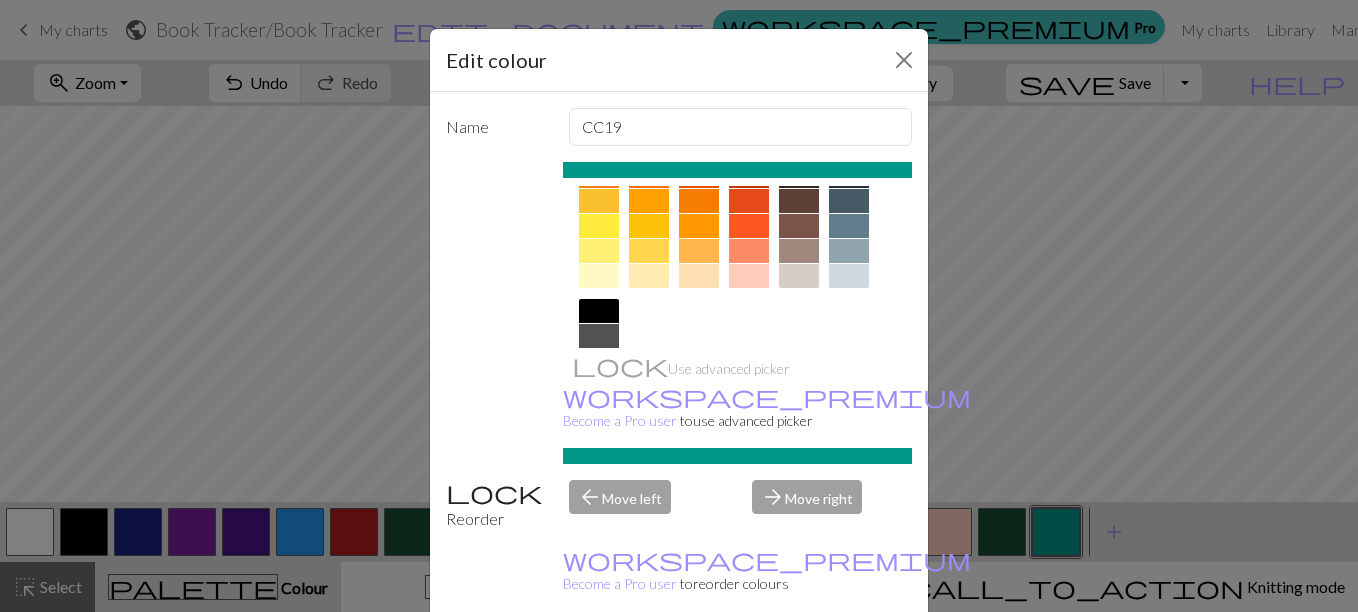 scroll, scrollTop: 310, scrollLeft: 0, axis: vertical 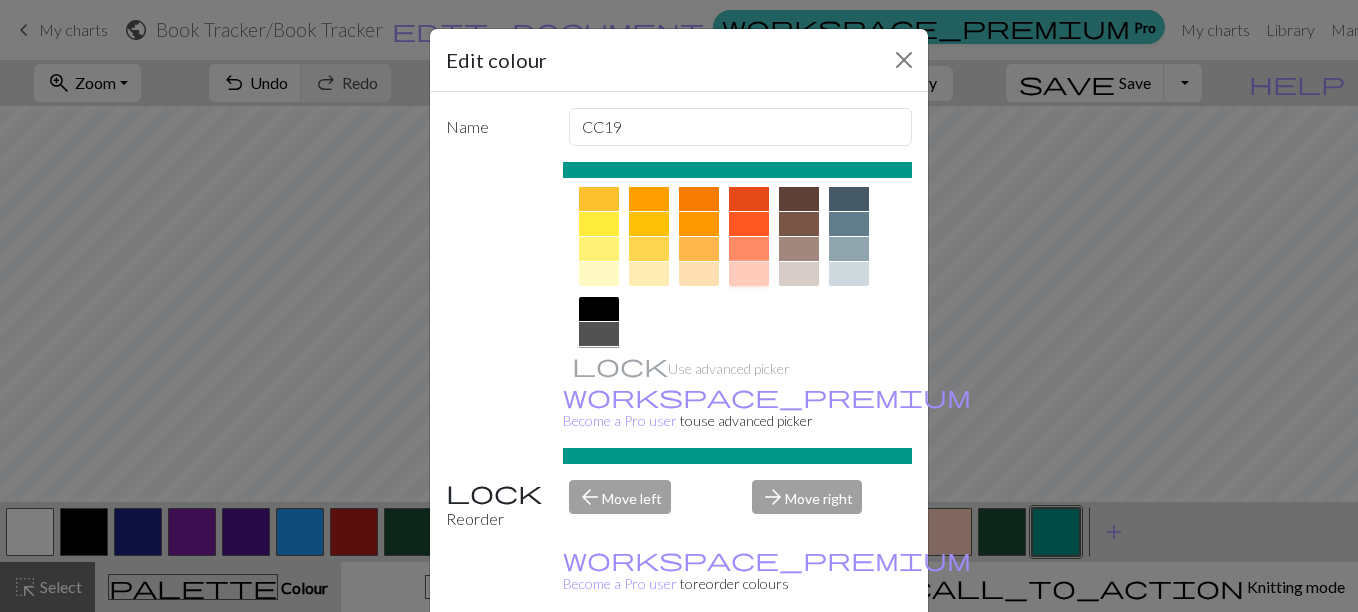 click at bounding box center [749, 274] 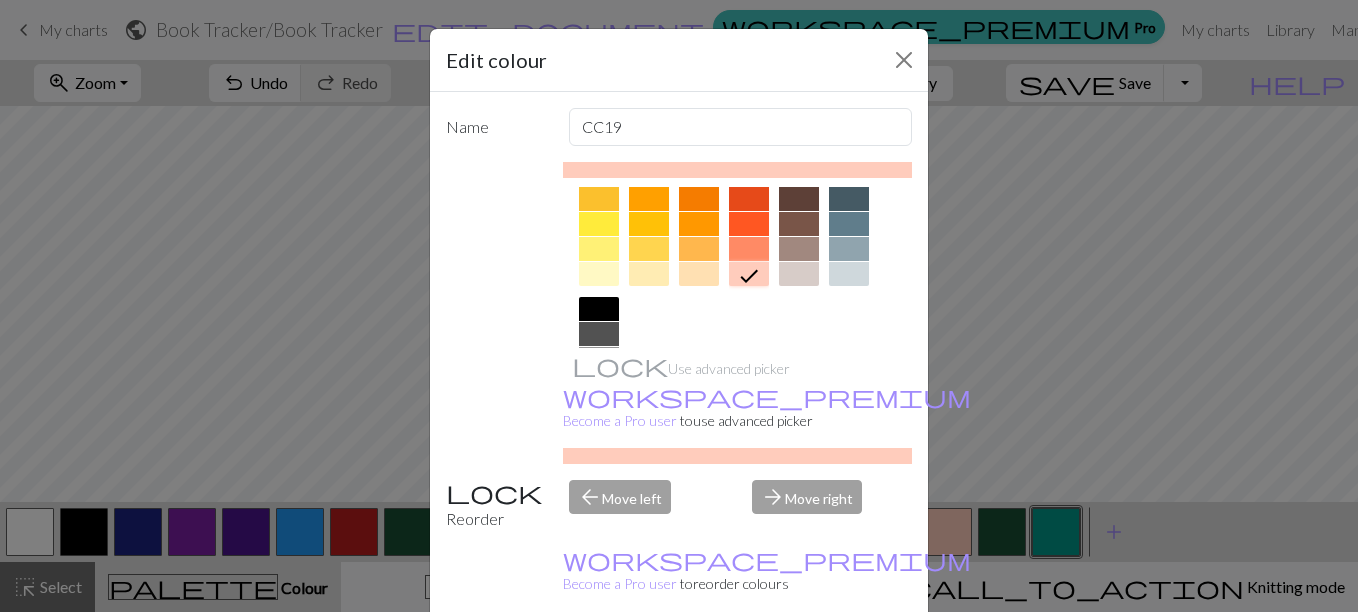 scroll, scrollTop: 0, scrollLeft: 0, axis: both 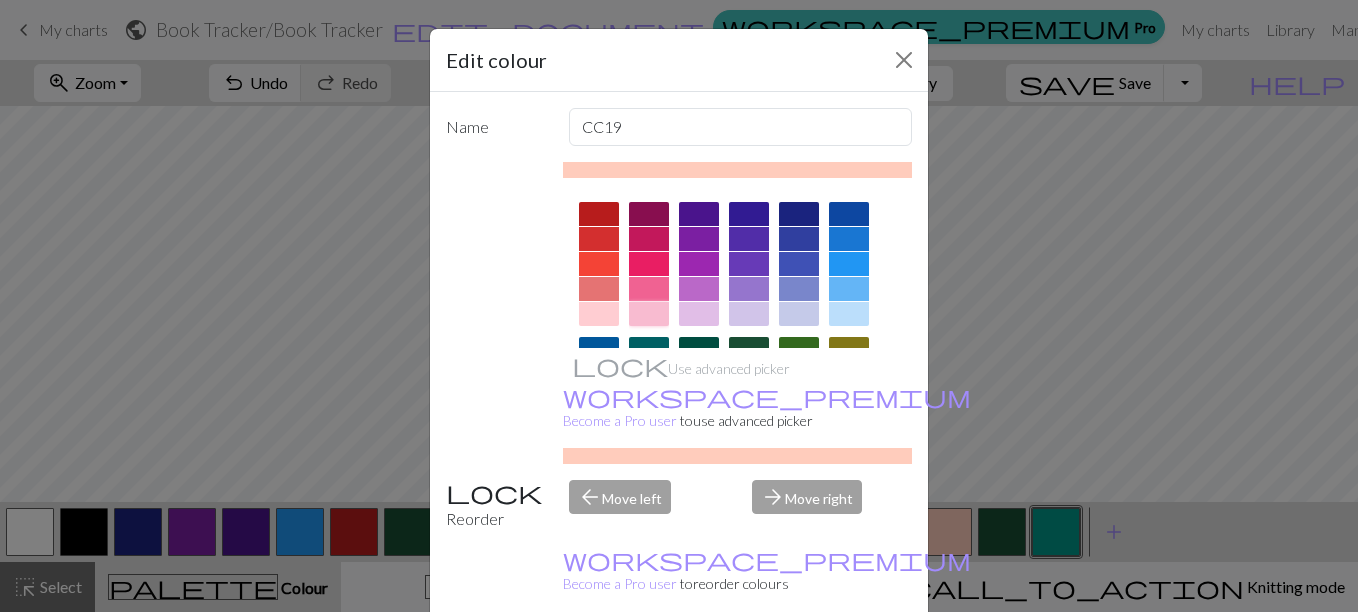 click at bounding box center [649, 314] 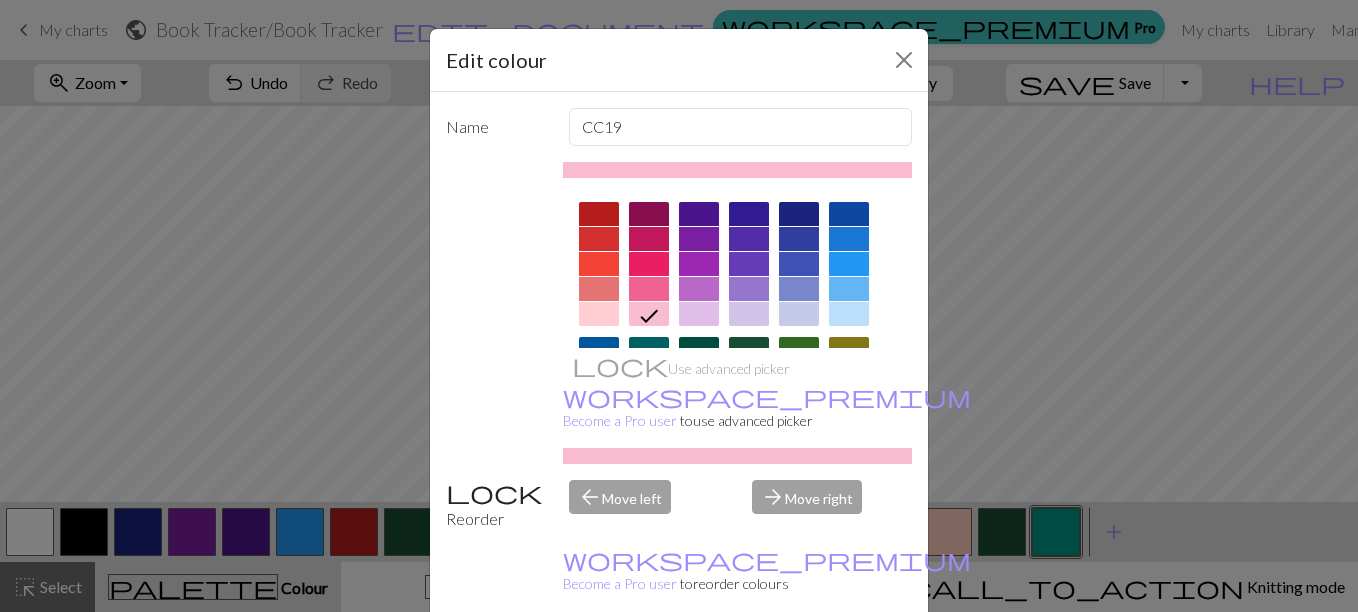 click on "Done" at bounding box center [799, 663] 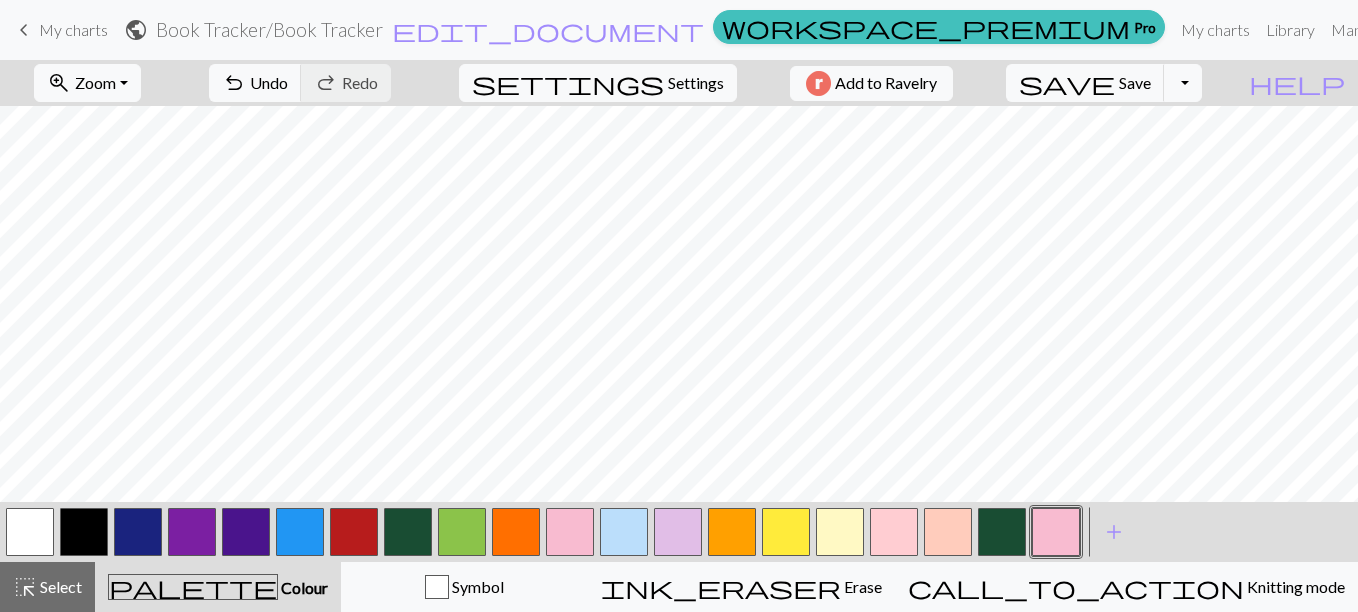 click at bounding box center [894, 532] 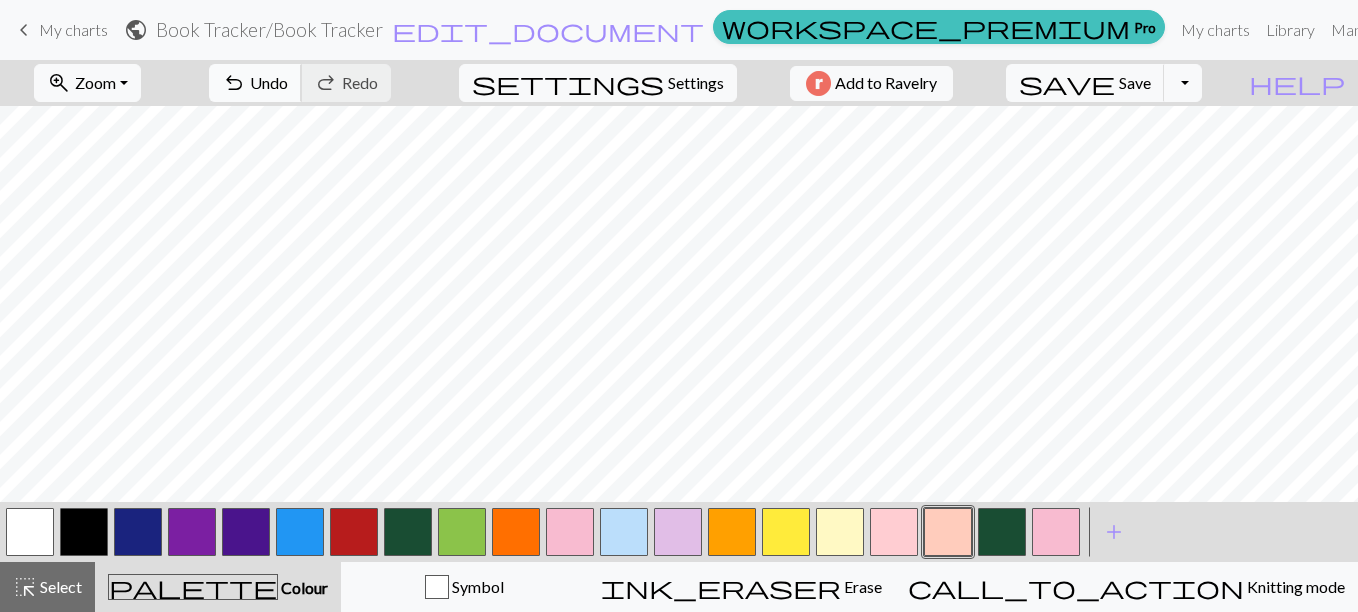 click on "Undo" at bounding box center [269, 82] 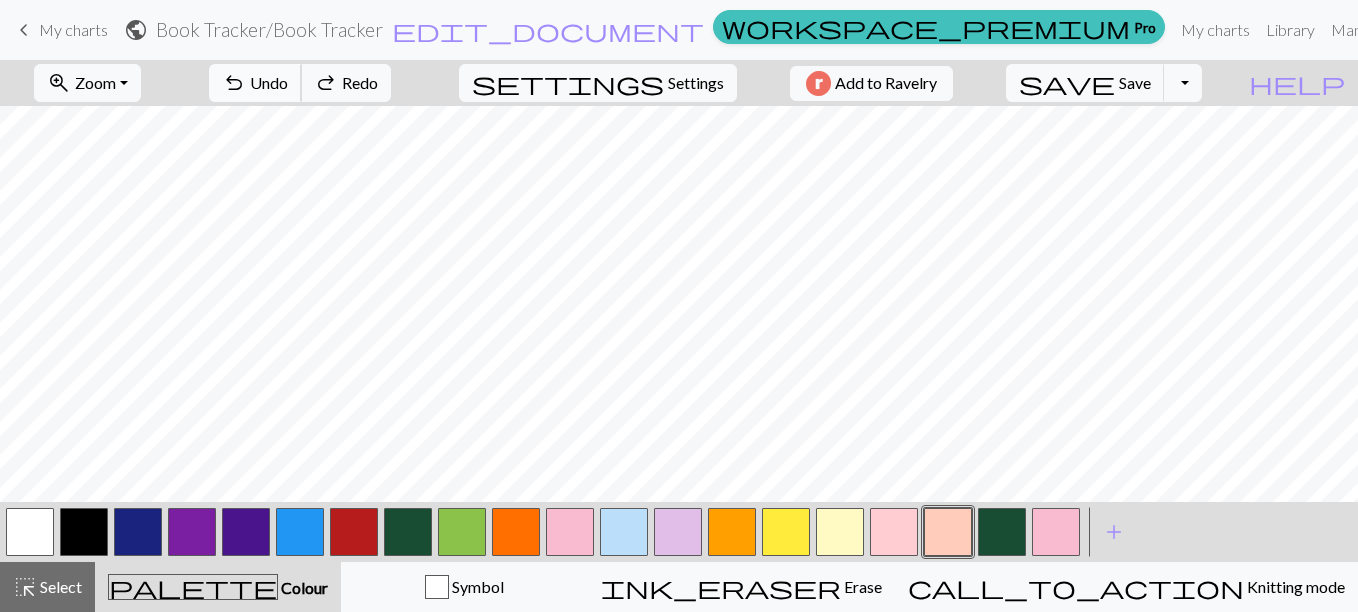 click on "Undo" at bounding box center (269, 82) 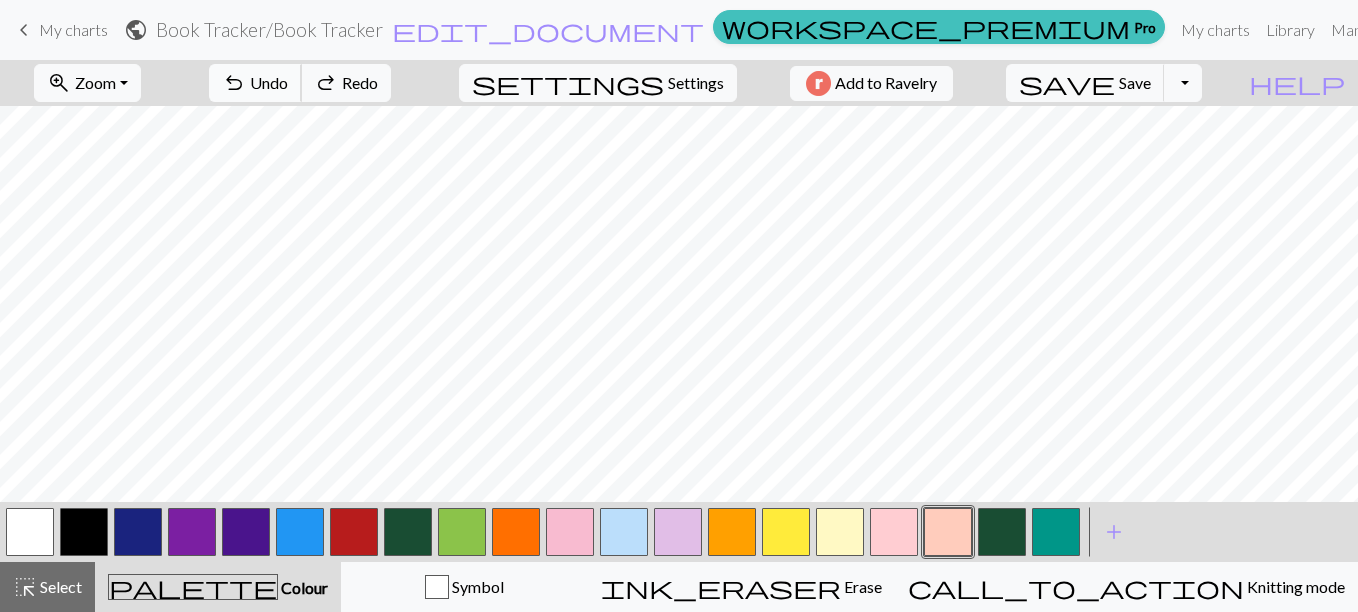 click on "Undo" at bounding box center [269, 82] 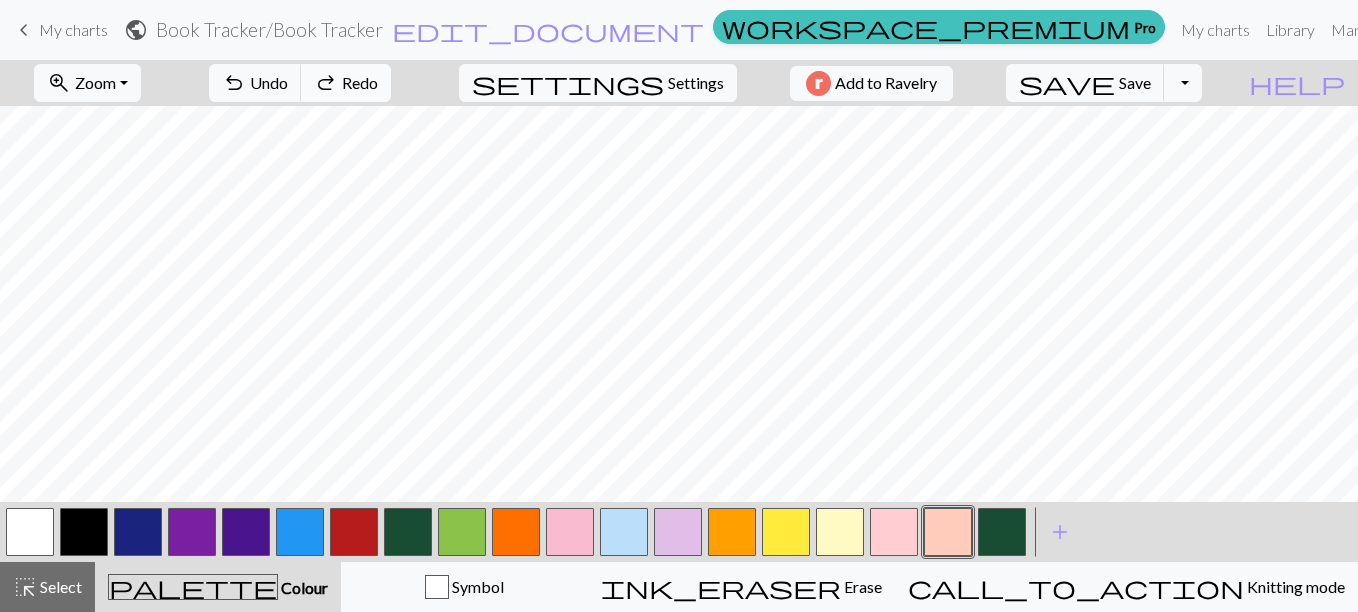click on "redo Redo Redo" at bounding box center [346, 83] 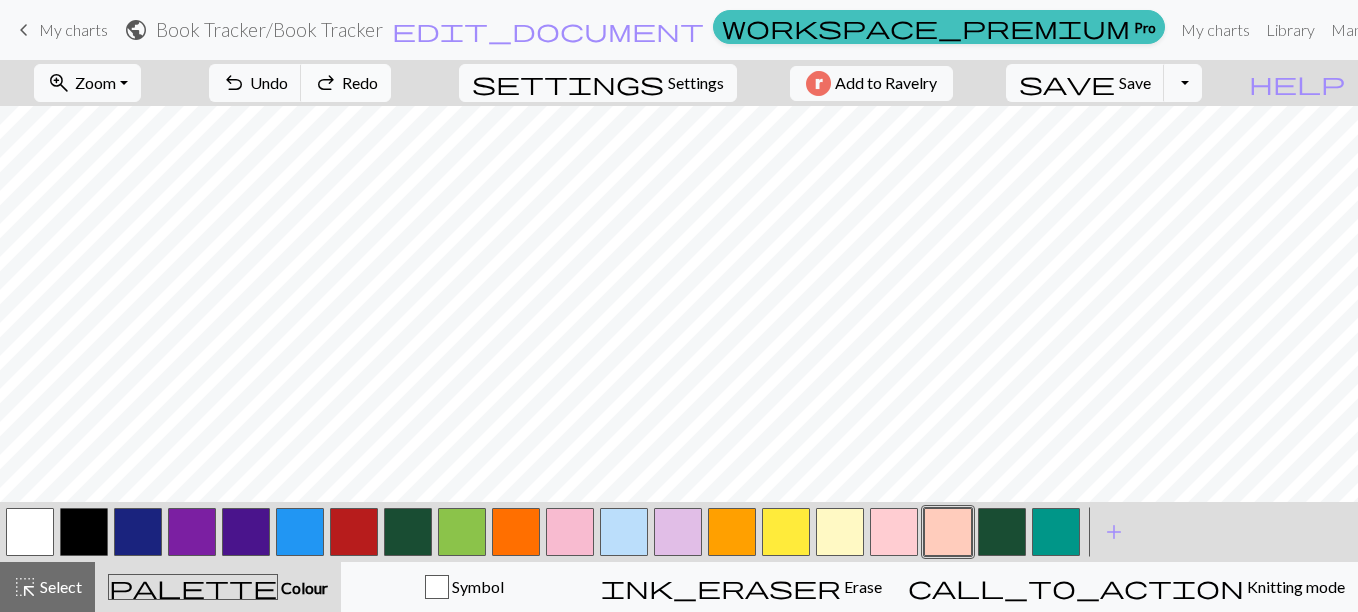click on "redo Redo Redo" at bounding box center (346, 83) 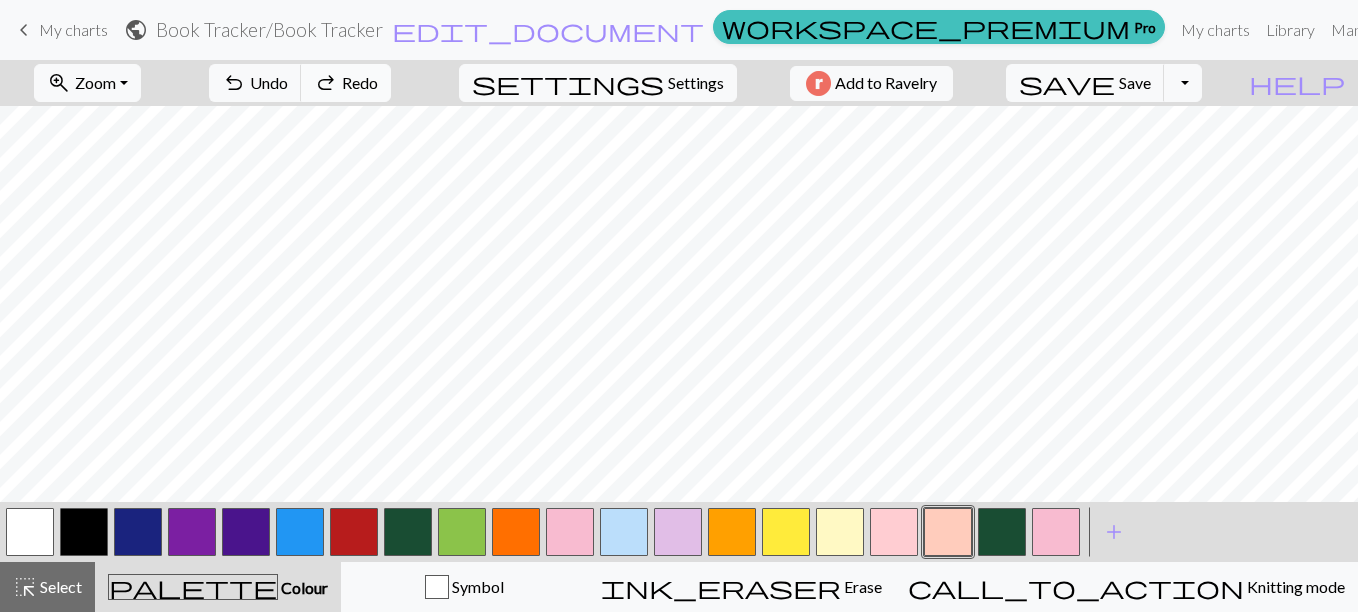 click on "redo Redo Redo" at bounding box center [346, 83] 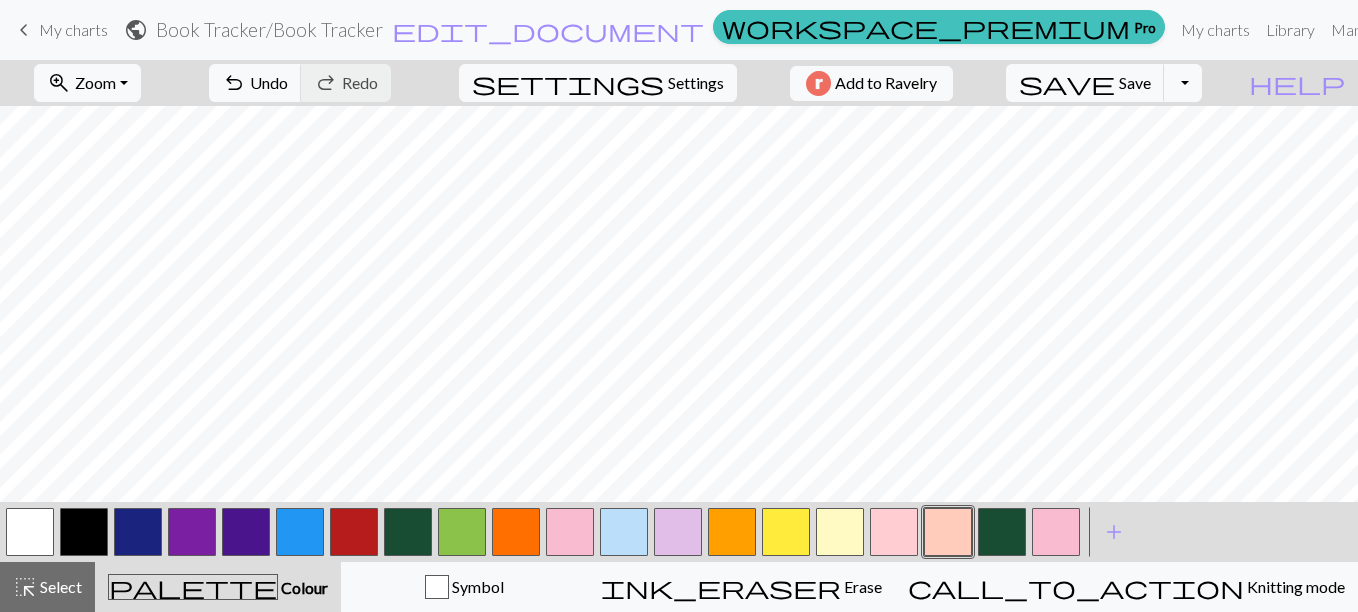 click at bounding box center [30, 532] 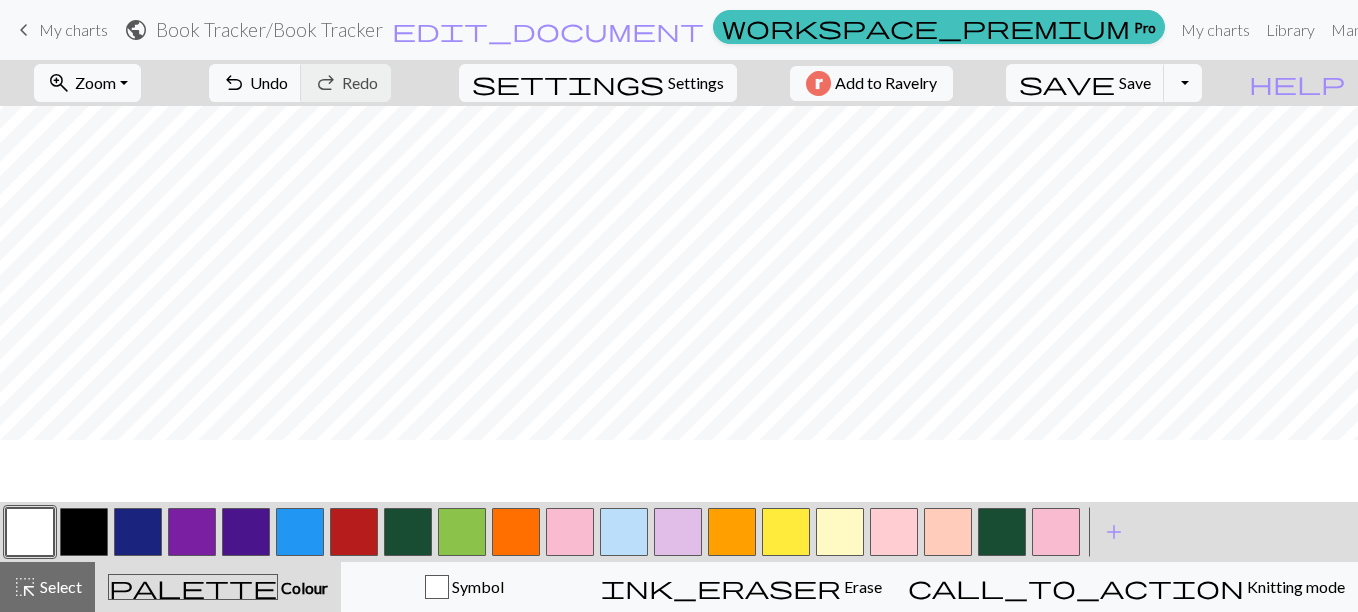 scroll, scrollTop: 1145, scrollLeft: 25, axis: both 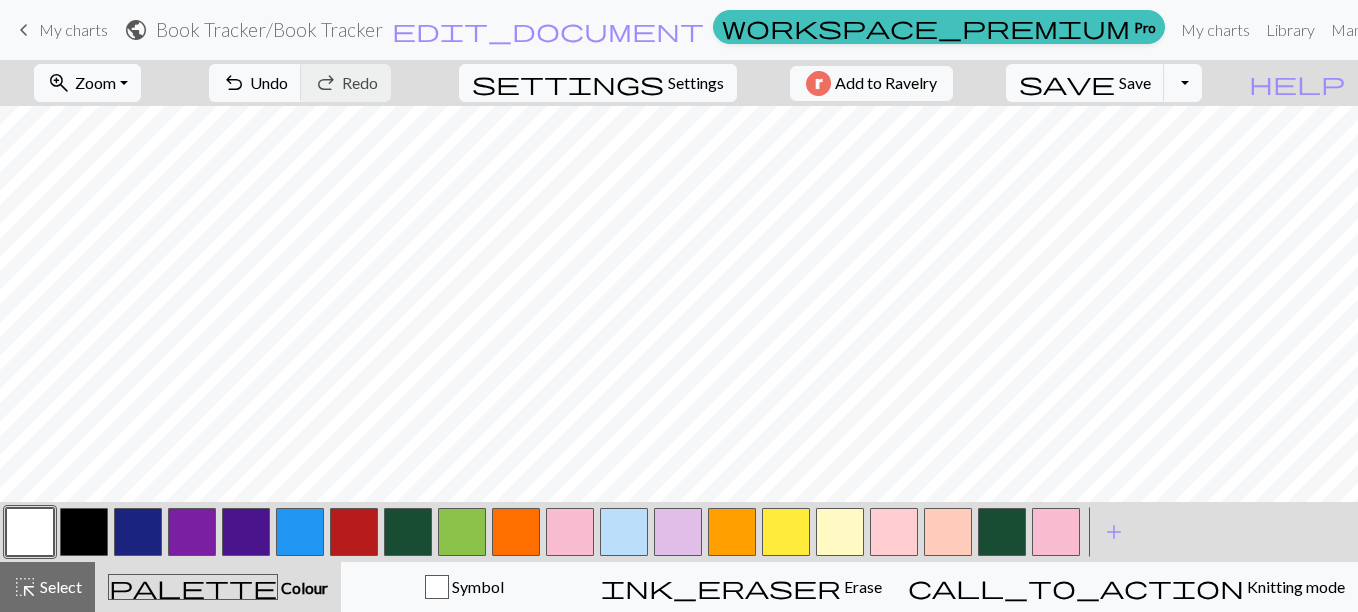 click at bounding box center [84, 532] 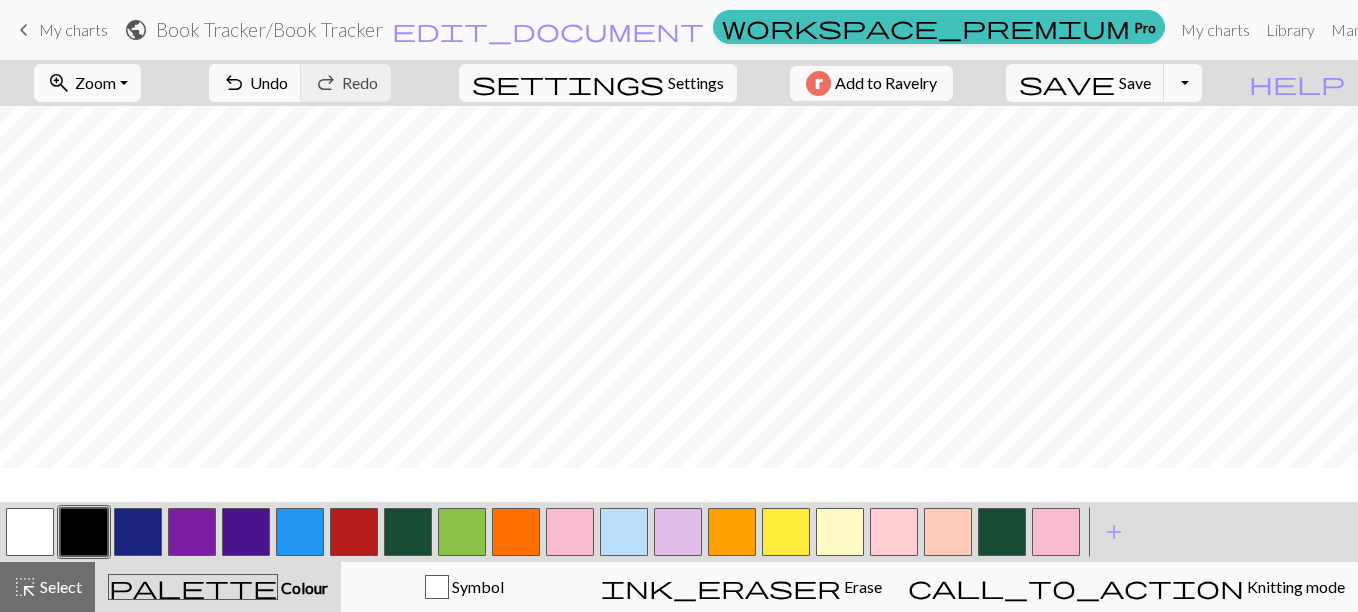scroll, scrollTop: 958, scrollLeft: 25, axis: both 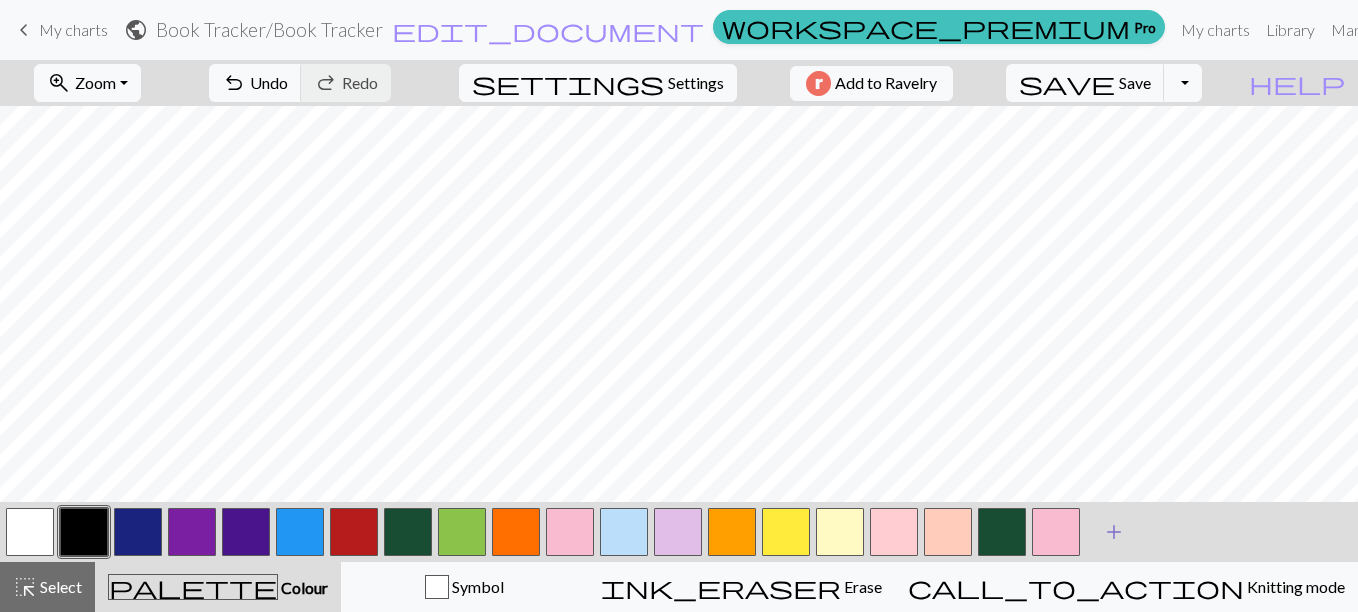 click on "add" at bounding box center [1114, 532] 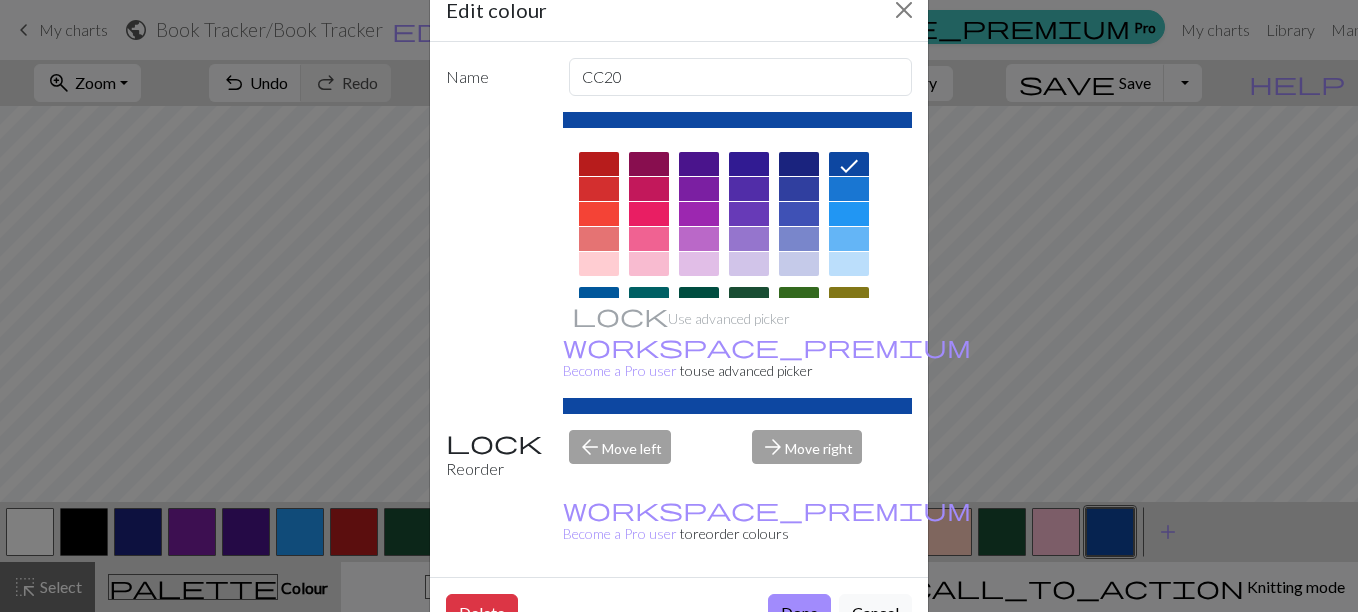 scroll, scrollTop: 50, scrollLeft: 0, axis: vertical 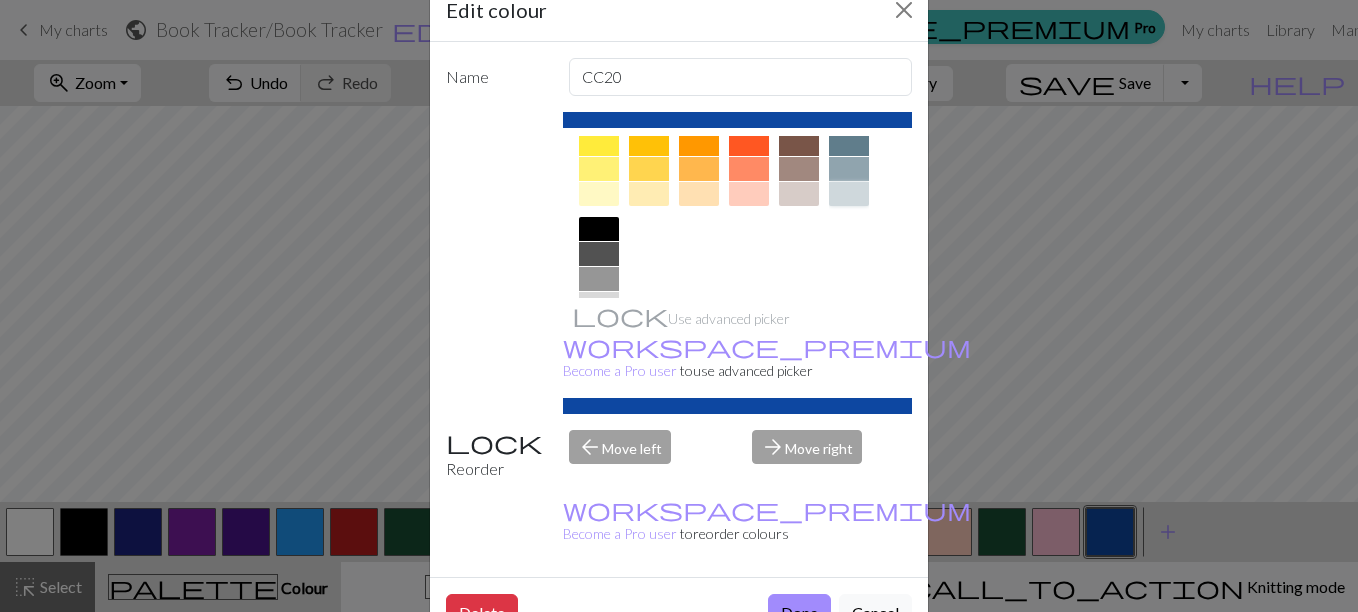 click at bounding box center [849, 194] 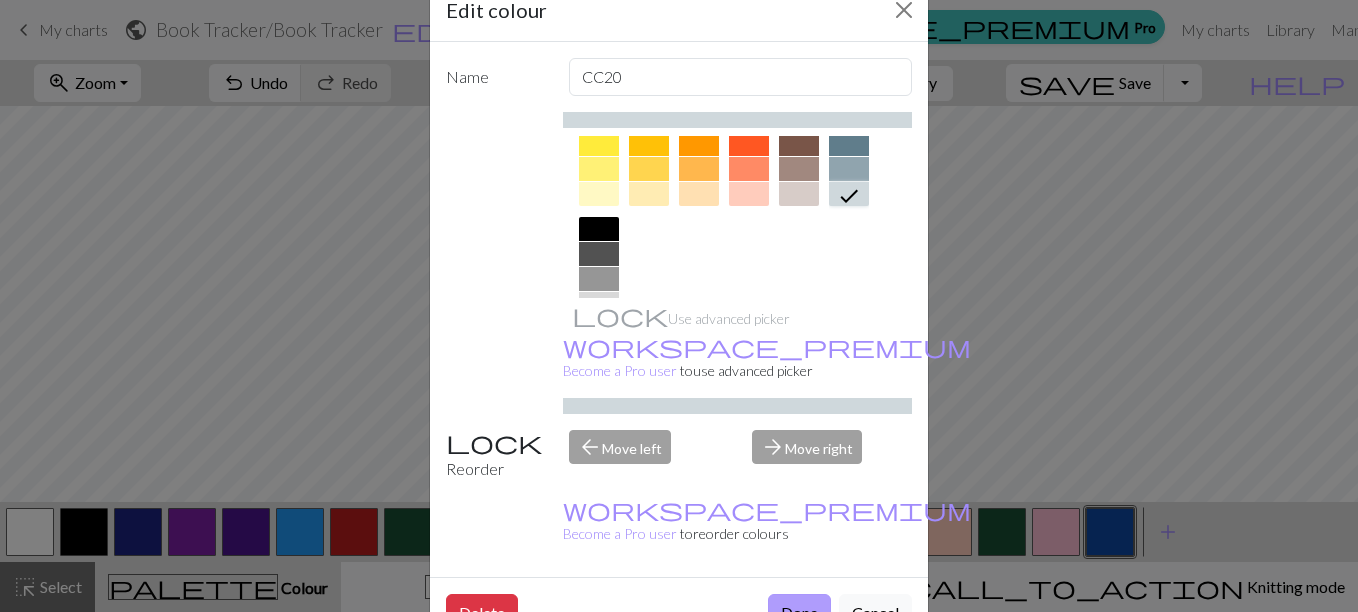 click on "Done" at bounding box center (799, 613) 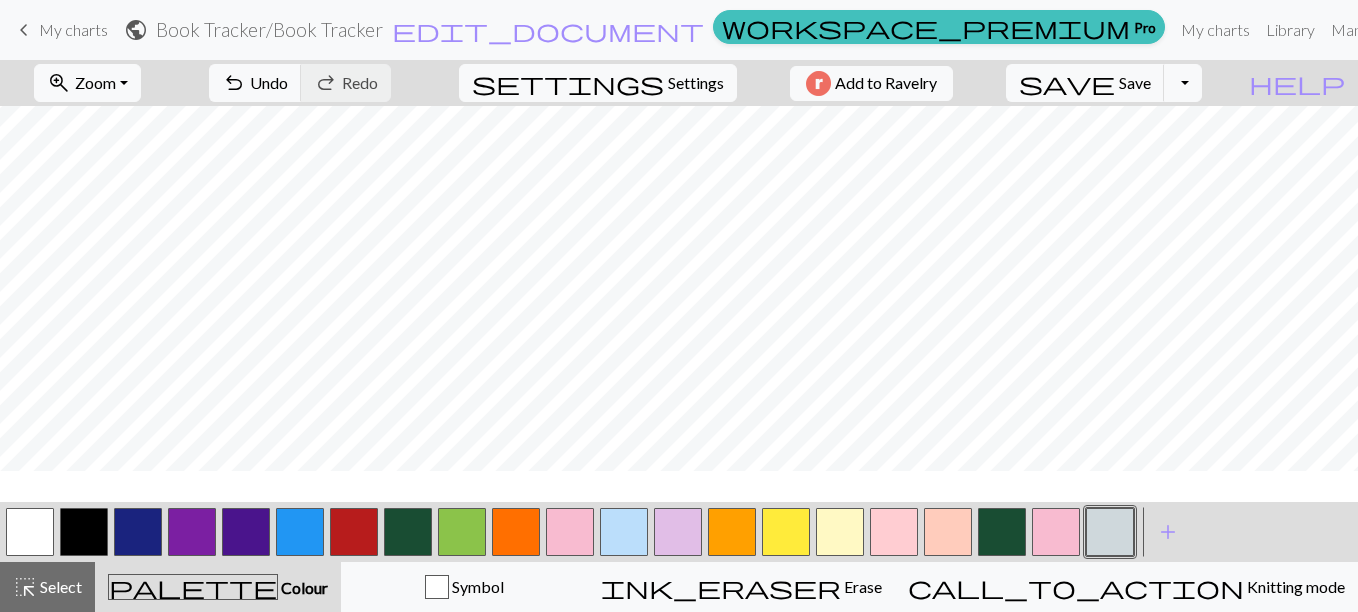 scroll, scrollTop: 927, scrollLeft: 25, axis: both 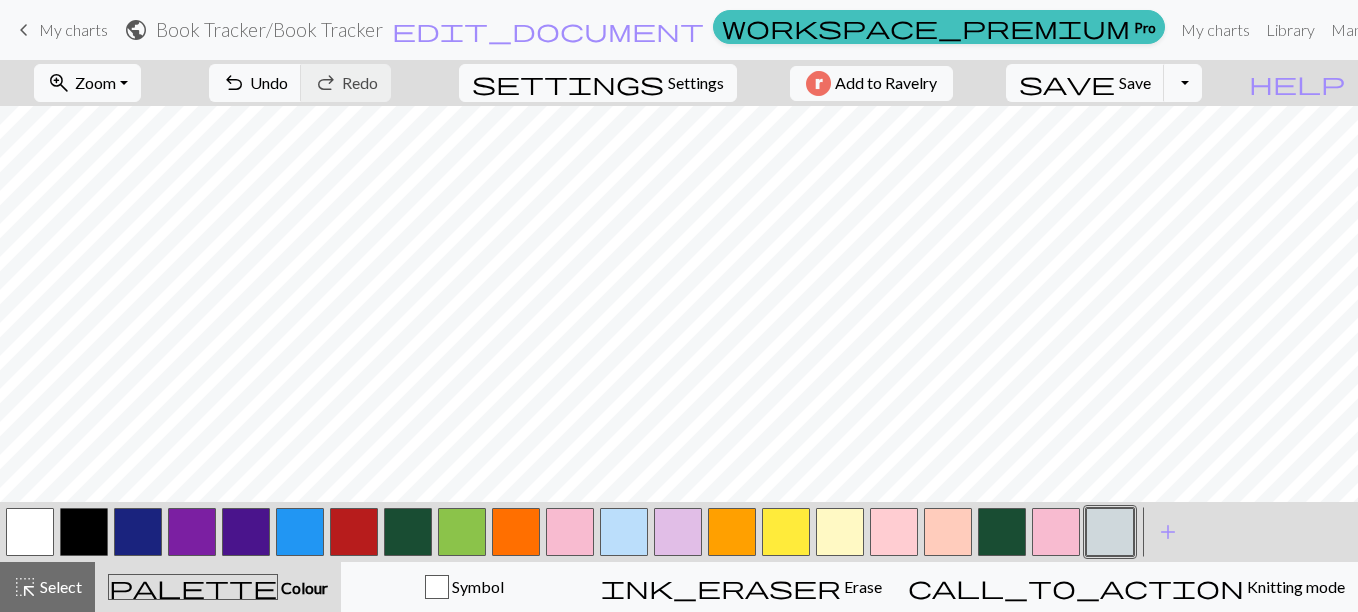 click at bounding box center [570, 532] 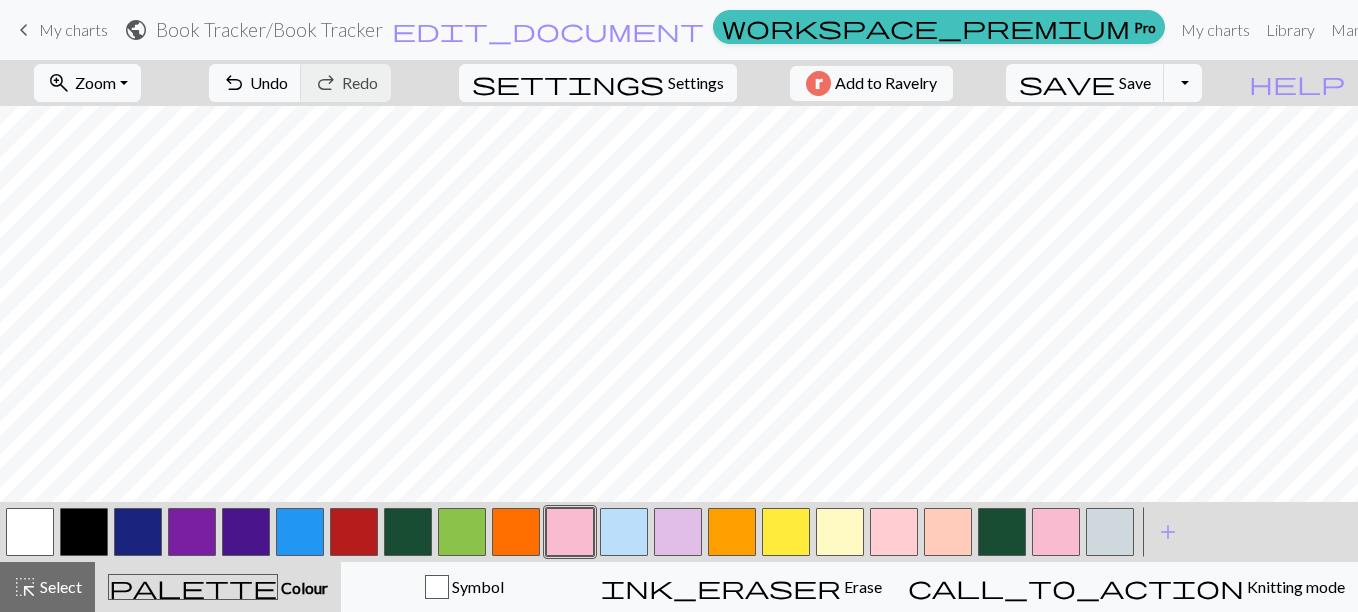 click at bounding box center (84, 532) 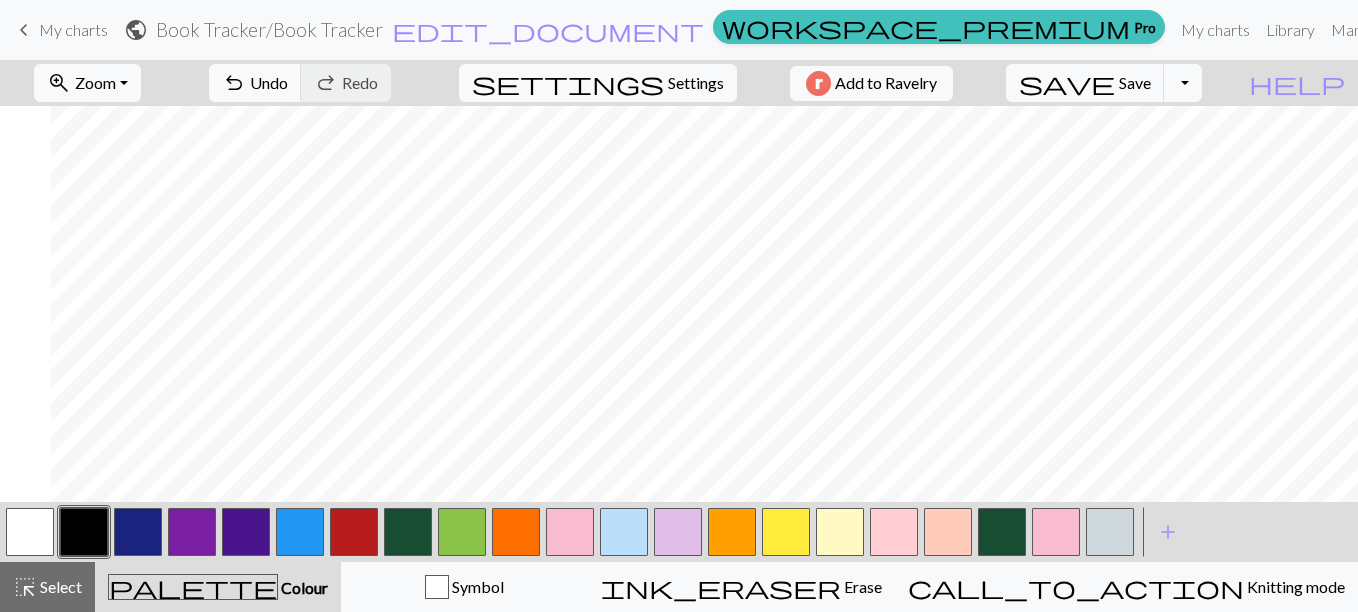 scroll, scrollTop: 957, scrollLeft: 197, axis: both 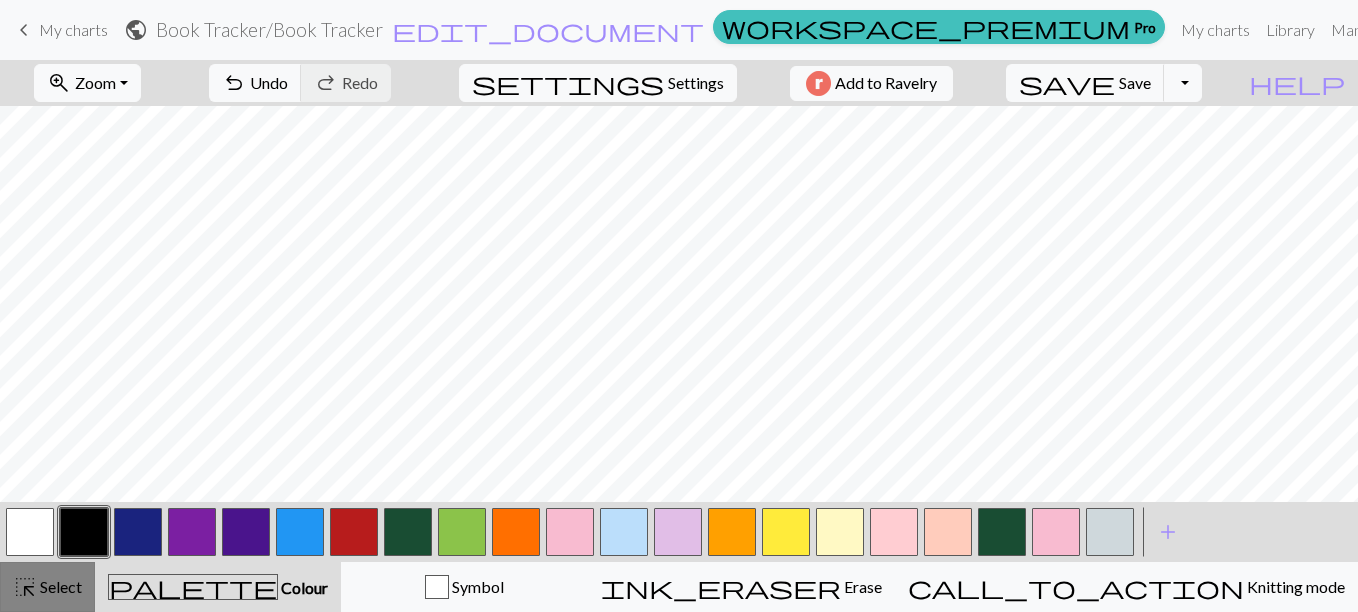 click on "highlight_alt" at bounding box center [25, 587] 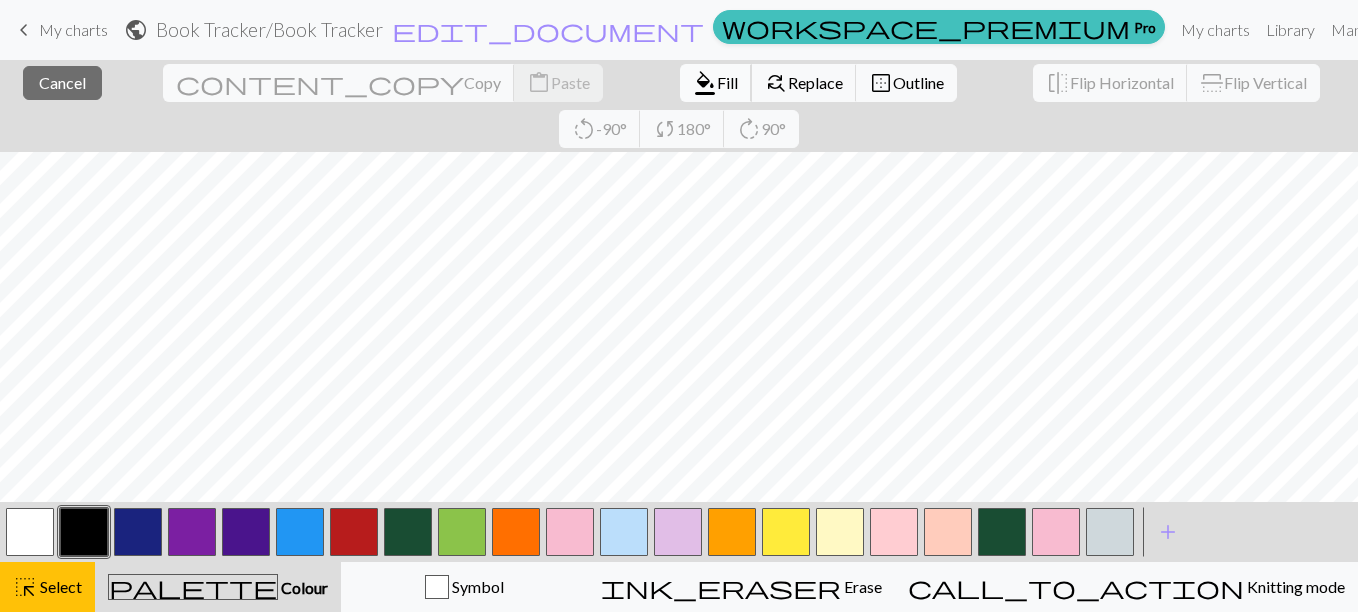click on "Fill" at bounding box center [727, 82] 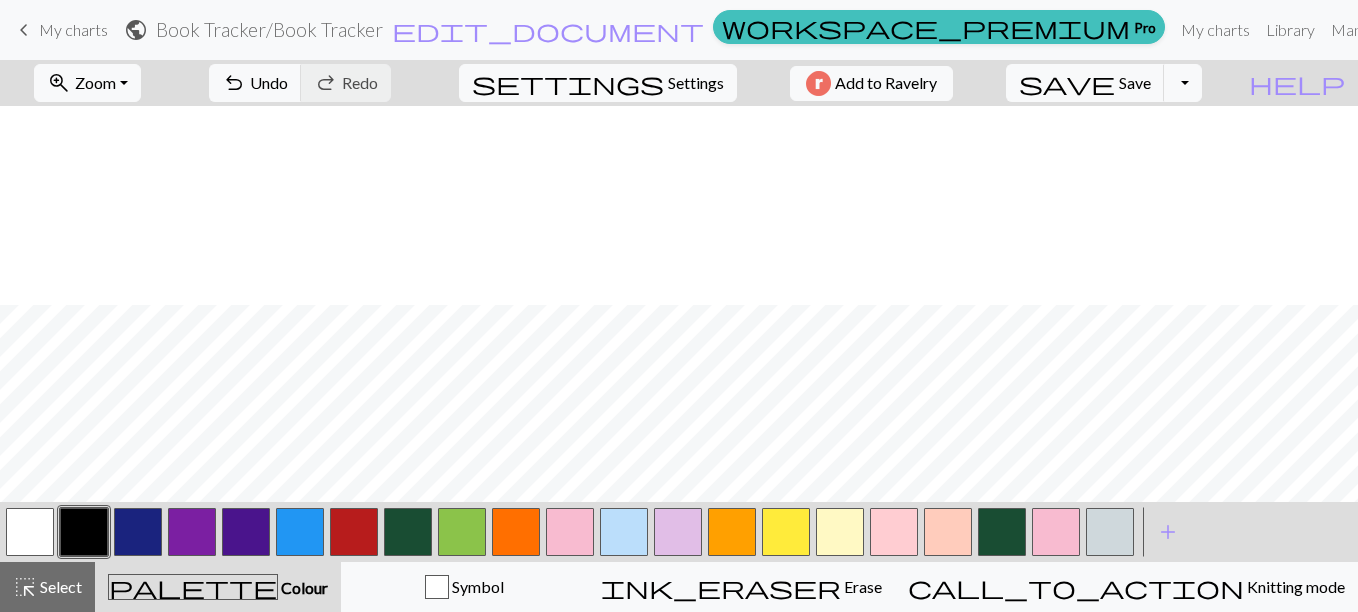 scroll, scrollTop: 1156, scrollLeft: 197, axis: both 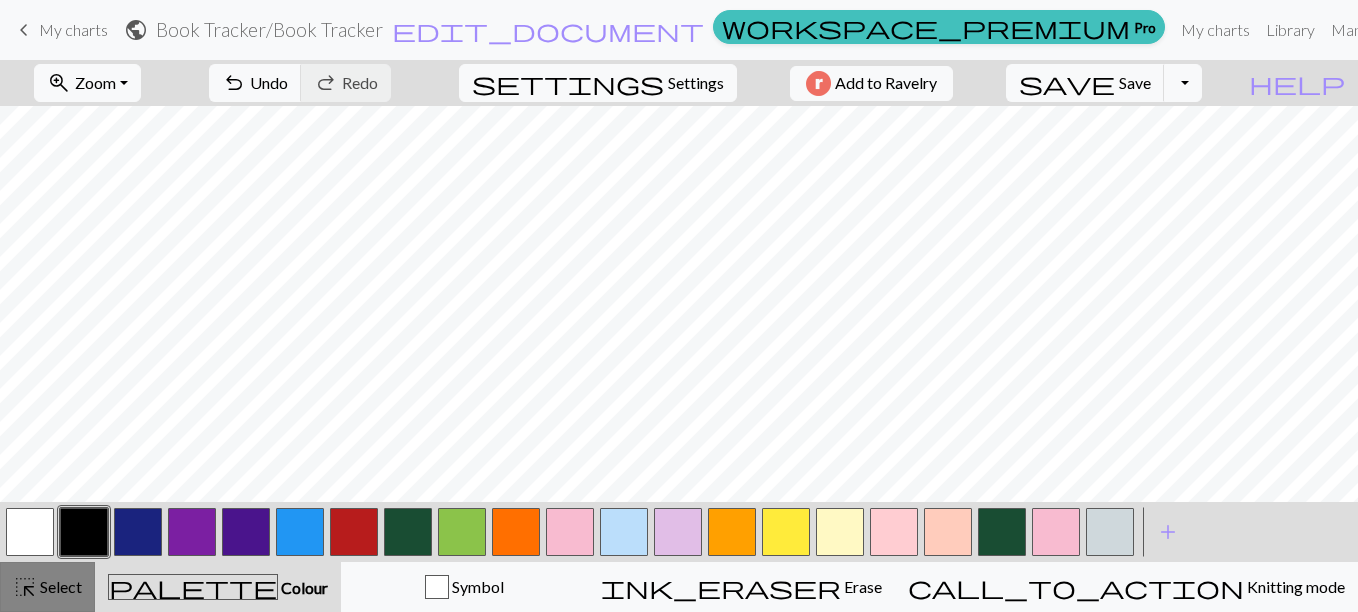 click on "Select" at bounding box center [59, 586] 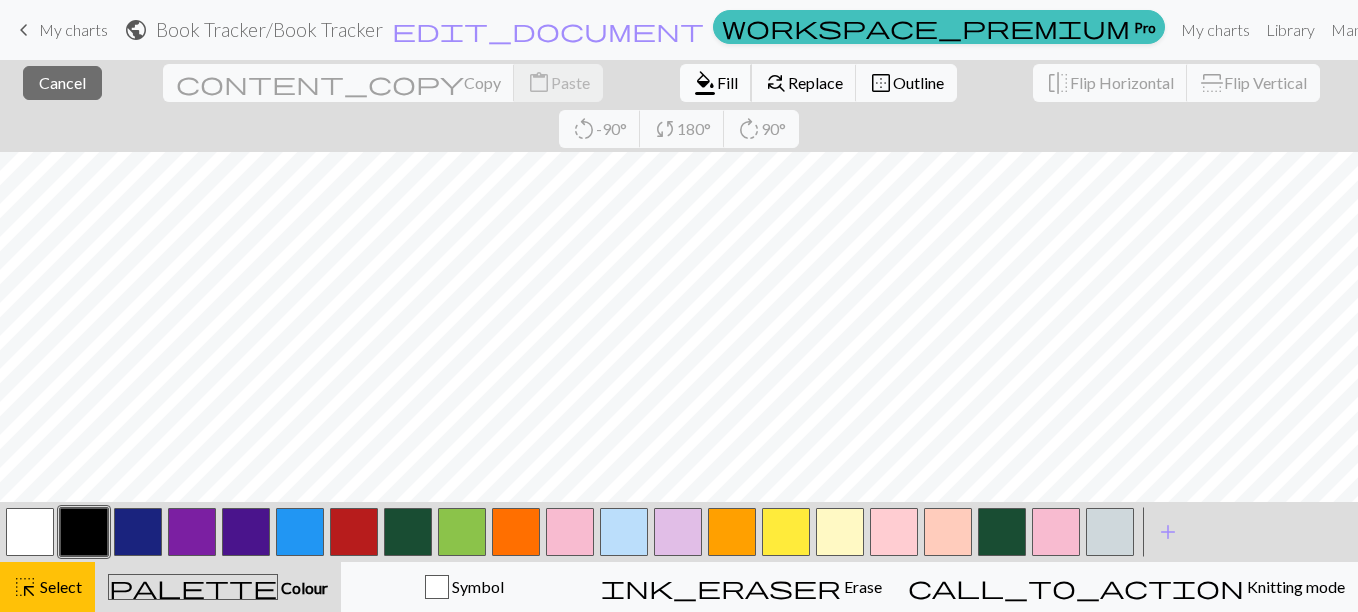 click on "format_color_fill" at bounding box center (705, 83) 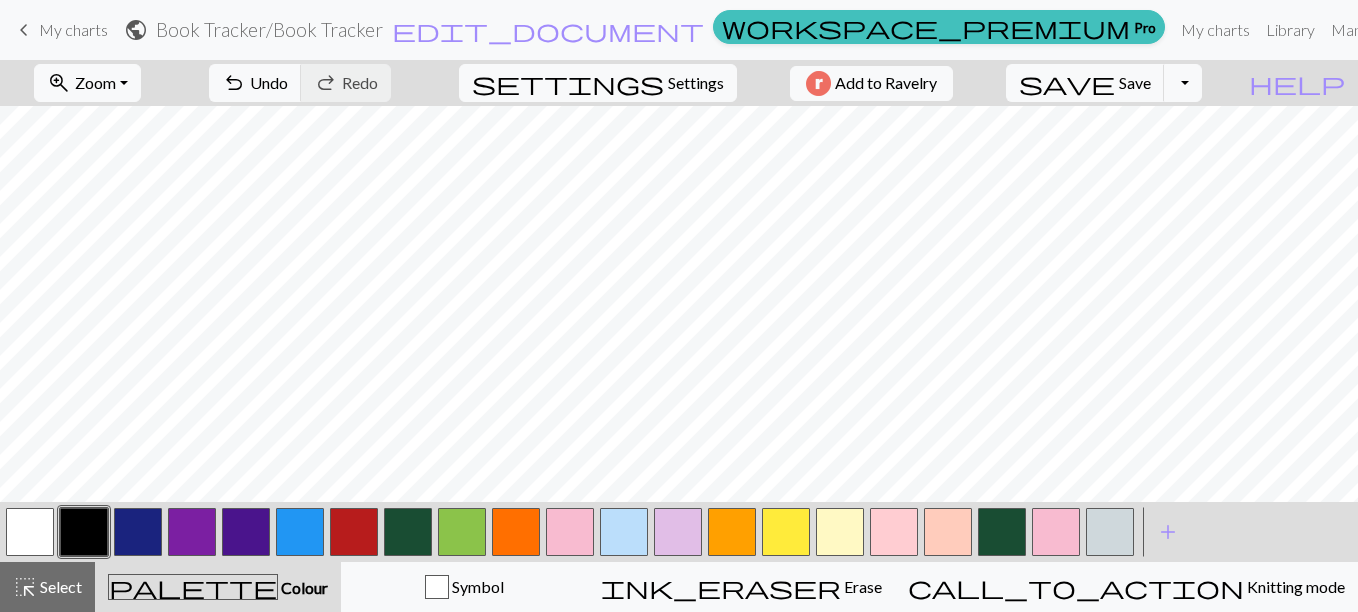 click at bounding box center [732, 532] 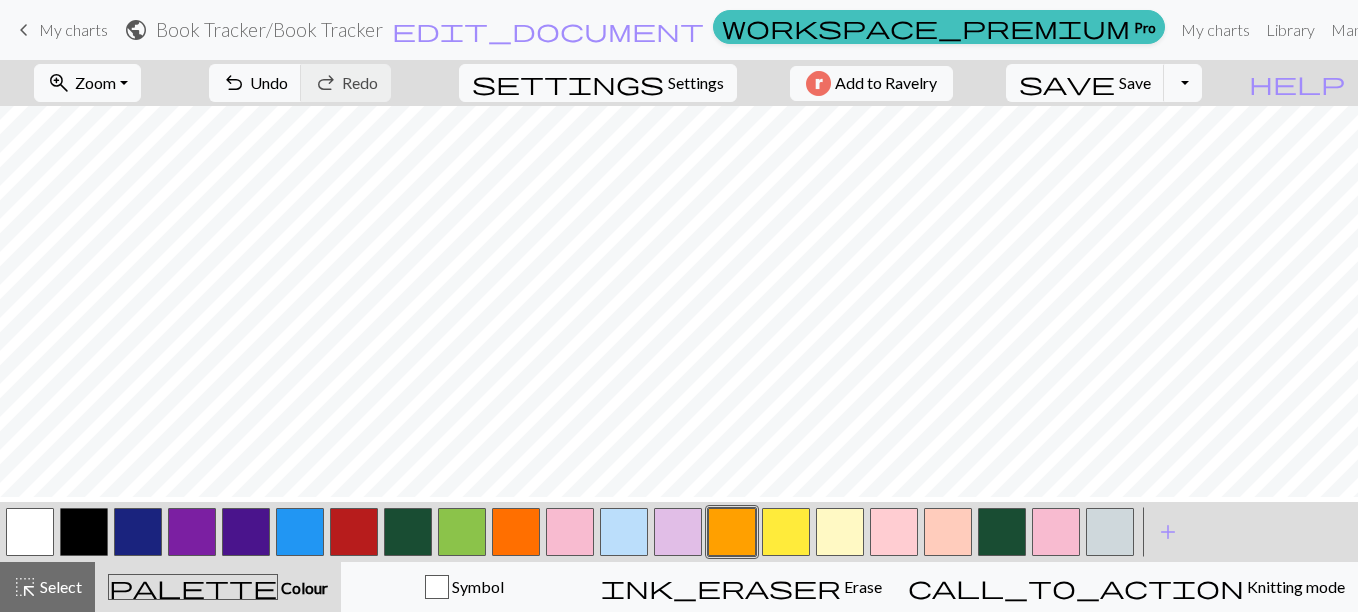 scroll, scrollTop: 1150, scrollLeft: 197, axis: both 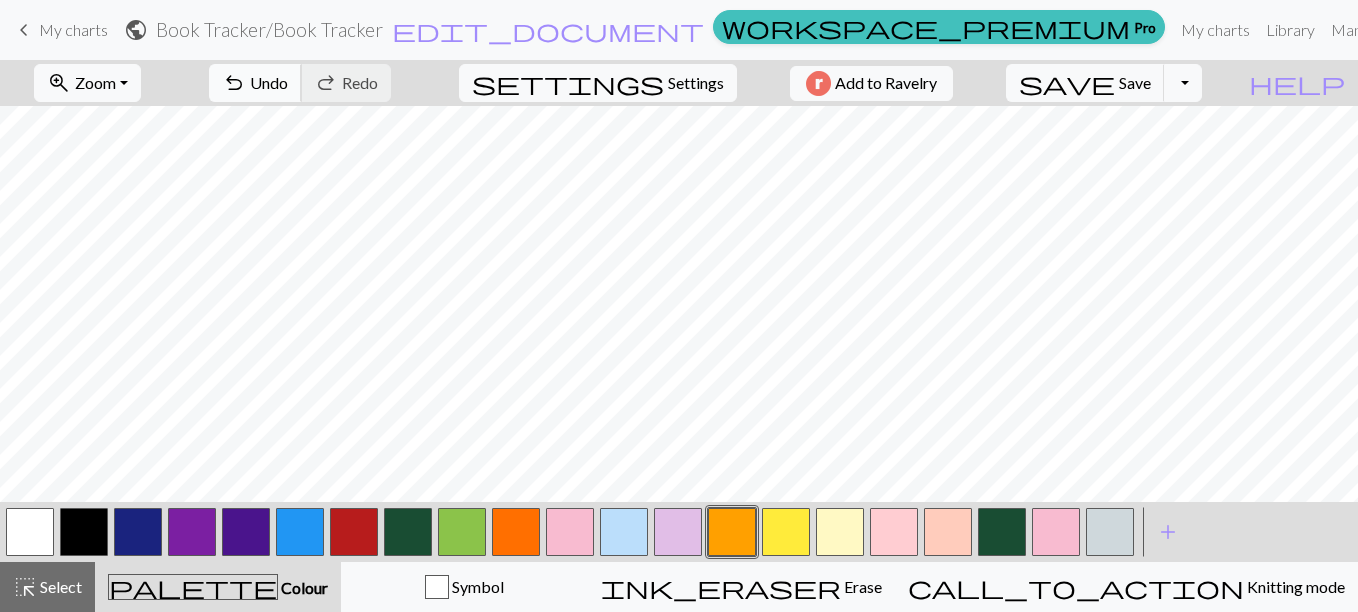 click on "undo Undo Undo" at bounding box center (255, 83) 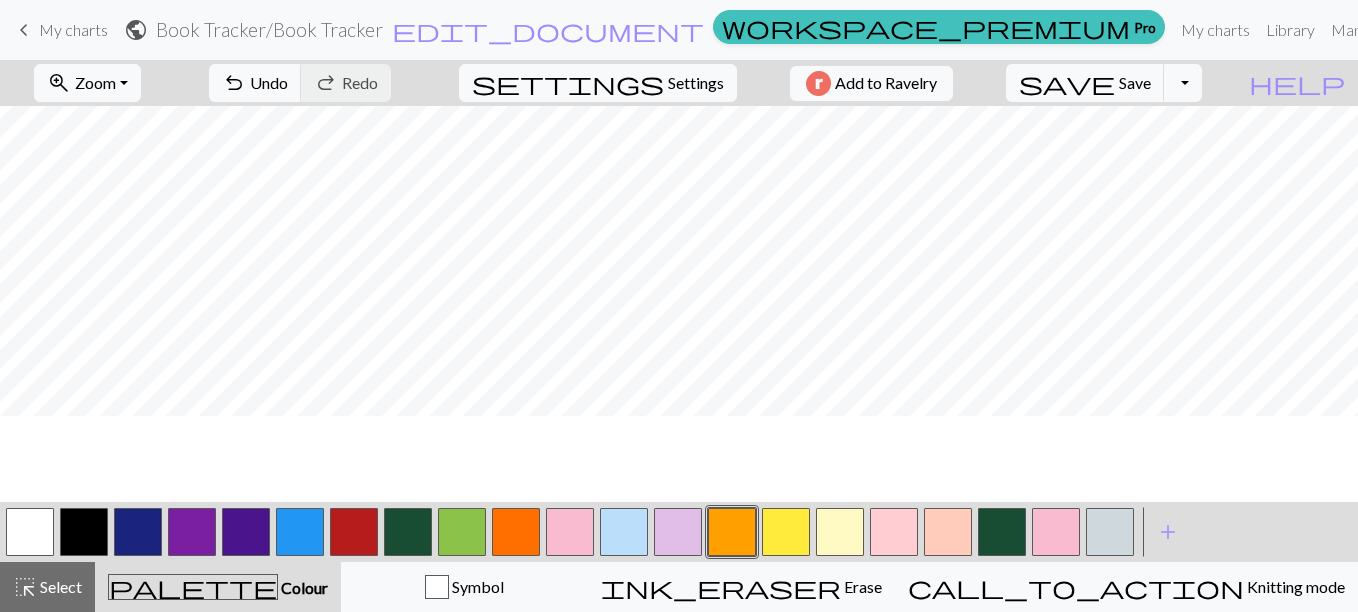 scroll, scrollTop: 916, scrollLeft: 197, axis: both 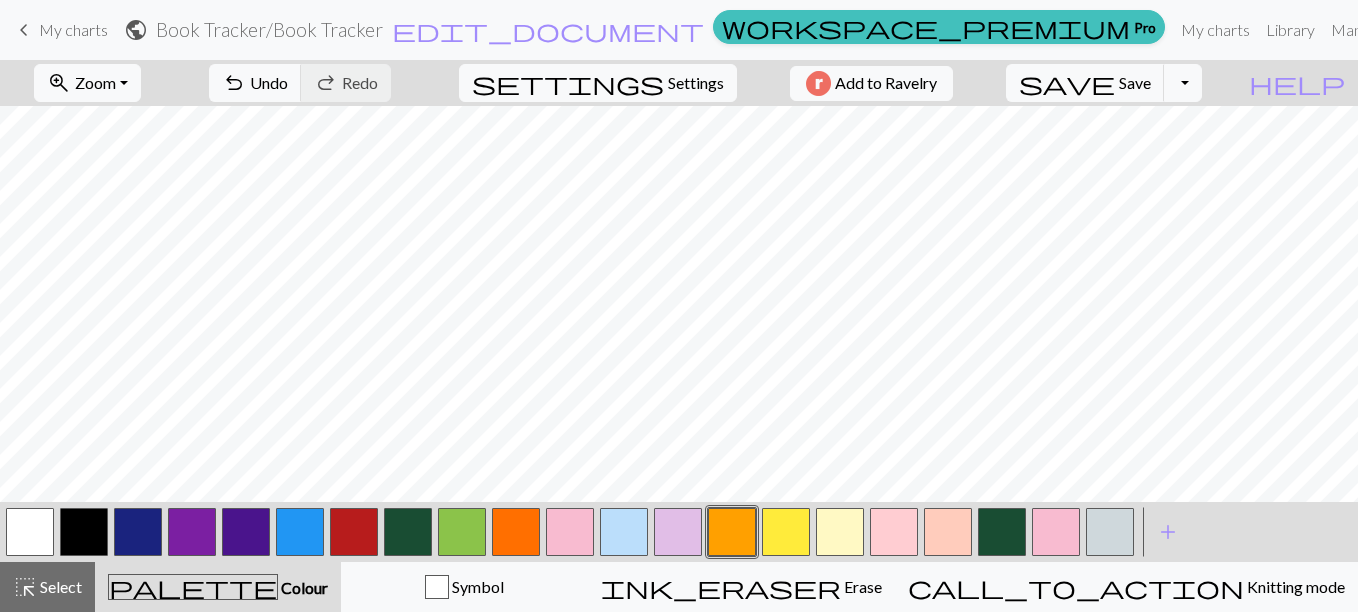 click at bounding box center (30, 532) 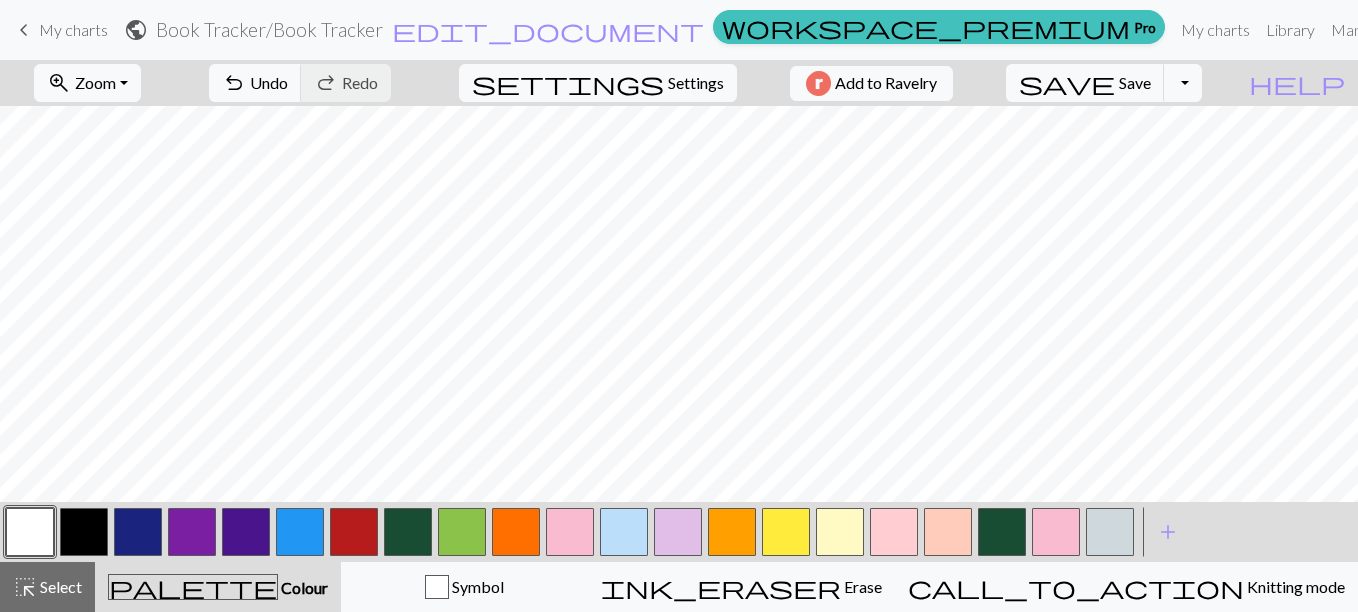 click at bounding box center [84, 532] 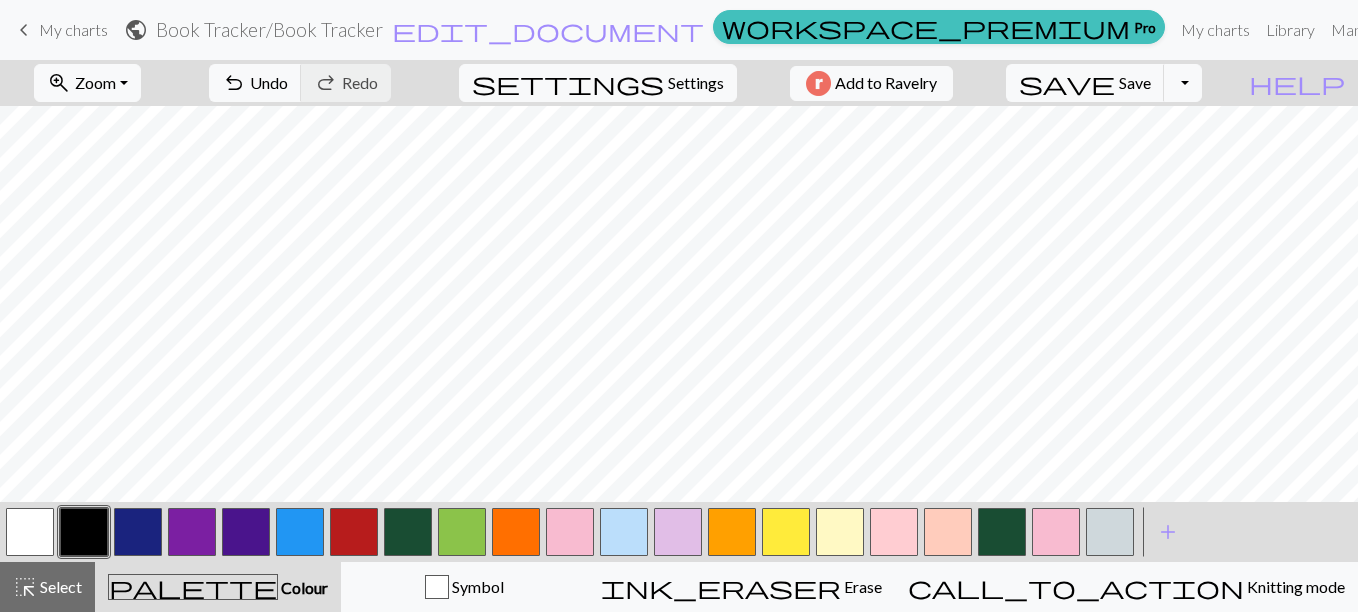 click at bounding box center (732, 532) 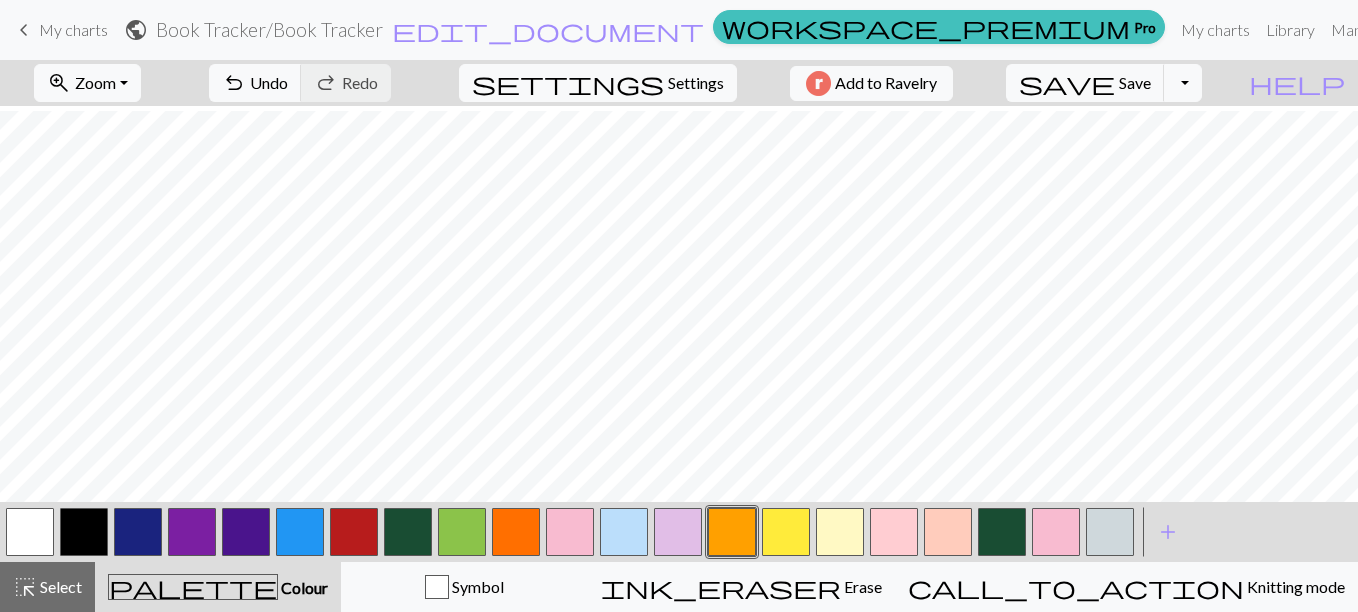 scroll, scrollTop: 1110, scrollLeft: 197, axis: both 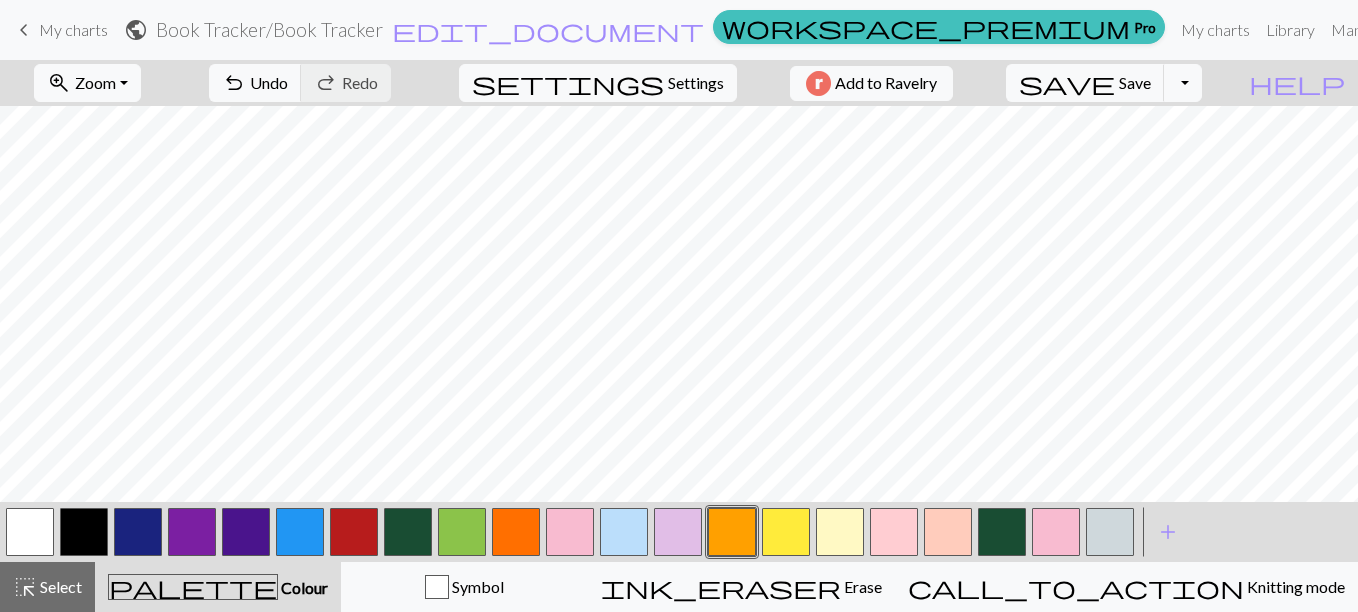 click at bounding box center [84, 532] 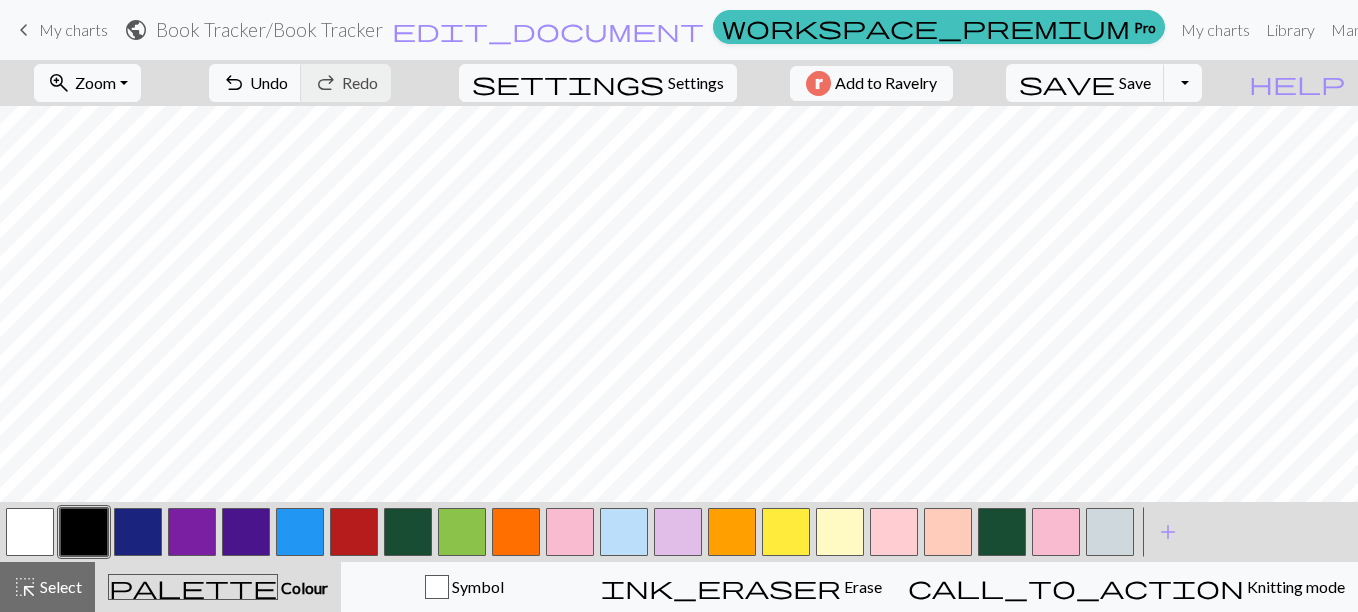 click at bounding box center (732, 532) 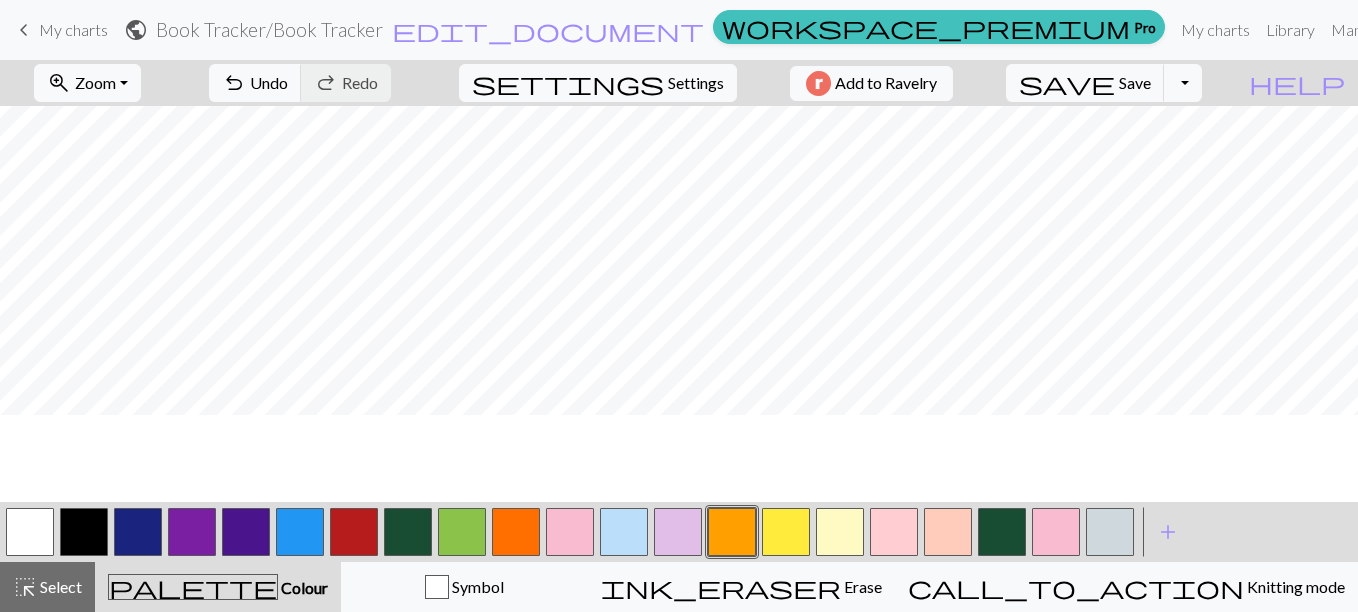 scroll, scrollTop: 1001, scrollLeft: 197, axis: both 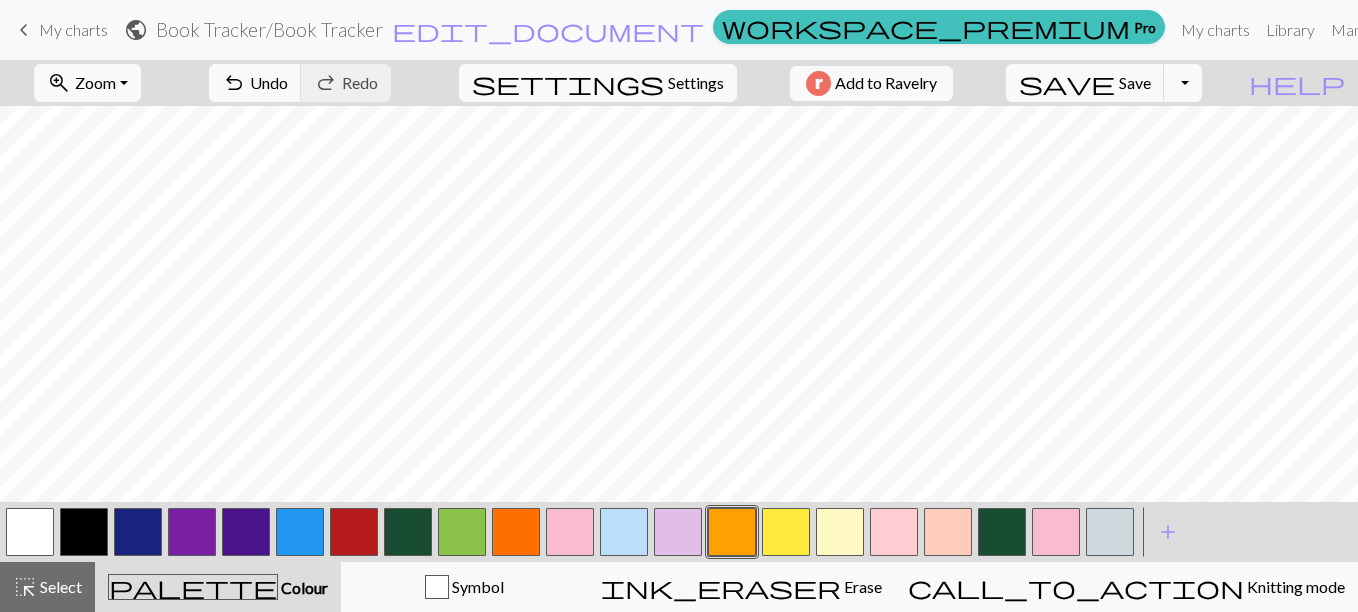 click at bounding box center [84, 532] 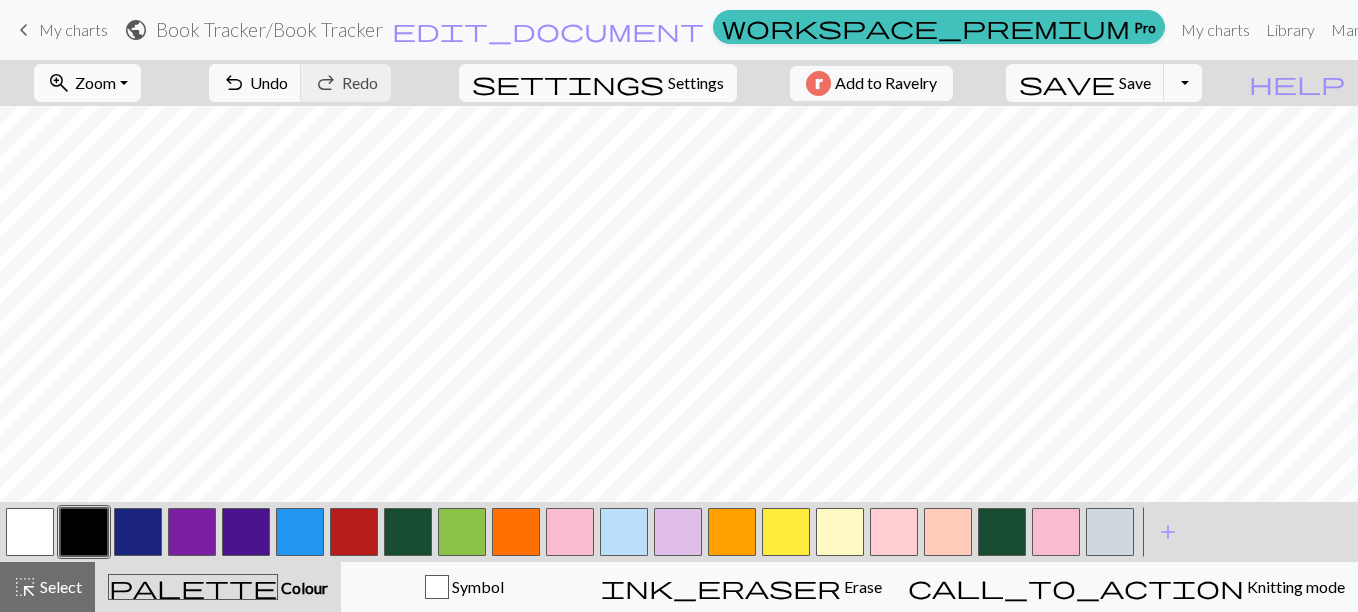 click at bounding box center [732, 532] 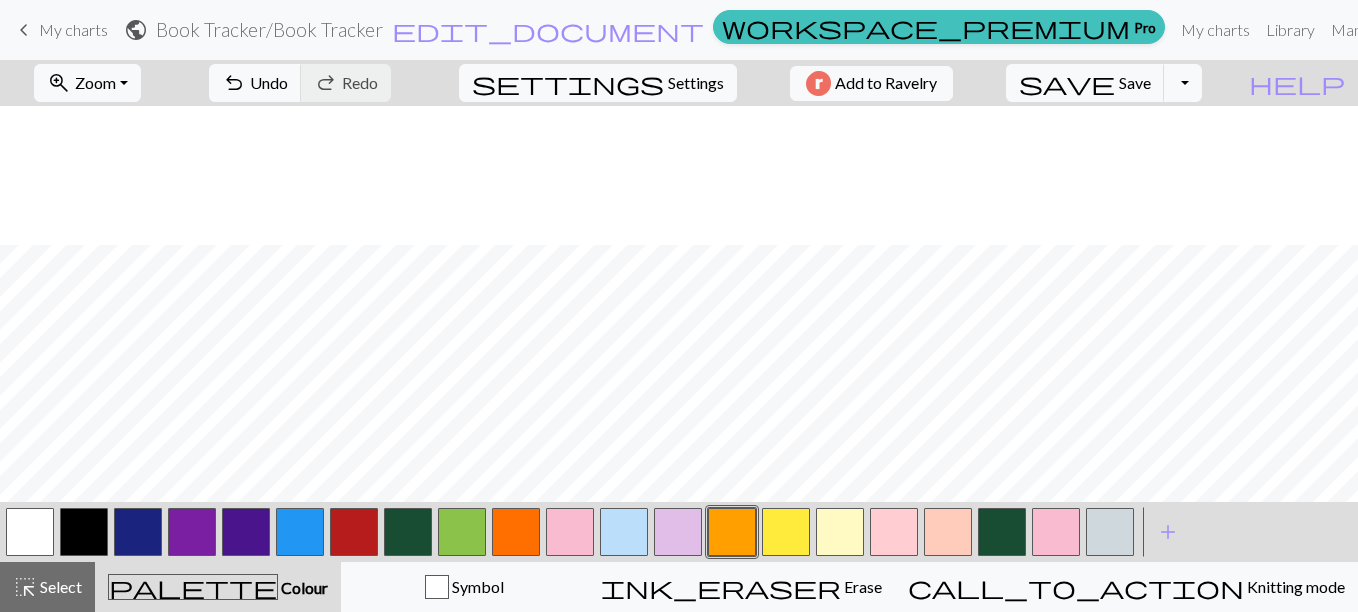scroll, scrollTop: 1110, scrollLeft: 389, axis: both 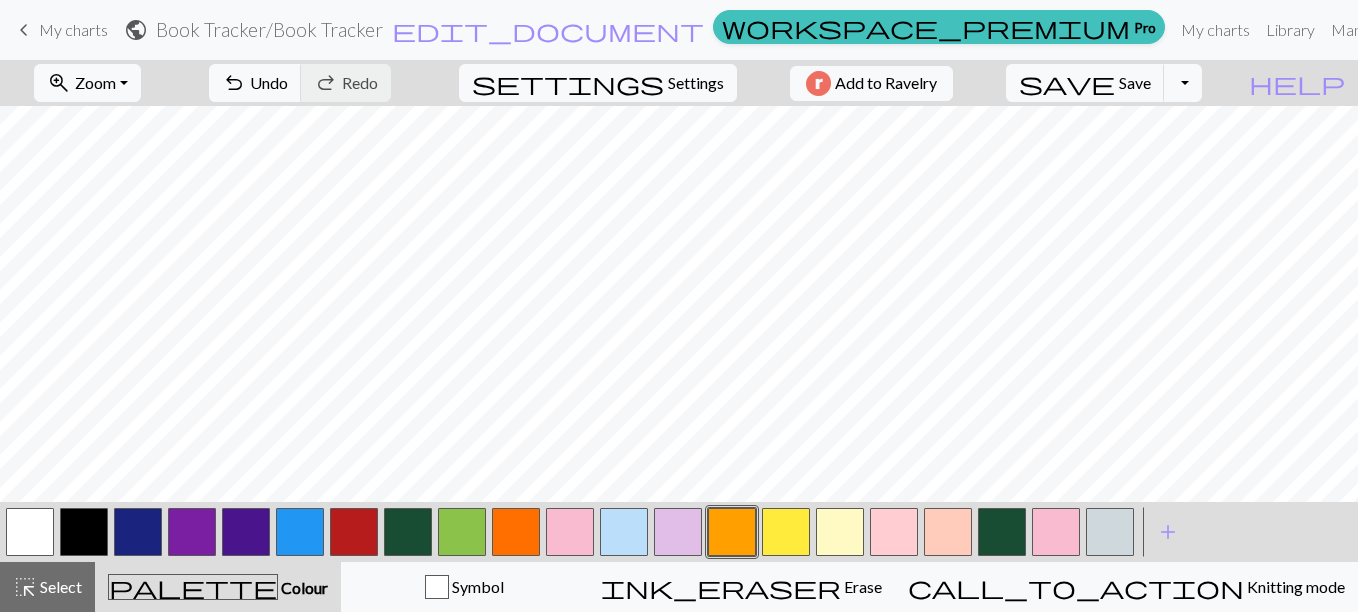 click at bounding box center (84, 532) 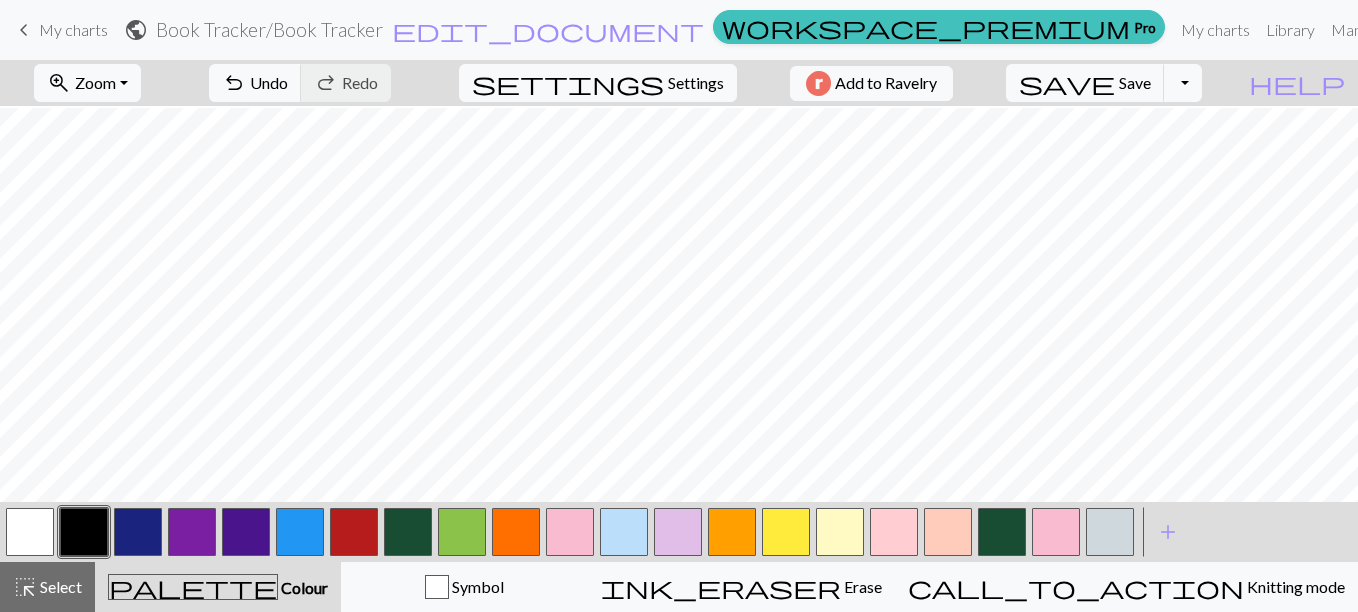 scroll, scrollTop: 972, scrollLeft: 621, axis: both 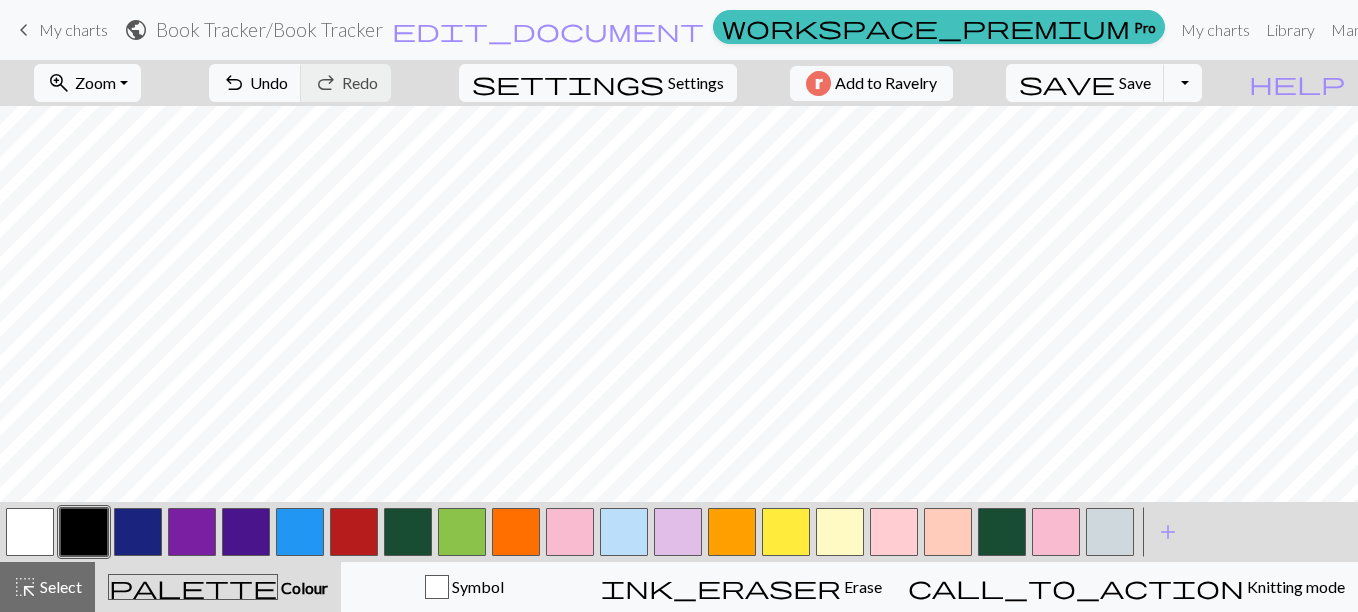 click at bounding box center (1002, 532) 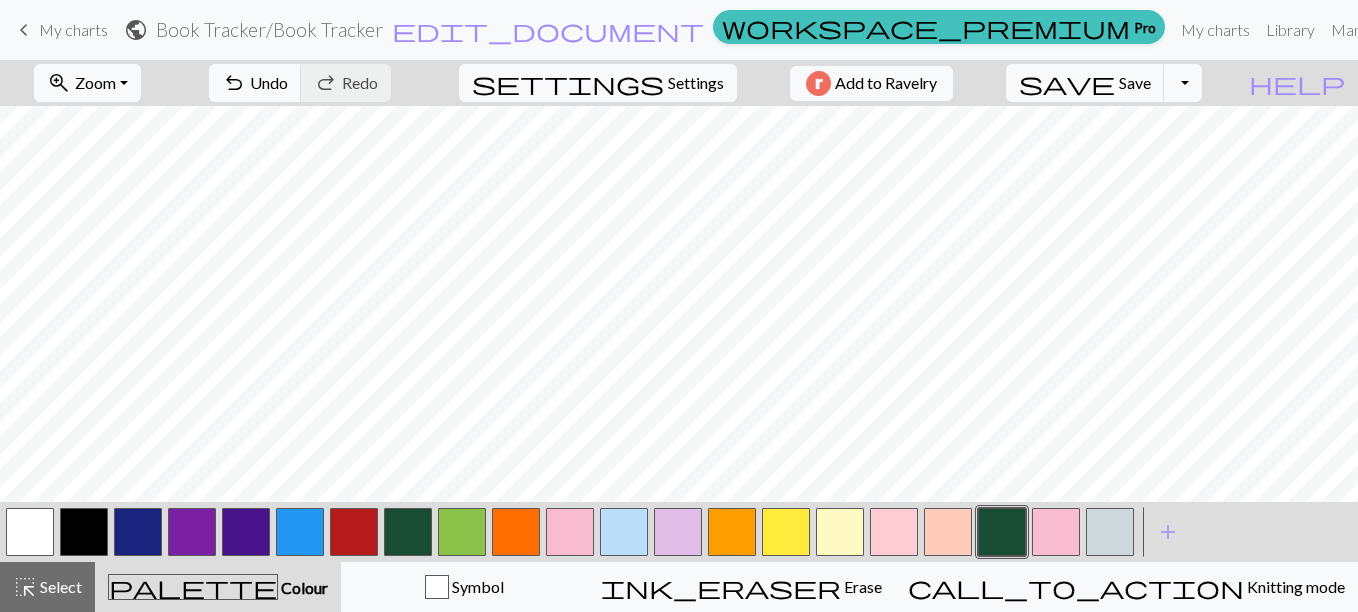 click at bounding box center [1002, 532] 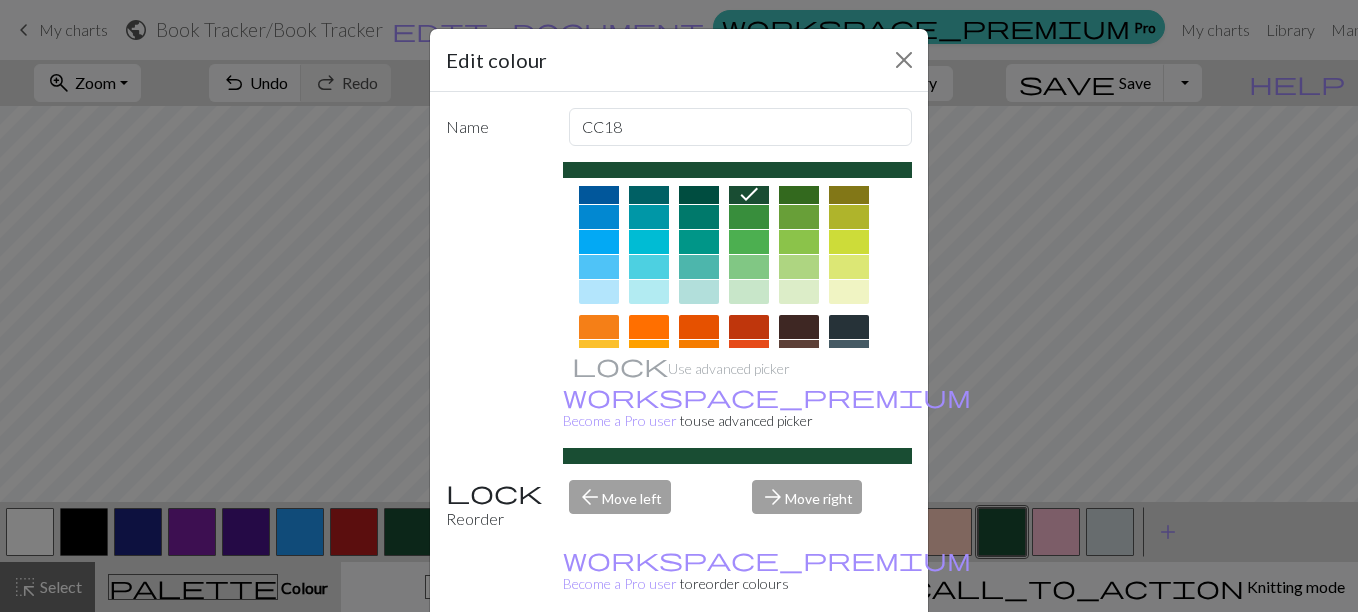 scroll, scrollTop: 158, scrollLeft: 0, axis: vertical 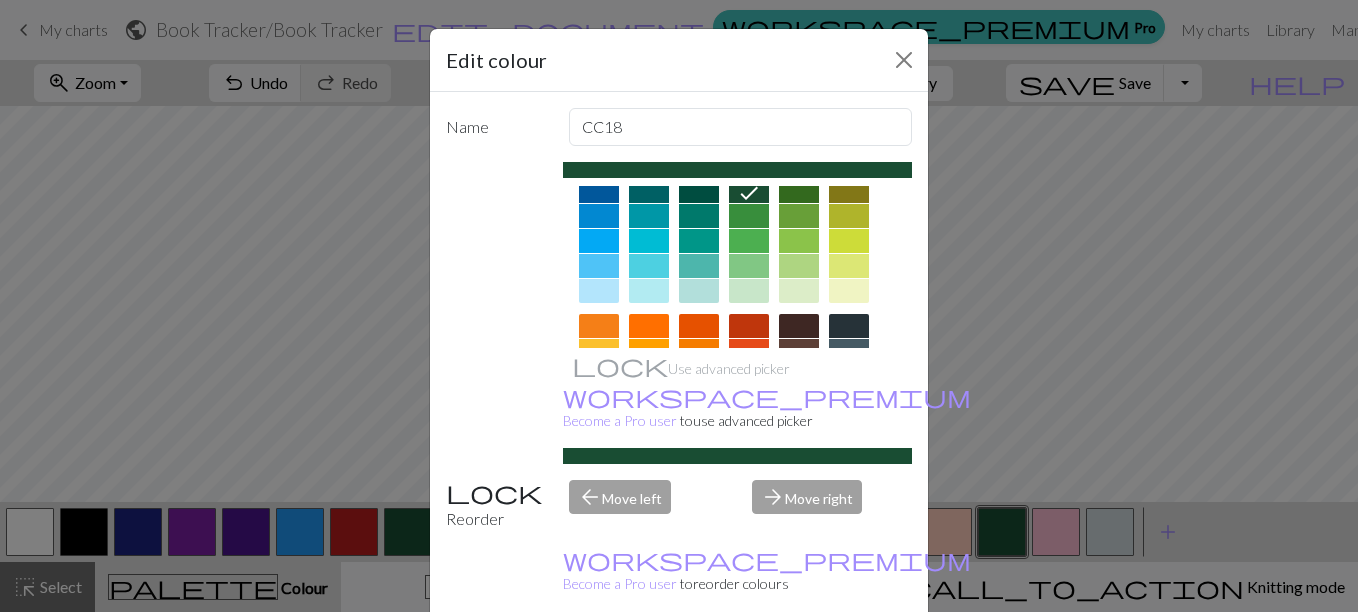click at bounding box center [699, 266] 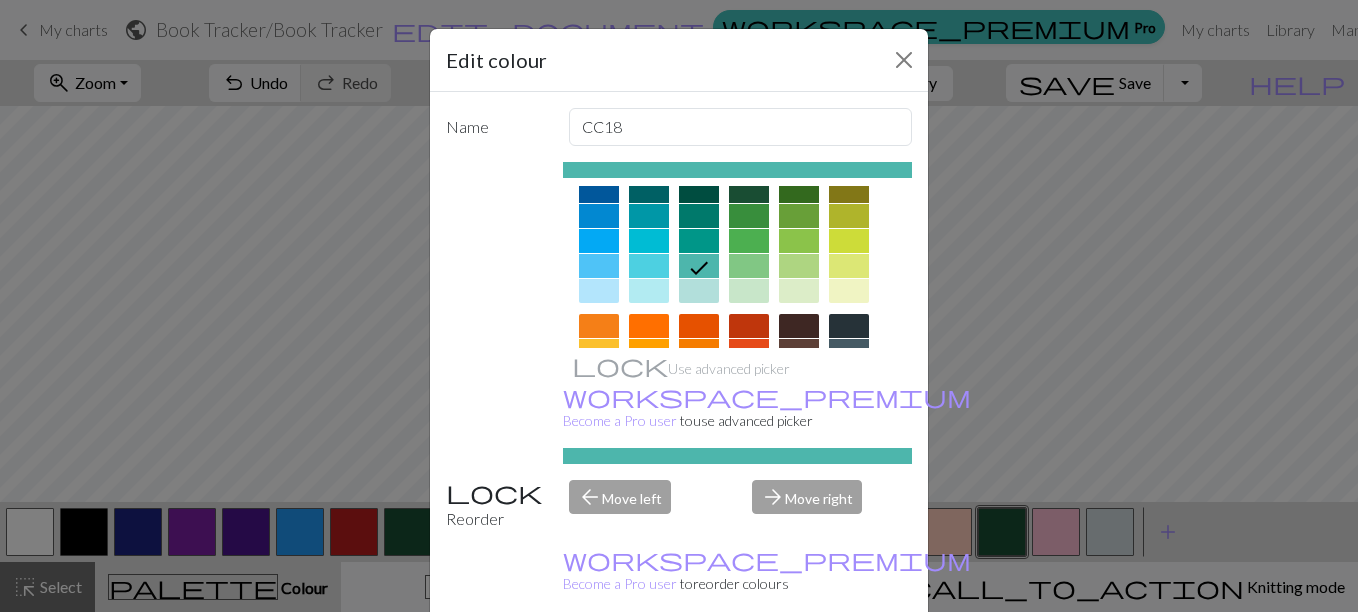 click on "Done" at bounding box center [799, 663] 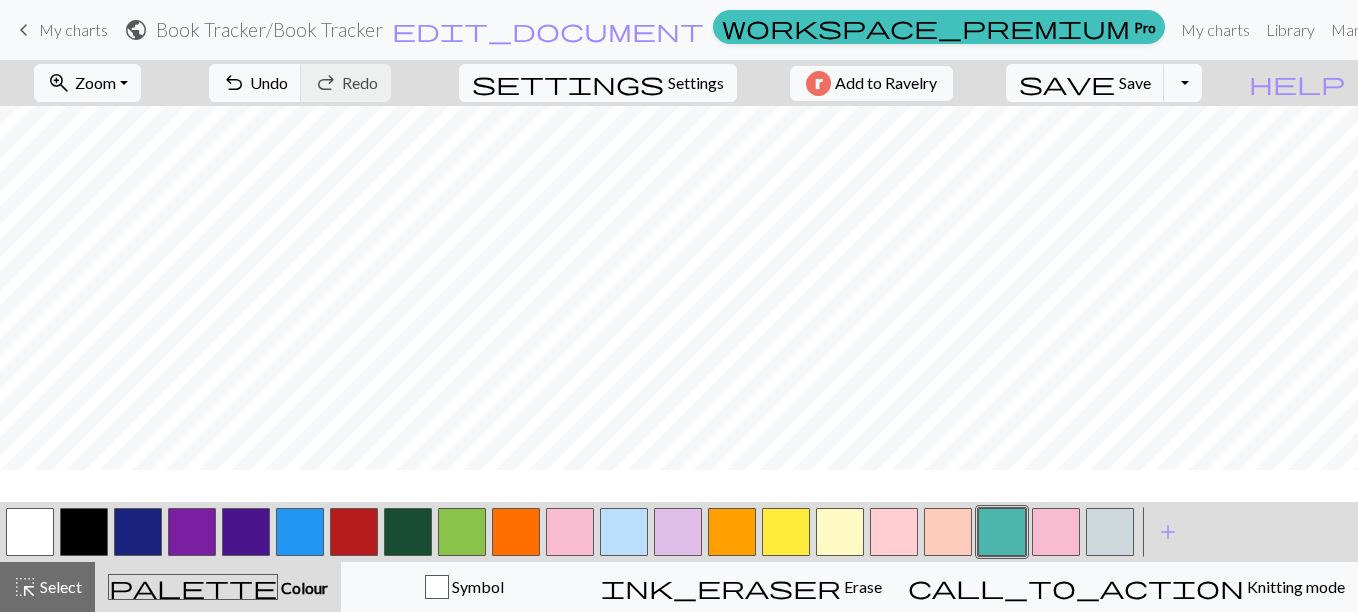 scroll, scrollTop: 1091, scrollLeft: 621, axis: both 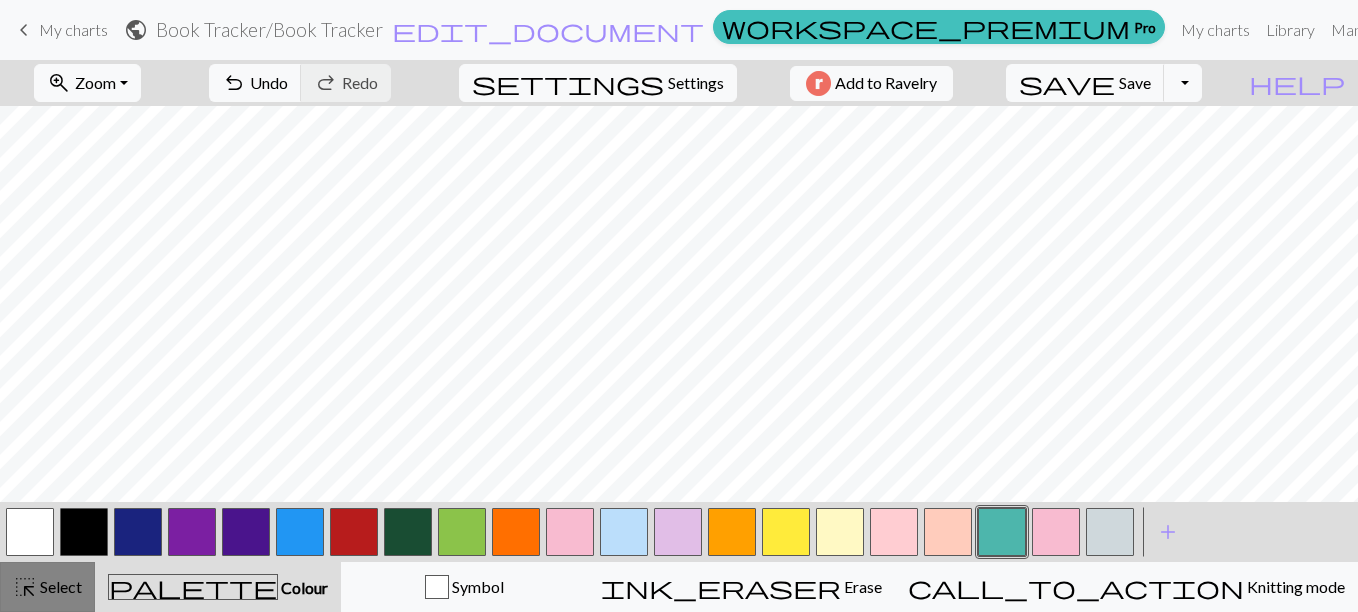 click on "Select" at bounding box center (59, 586) 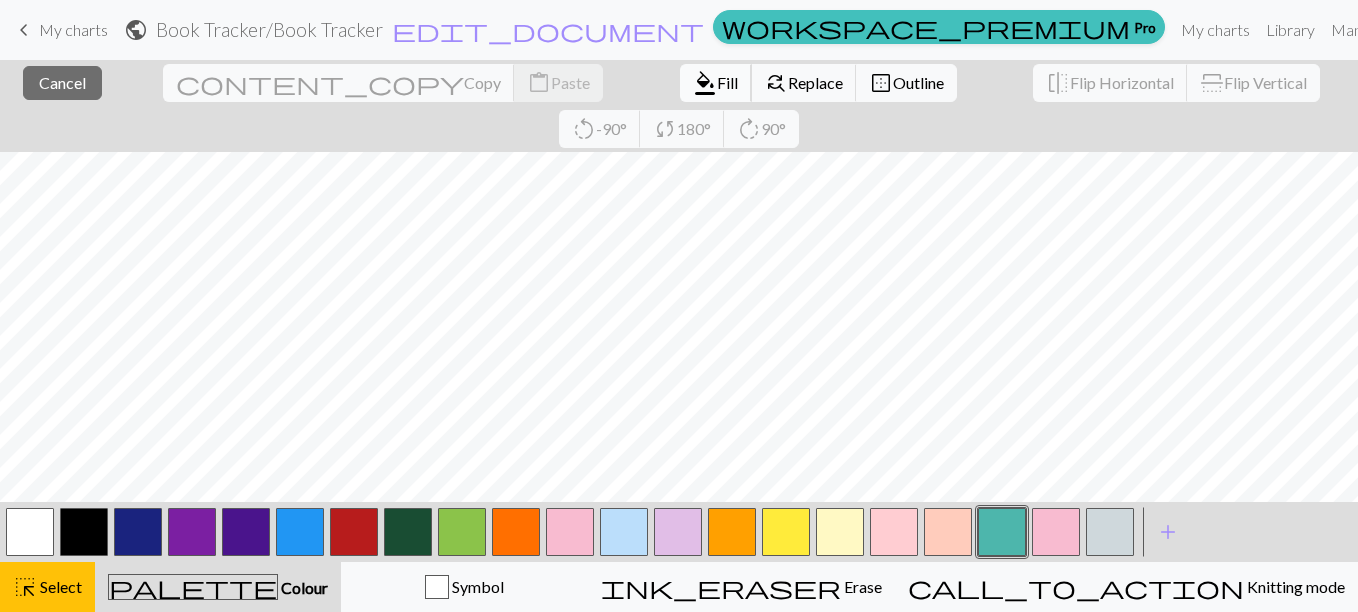 click on "format_color_fill" at bounding box center (705, 83) 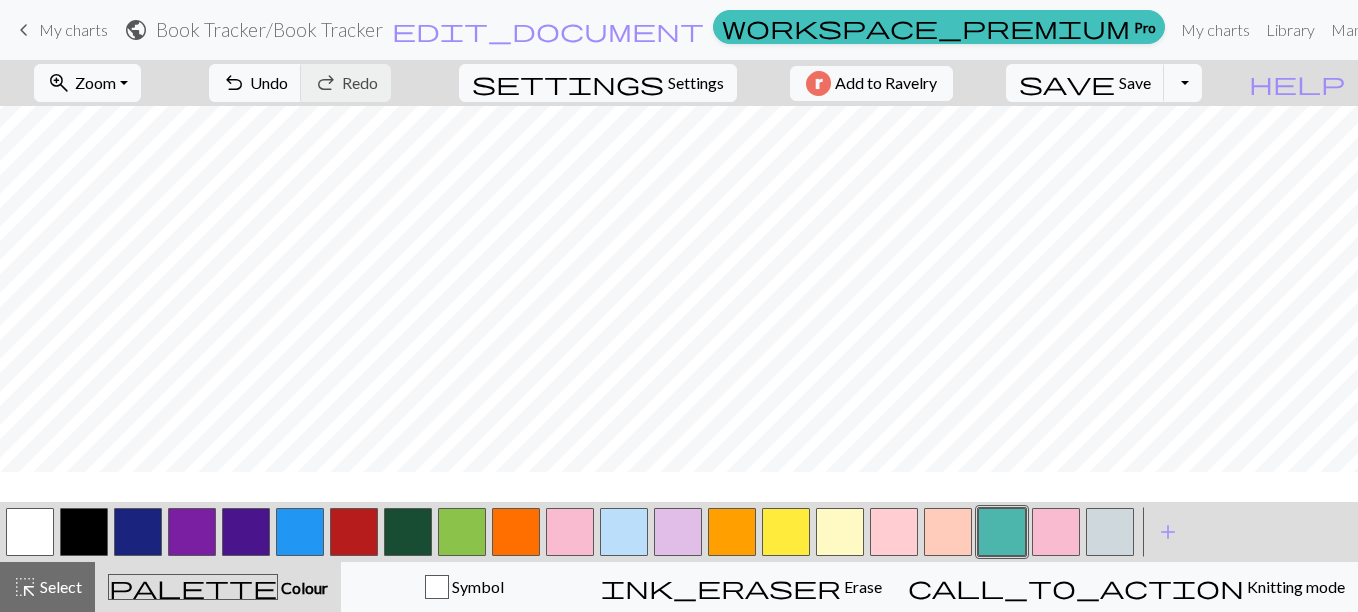 scroll, scrollTop: 977, scrollLeft: 621, axis: both 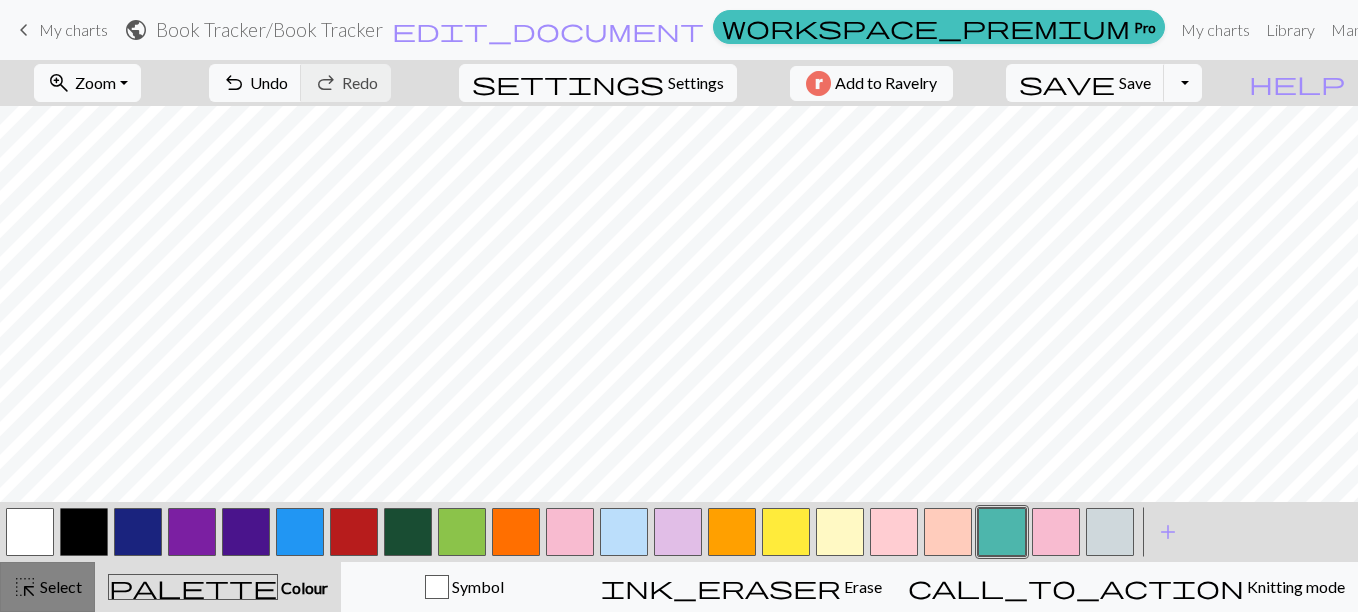 click on "highlight_alt   Select   Select" at bounding box center [47, 587] 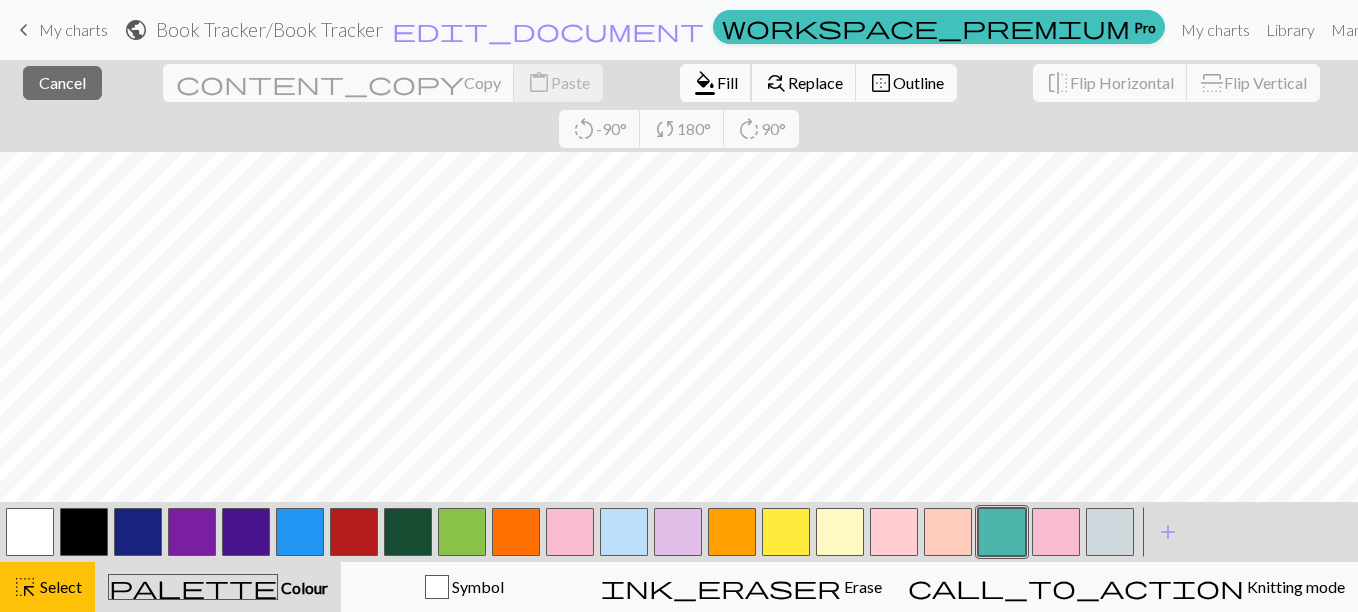 click on "format_color_fill" at bounding box center (705, 83) 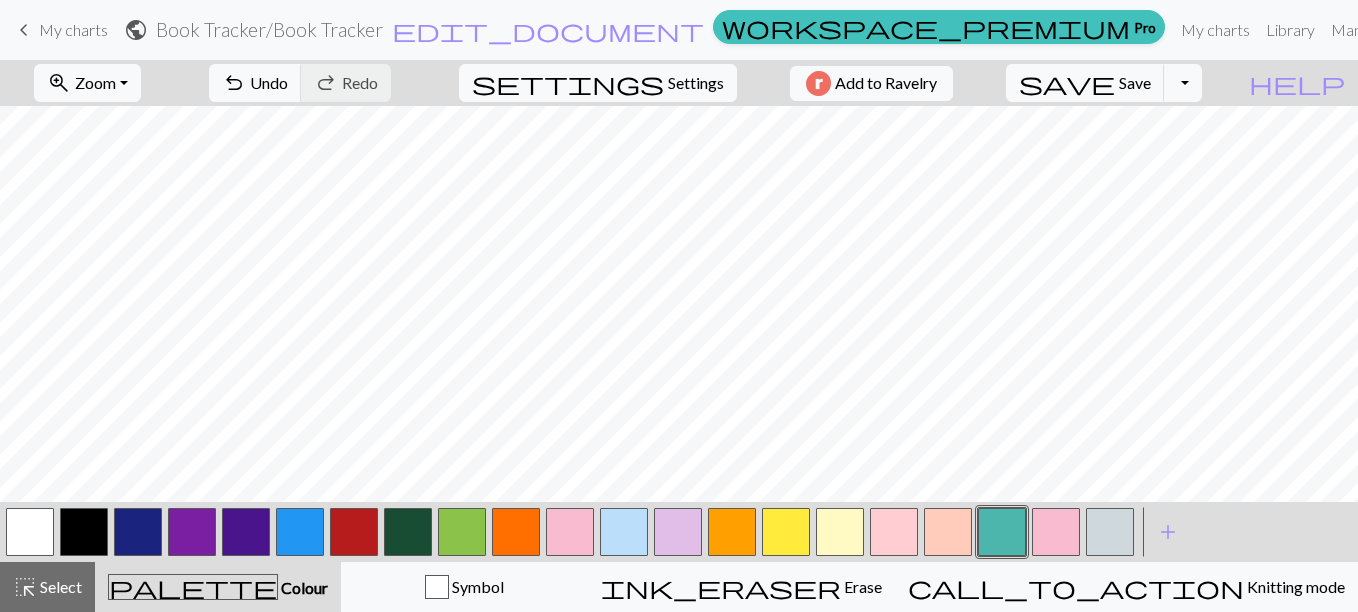 click at bounding box center [624, 532] 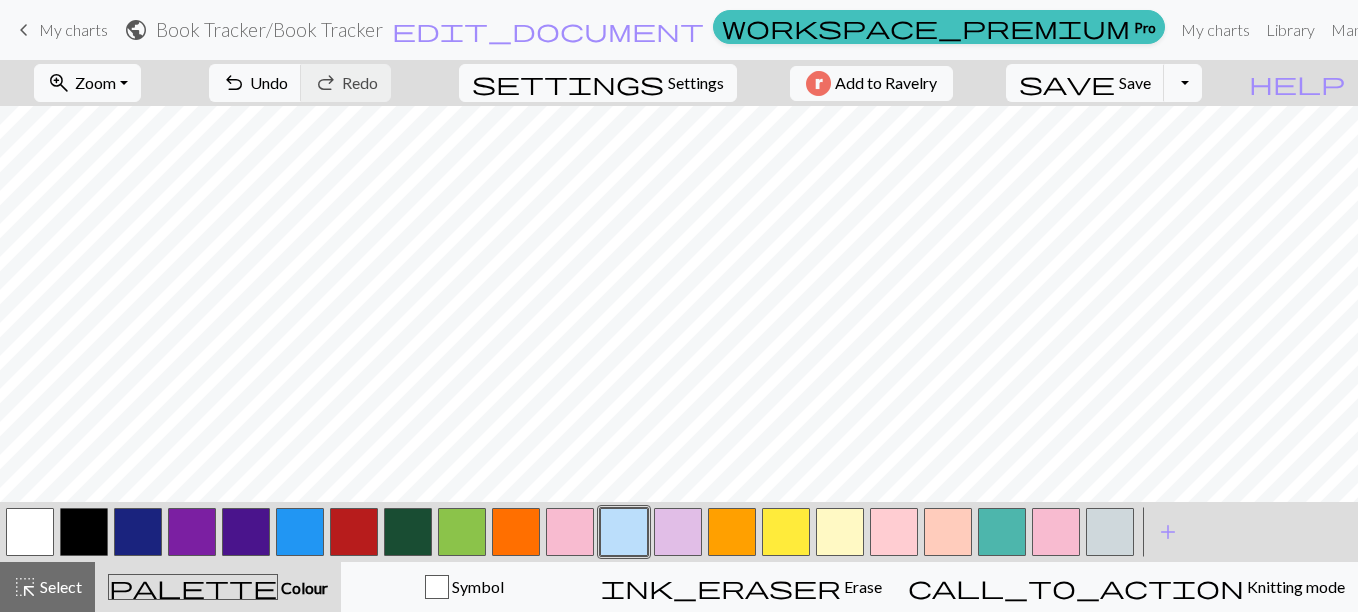 click at bounding box center (1110, 532) 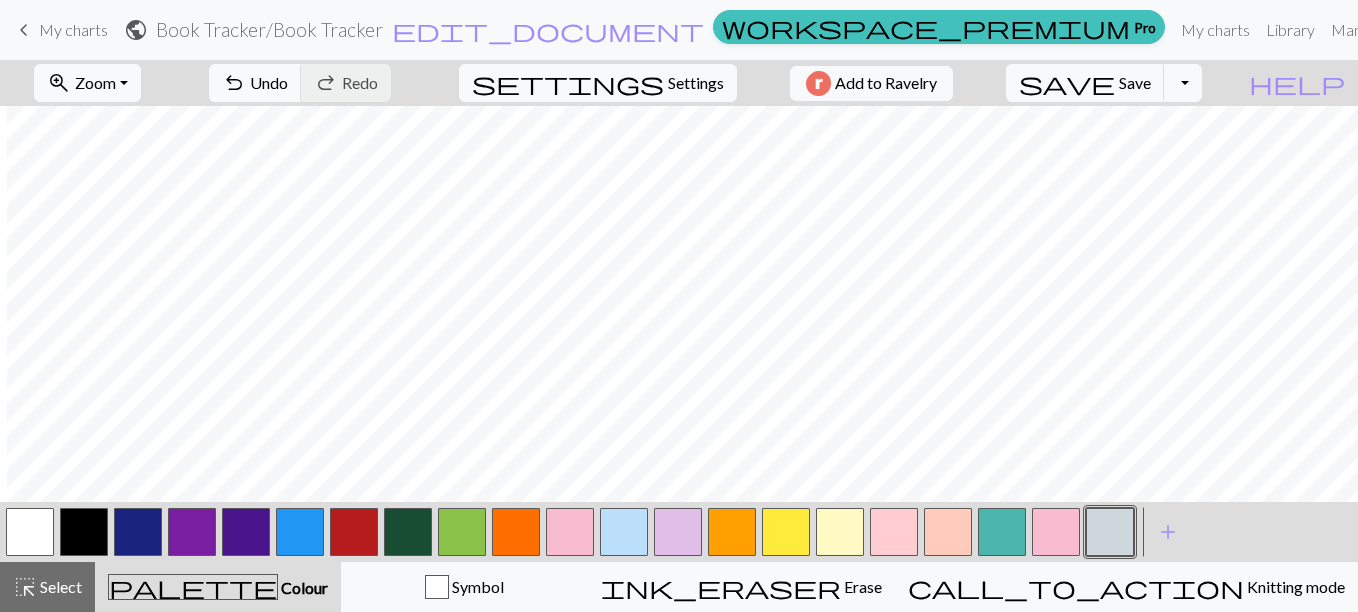 scroll, scrollTop: 977, scrollLeft: 671, axis: both 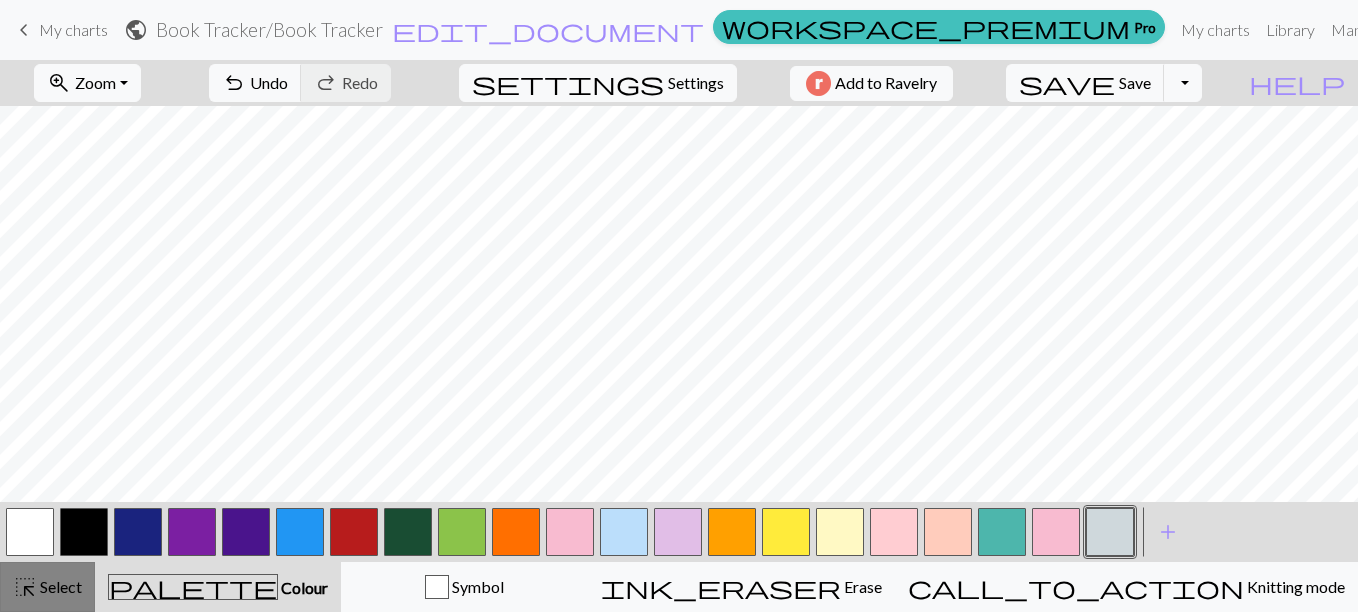 click on "highlight_alt   Select   Select" at bounding box center (47, 587) 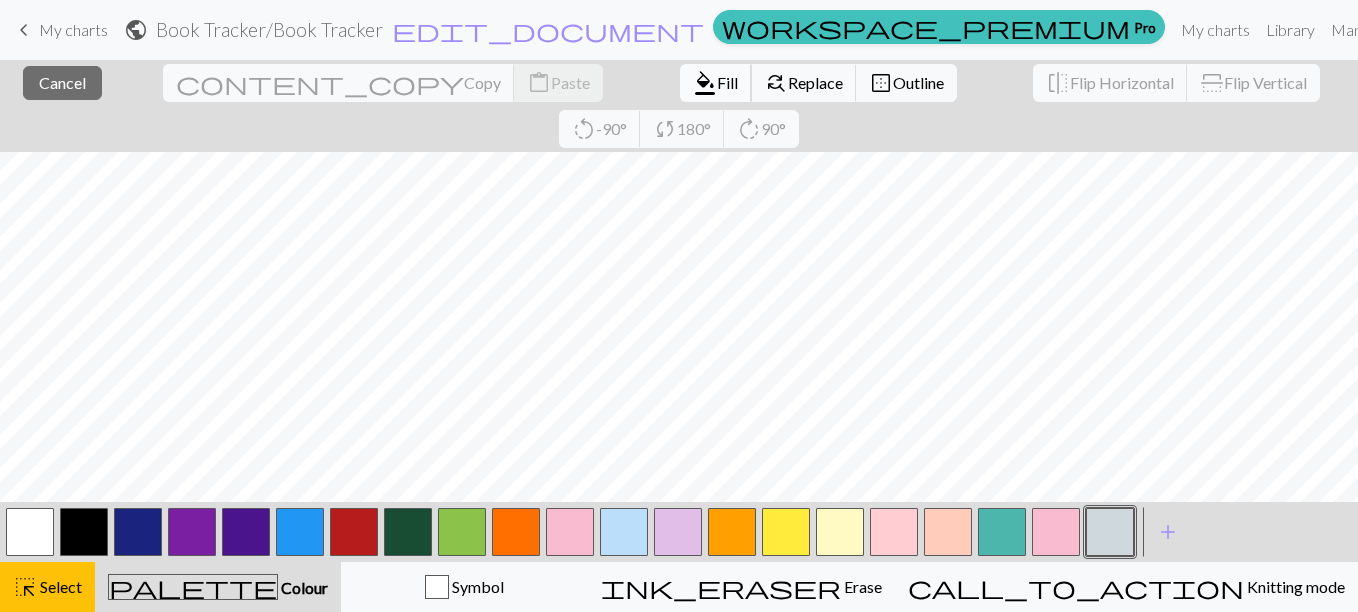 click on "format_color_fill" at bounding box center [705, 83] 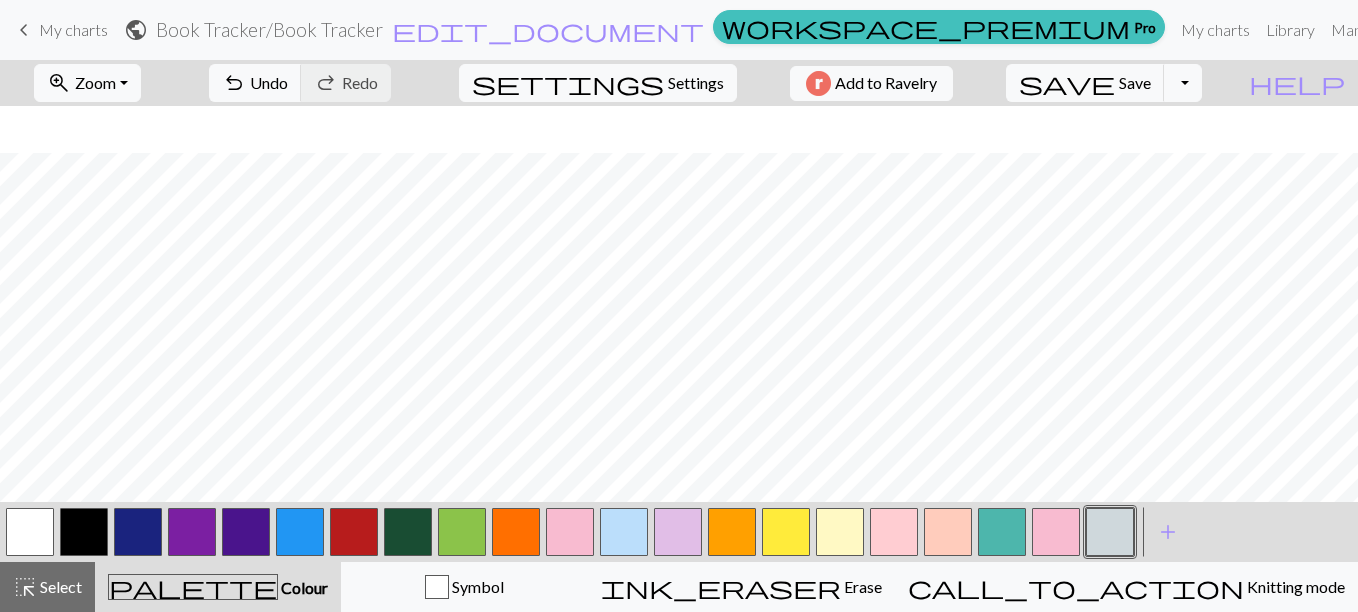 scroll, scrollTop: 1146, scrollLeft: 671, axis: both 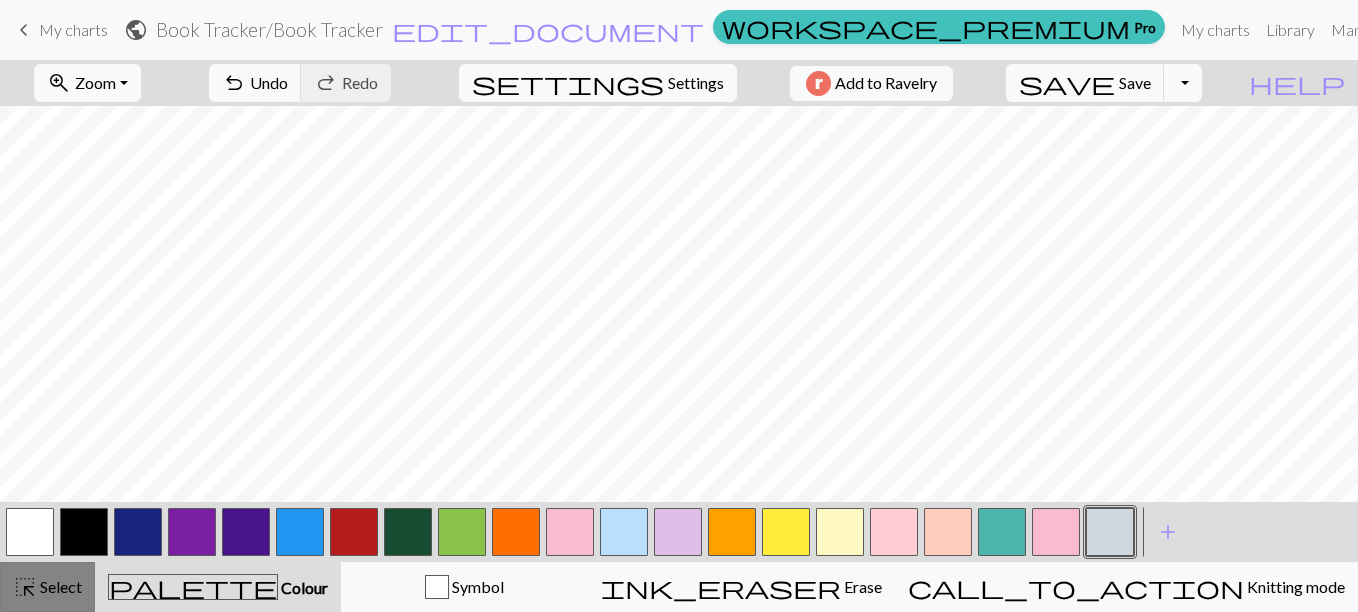 click on "highlight_alt" at bounding box center (25, 587) 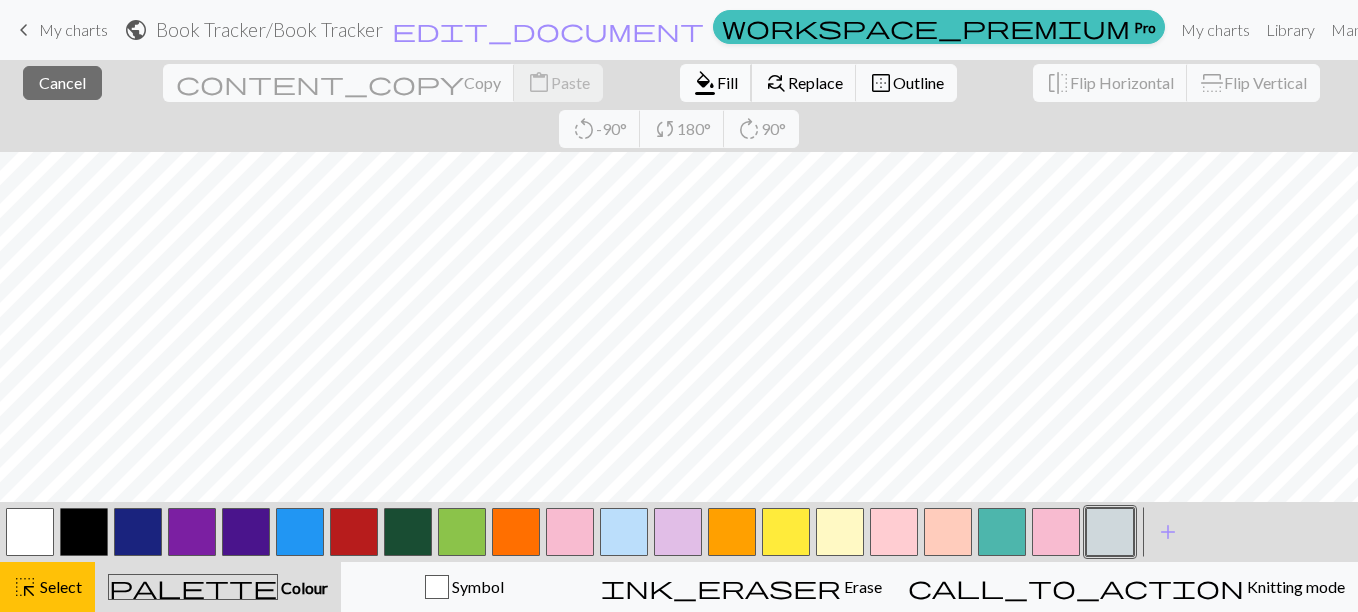 click on "Fill" at bounding box center [727, 82] 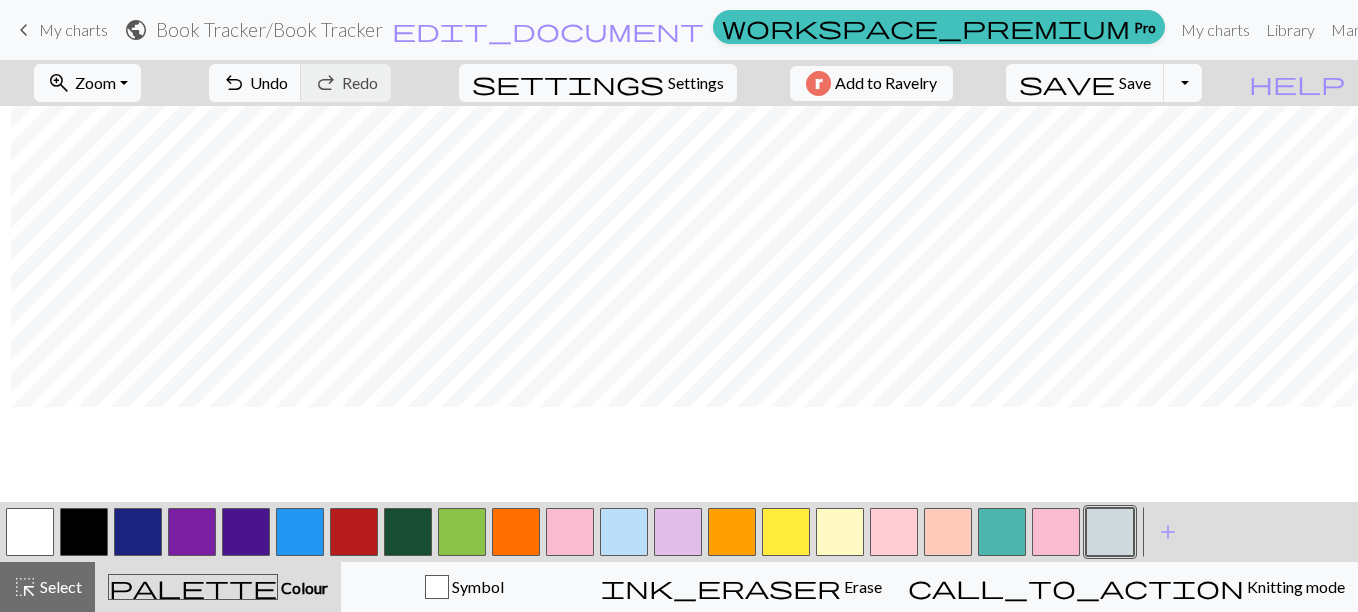 scroll, scrollTop: 1051, scrollLeft: 682, axis: both 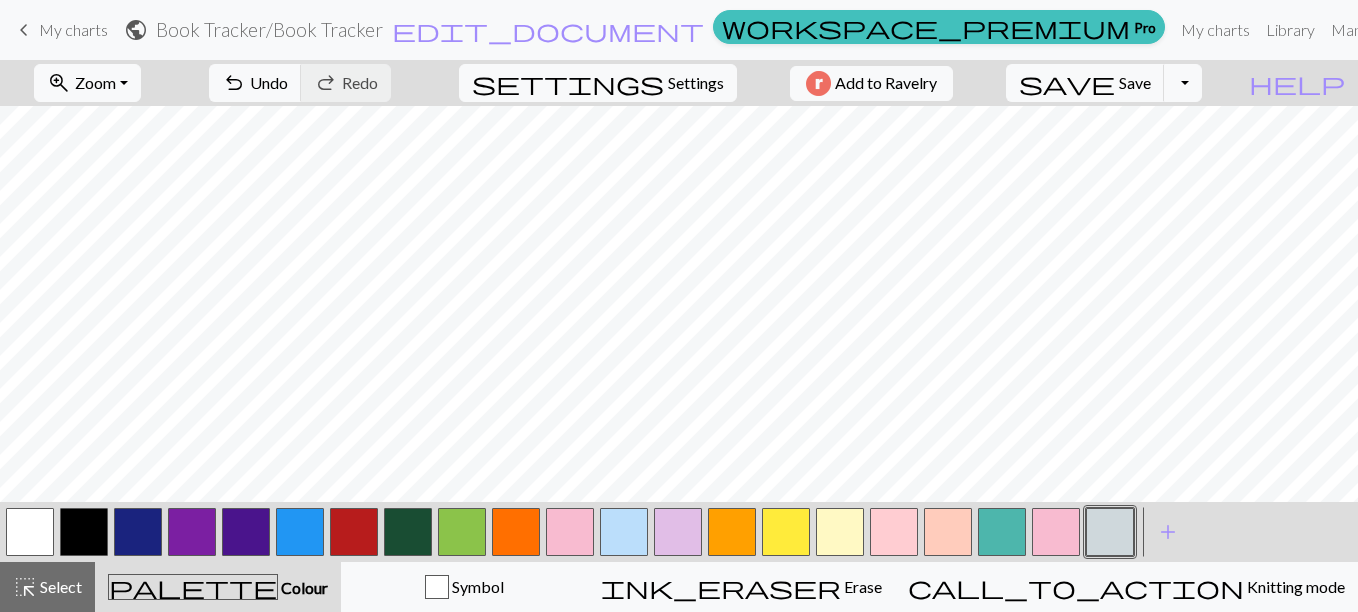 click at bounding box center [1056, 532] 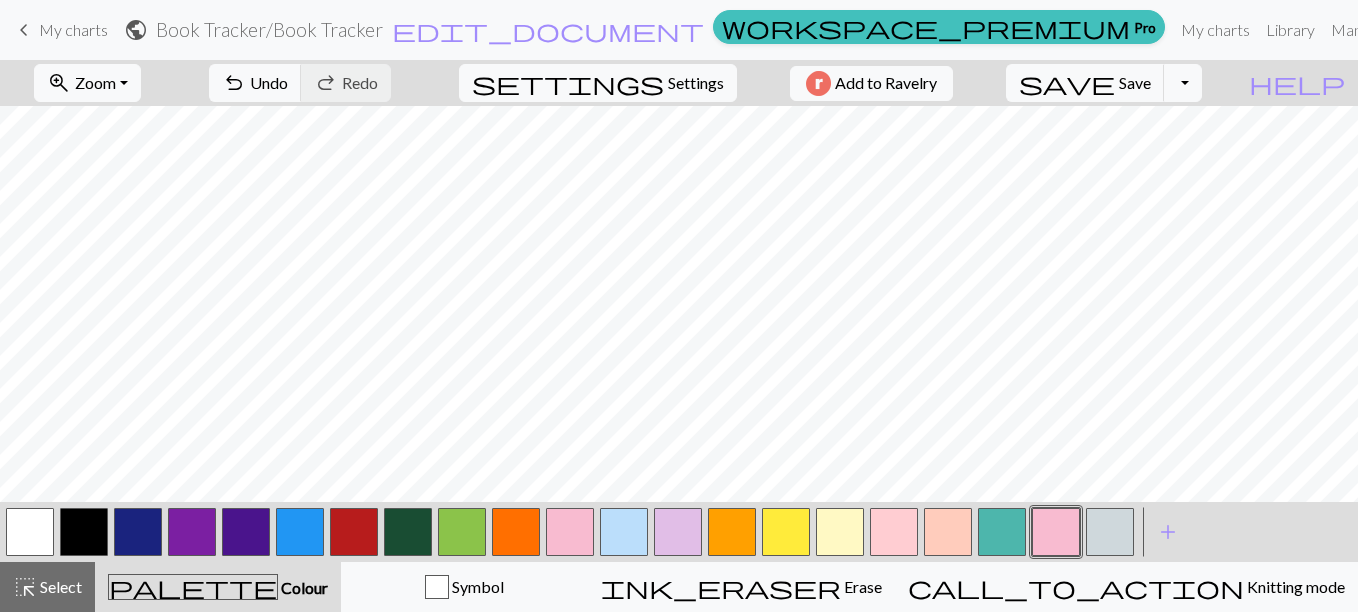 click at bounding box center [1056, 532] 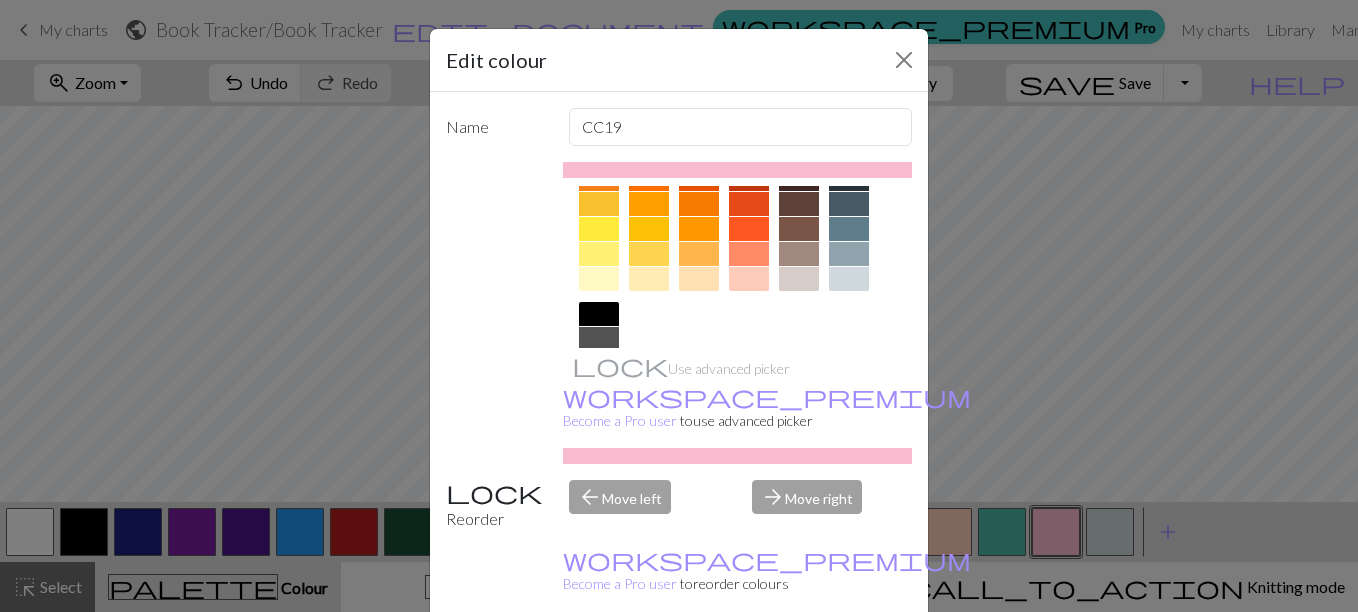 scroll, scrollTop: 310, scrollLeft: 0, axis: vertical 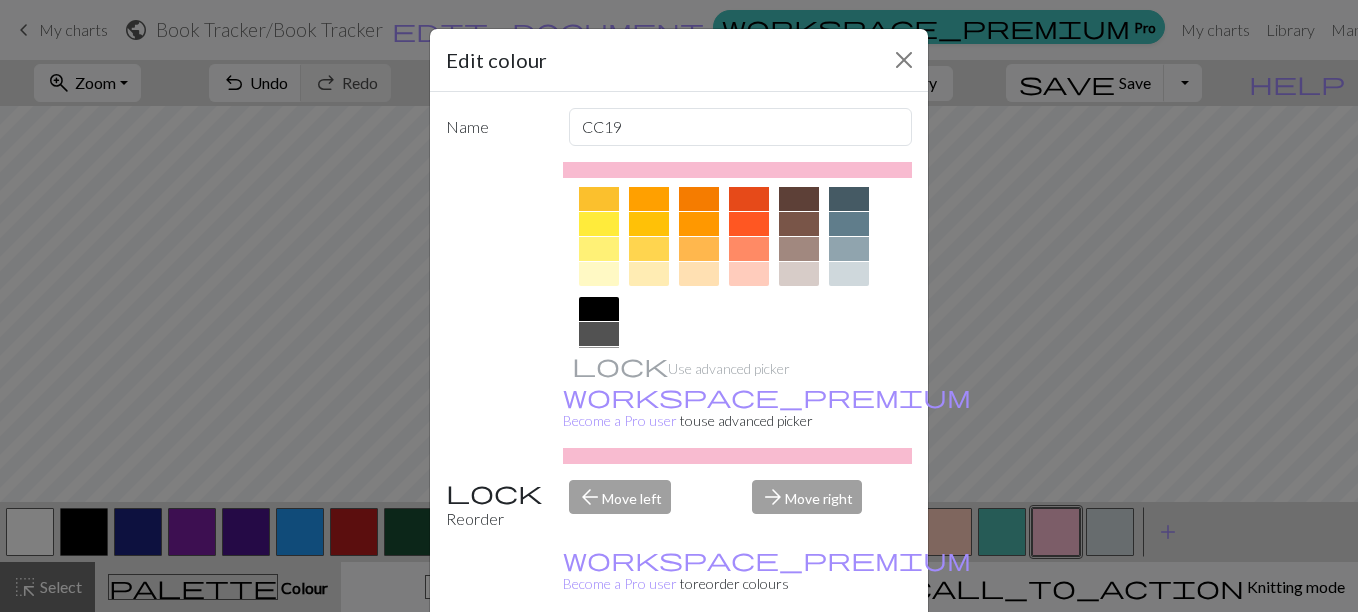 click at bounding box center (849, 249) 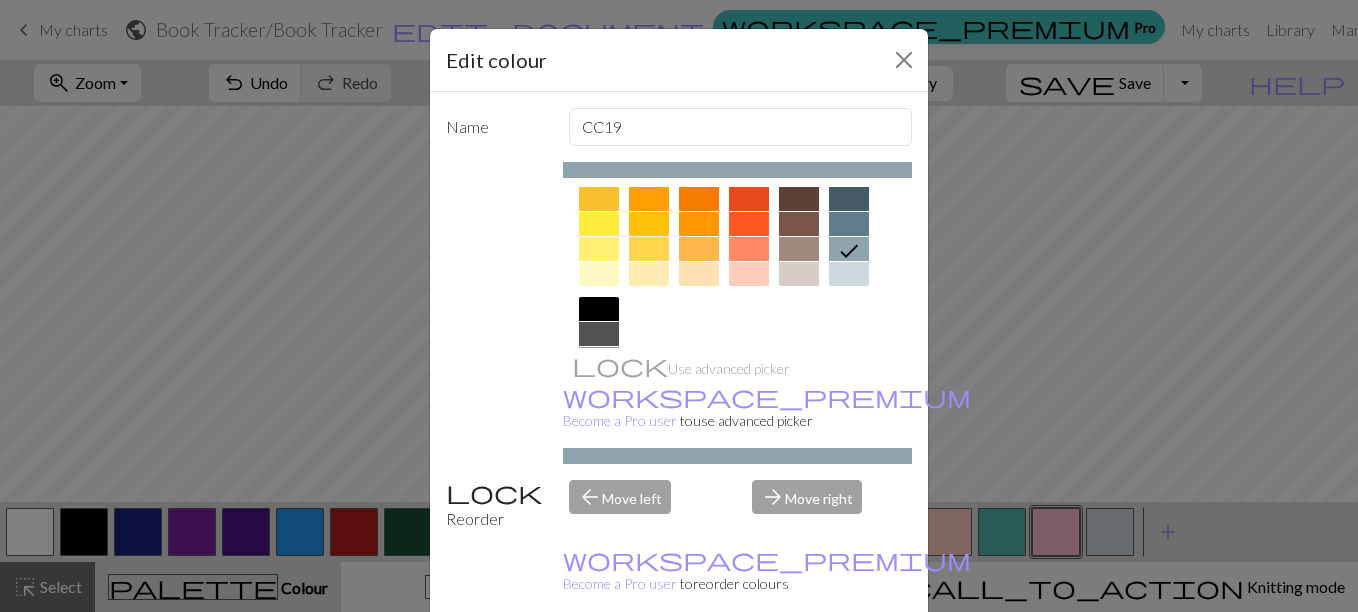 click on "Done" at bounding box center [799, 663] 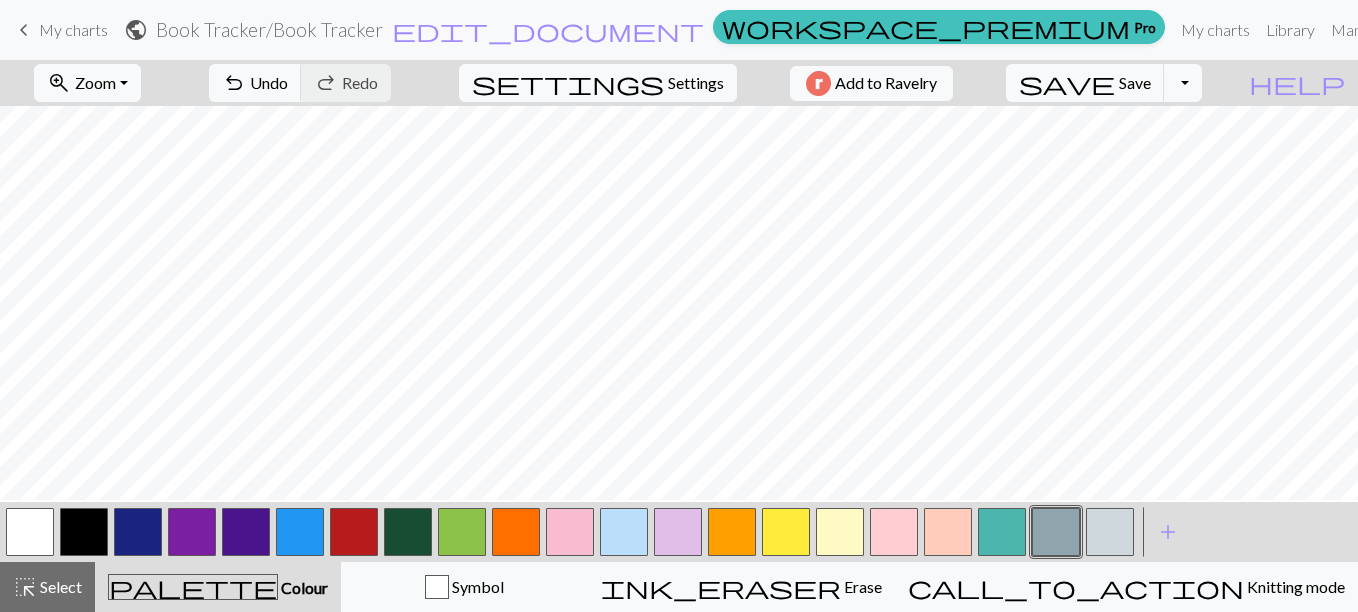 scroll, scrollTop: 1081, scrollLeft: 682, axis: both 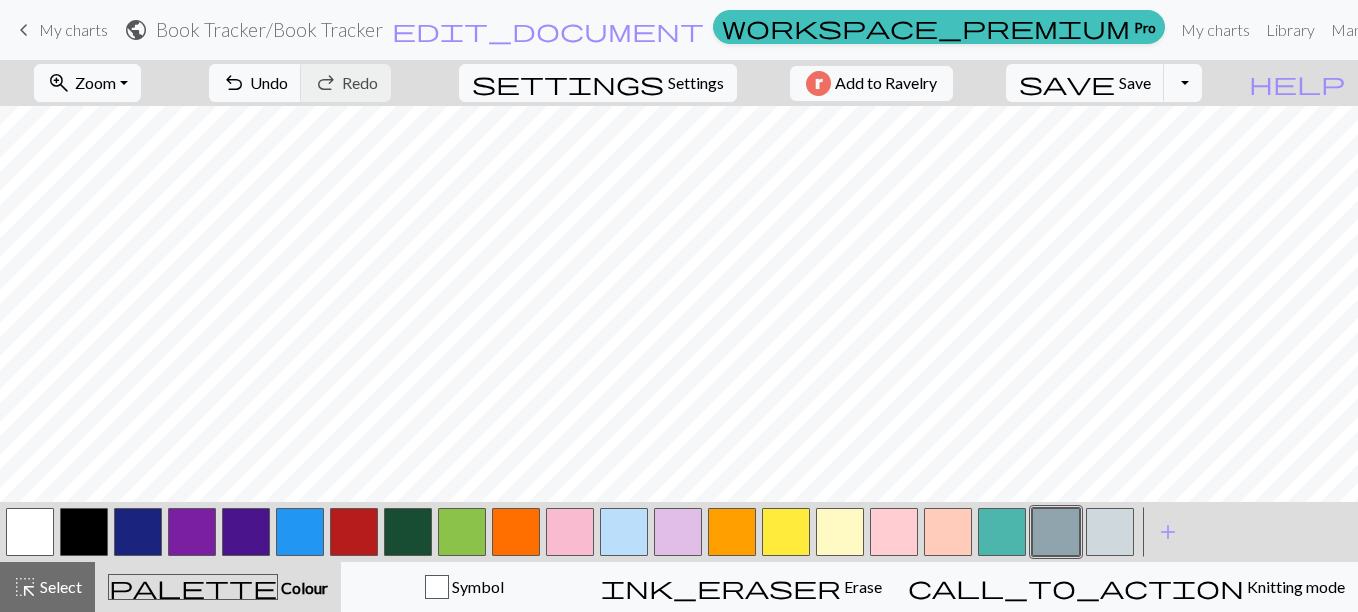 click at bounding box center (1002, 532) 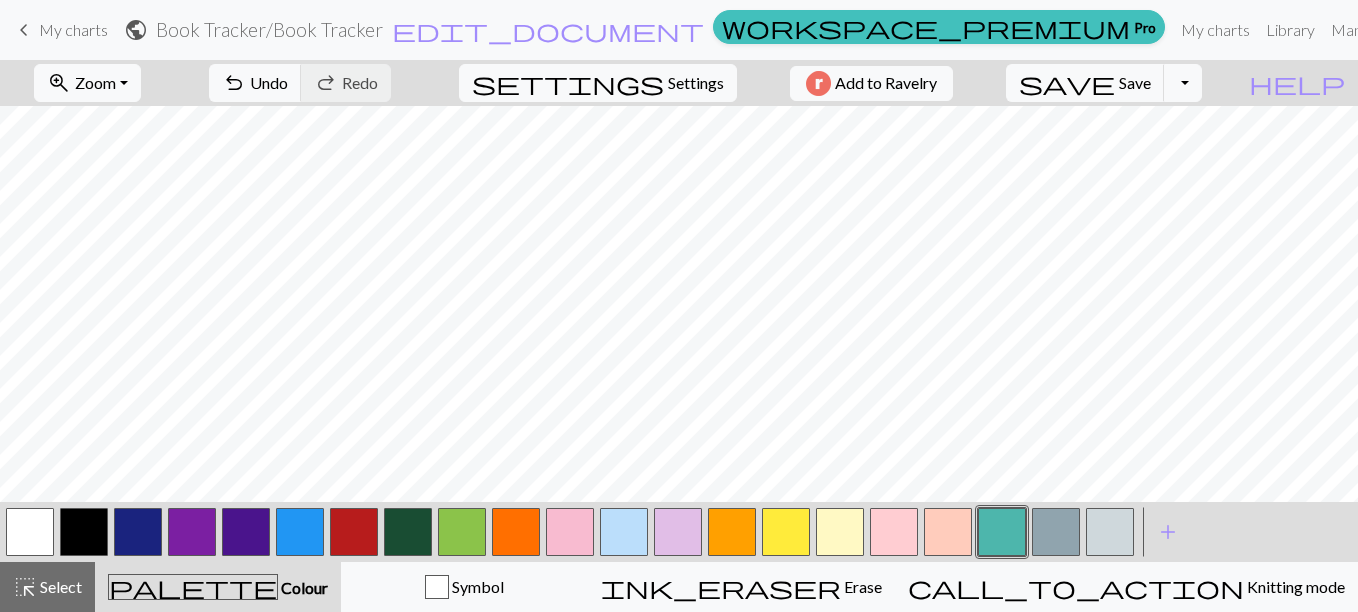 click at bounding box center (1056, 532) 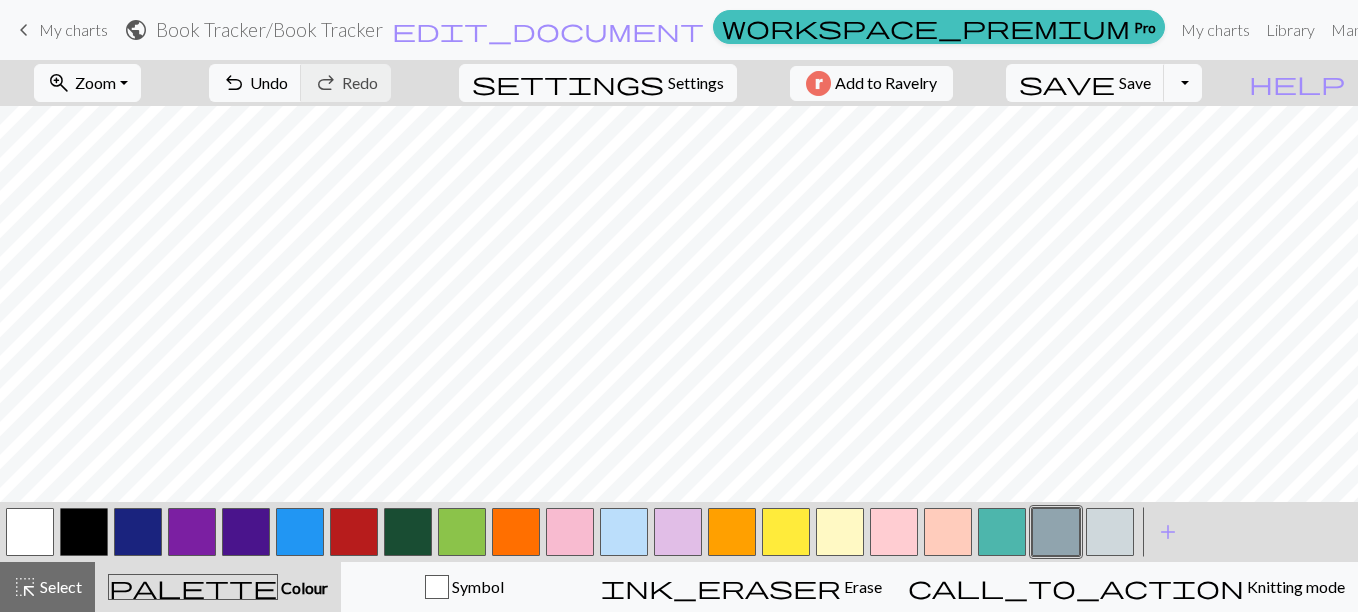 click at bounding box center [1110, 532] 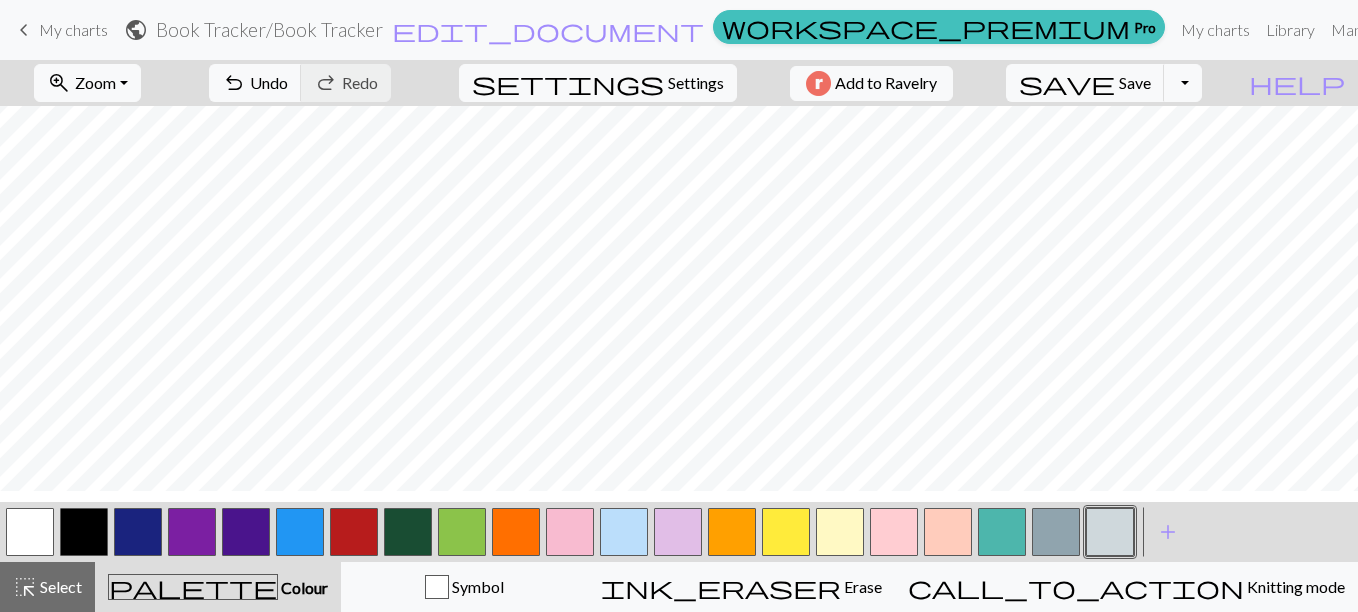 scroll, scrollTop: 991, scrollLeft: 682, axis: both 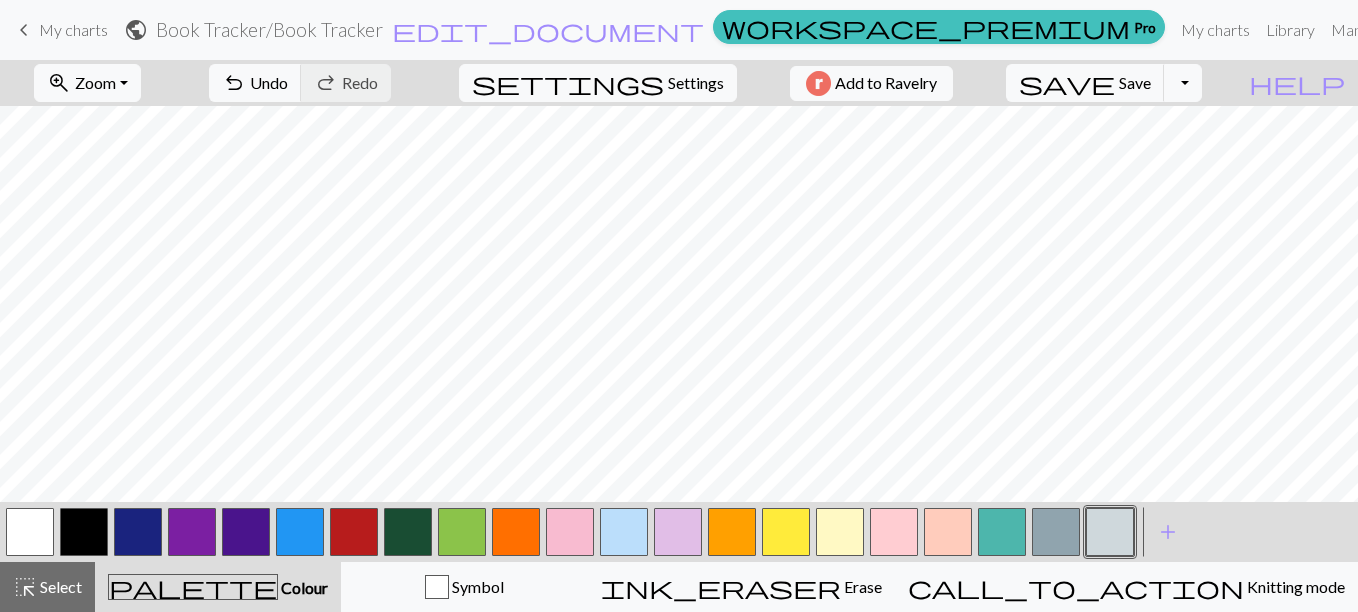 click at bounding box center [1056, 532] 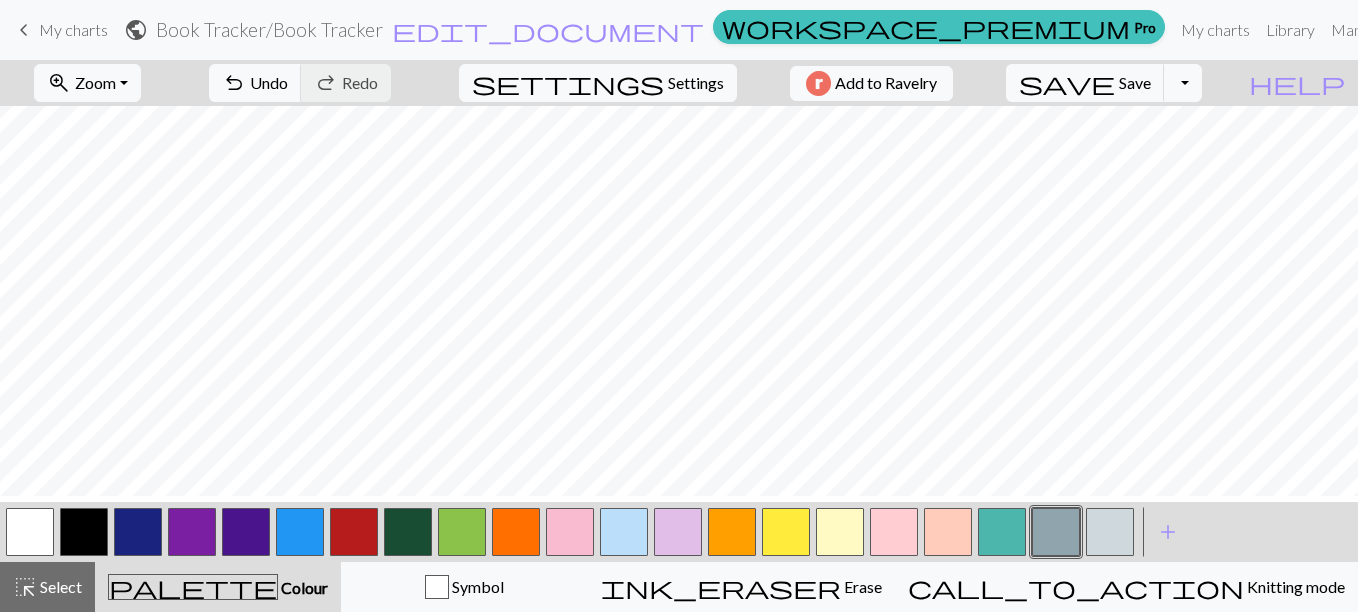 scroll, scrollTop: 1105, scrollLeft: 682, axis: both 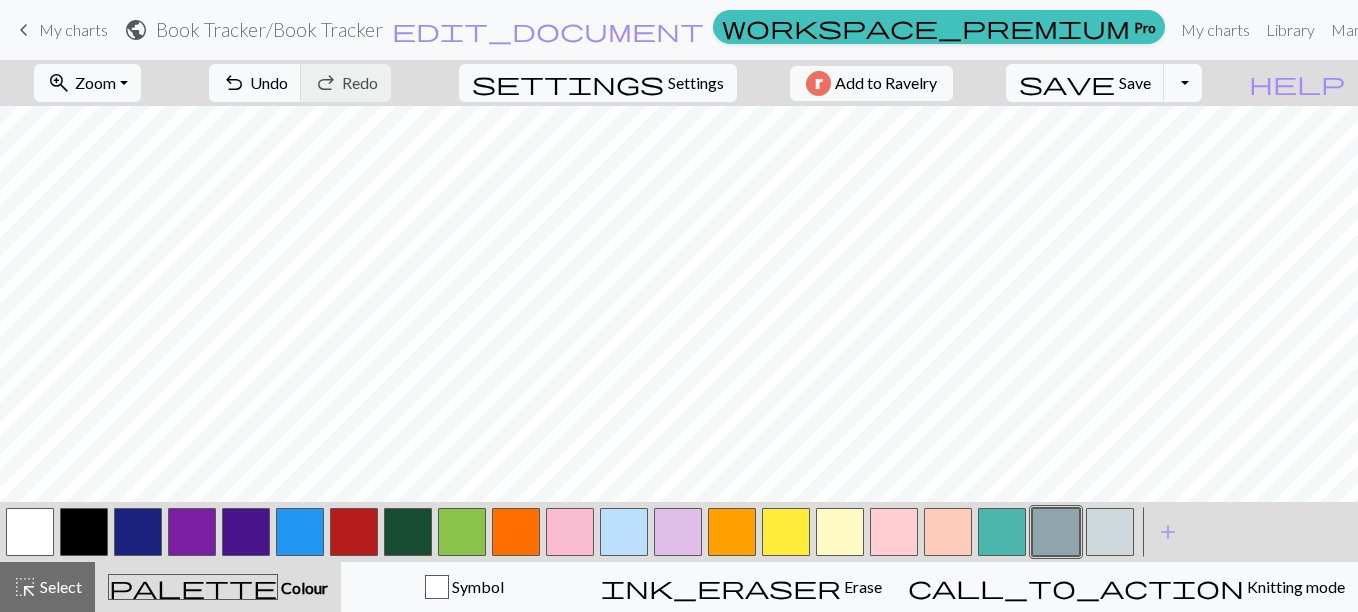 click at bounding box center (30, 532) 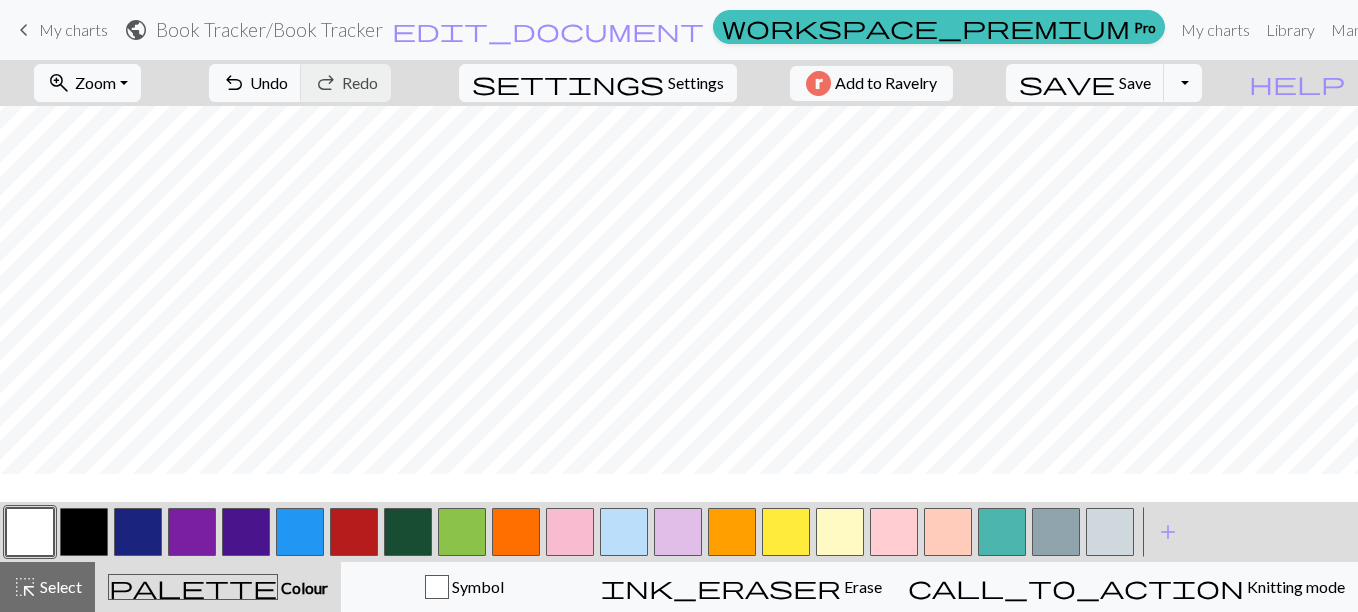 scroll, scrollTop: 1099, scrollLeft: 682, axis: both 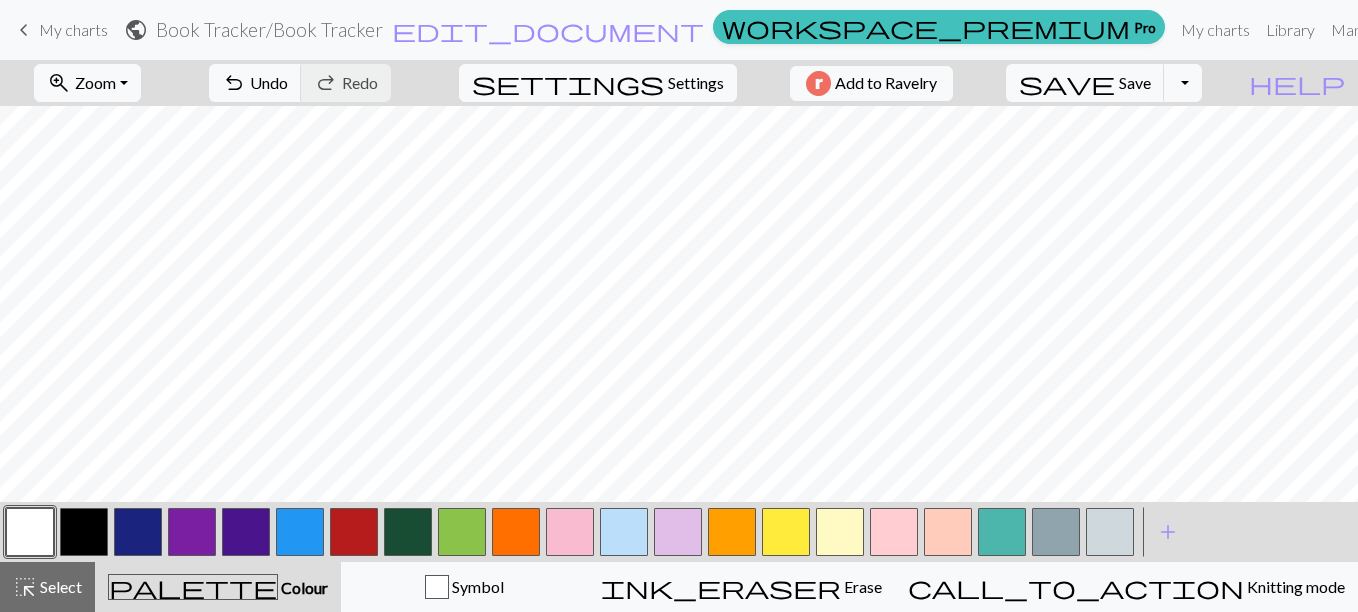 click at bounding box center [246, 532] 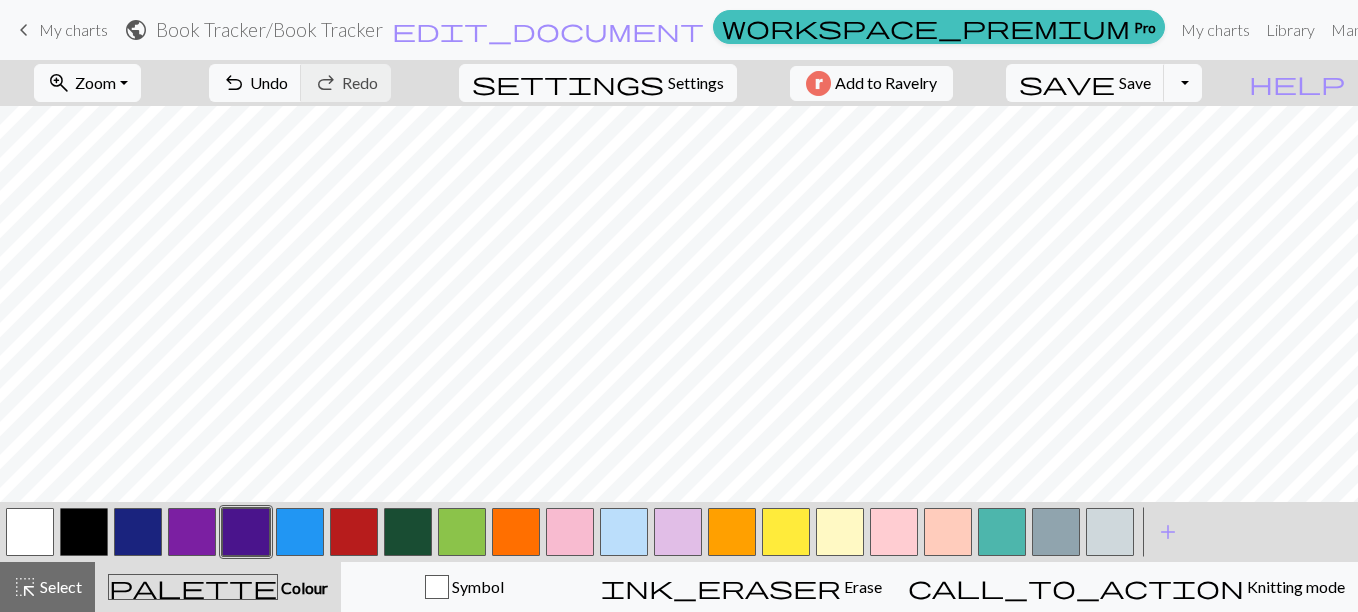 click at bounding box center (84, 532) 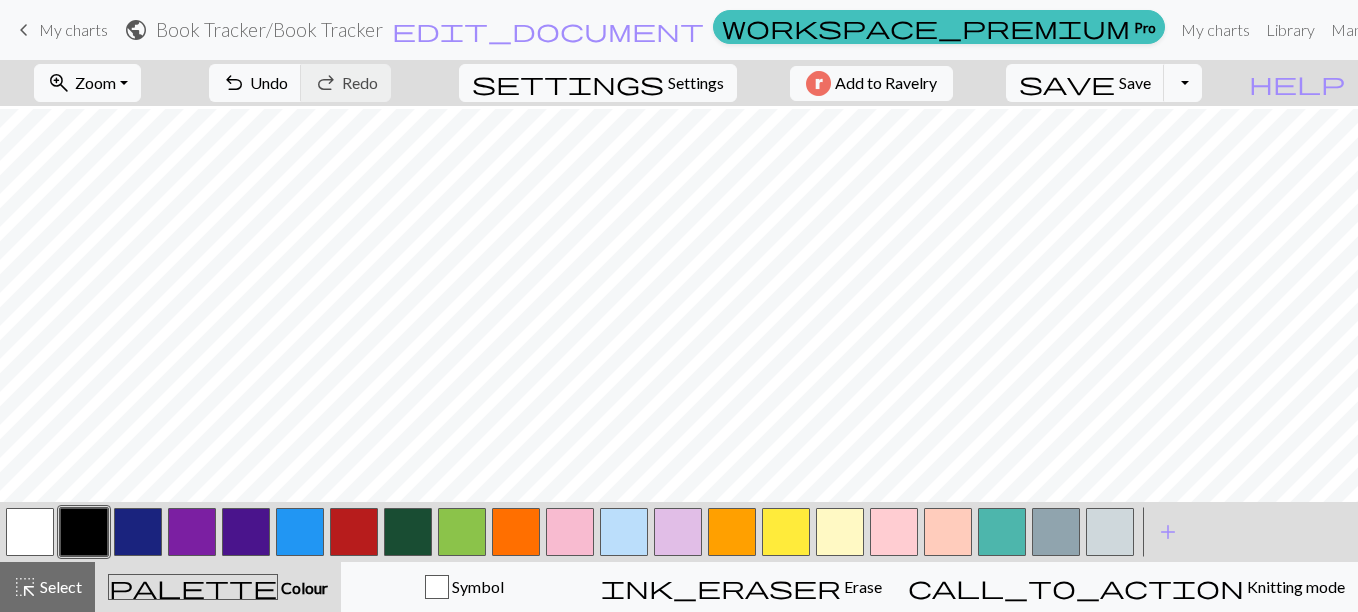 scroll, scrollTop: 1001, scrollLeft: 682, axis: both 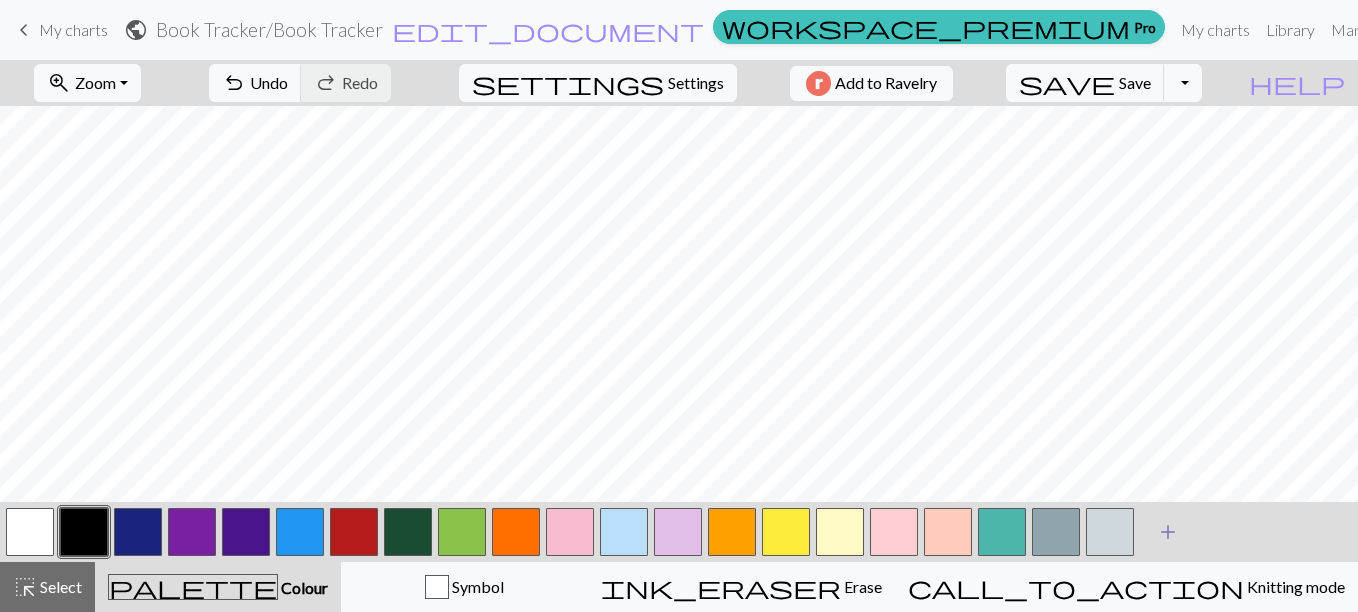click on "add Add a  colour" at bounding box center [1168, 532] 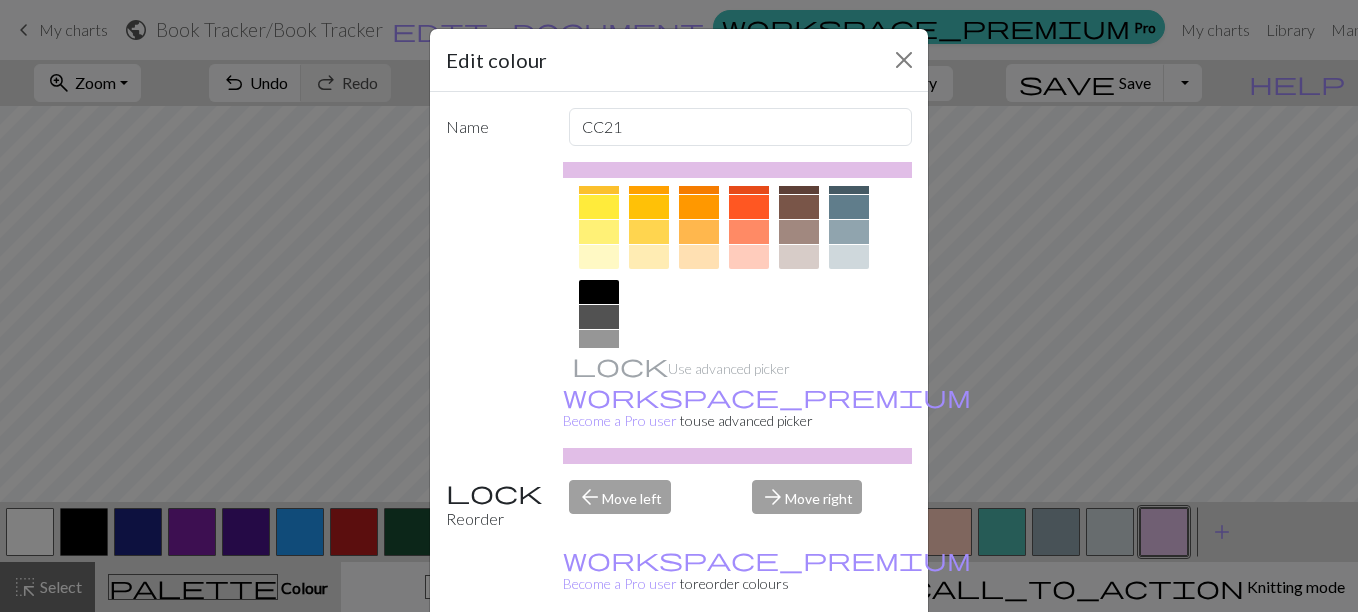 scroll, scrollTop: 269, scrollLeft: 0, axis: vertical 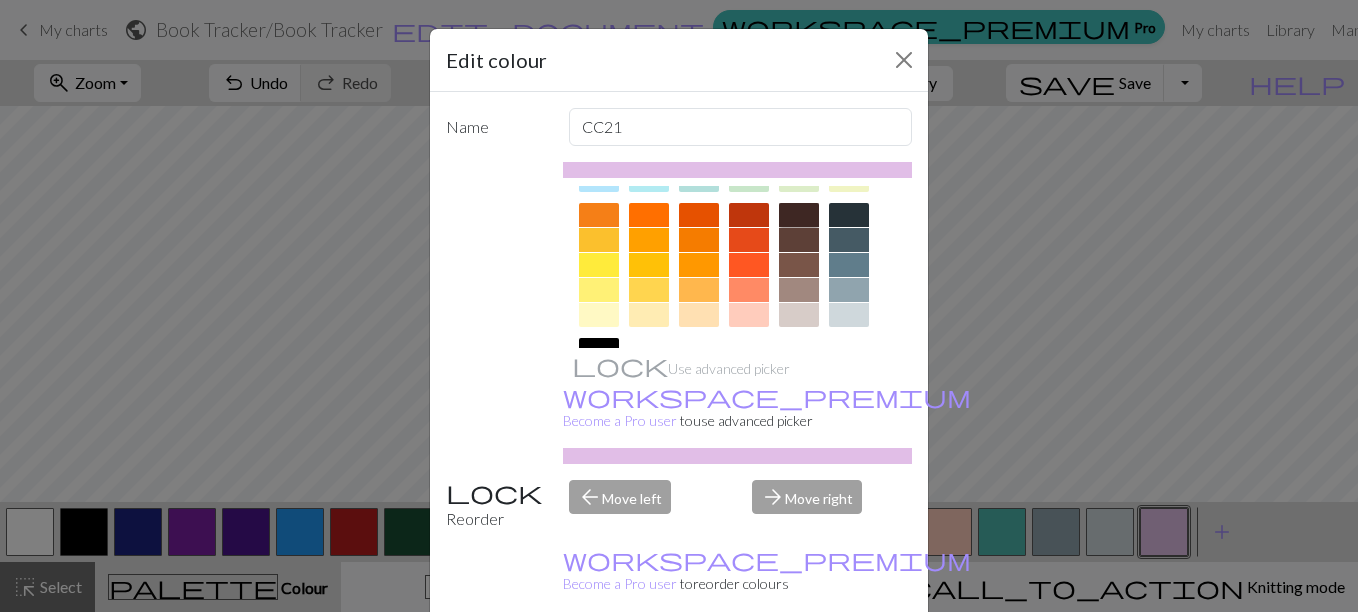 click at bounding box center (799, 215) 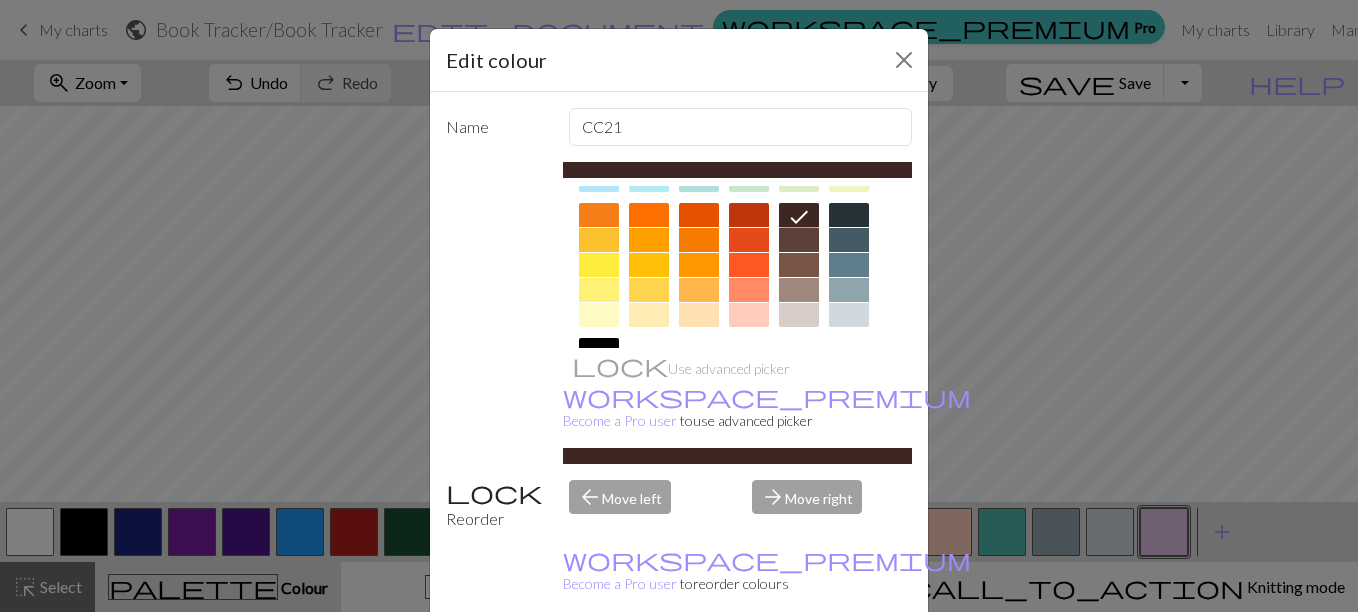 click on "Done" at bounding box center (799, 663) 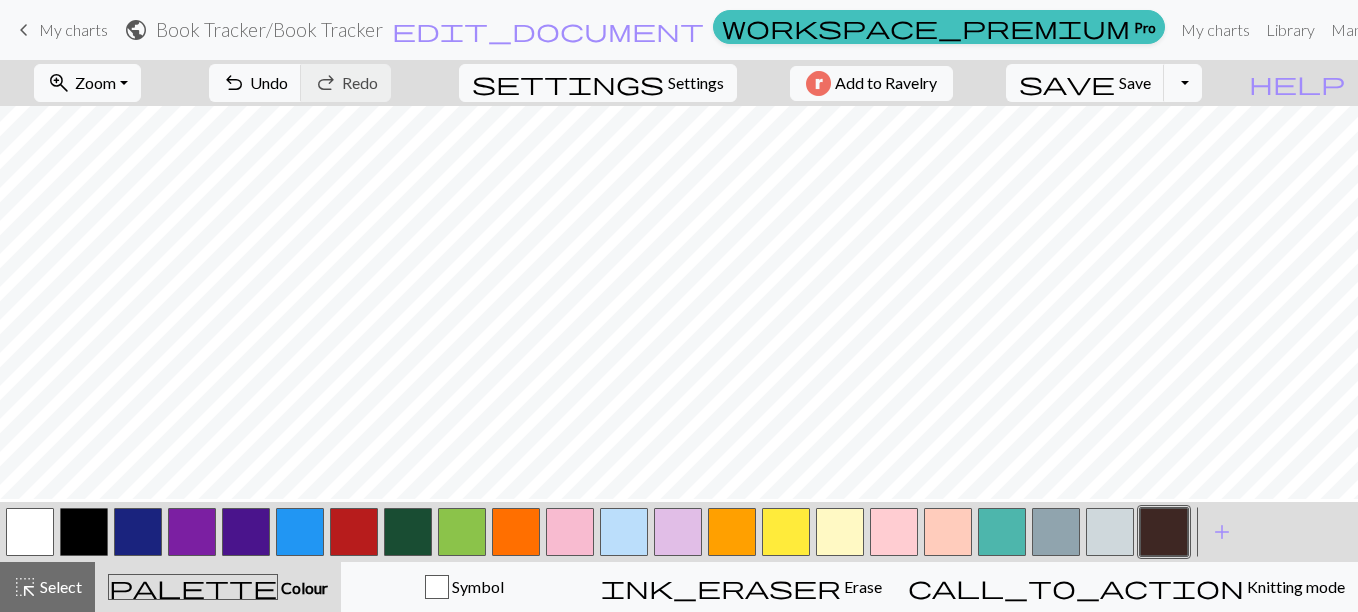 scroll, scrollTop: 1010, scrollLeft: 675, axis: both 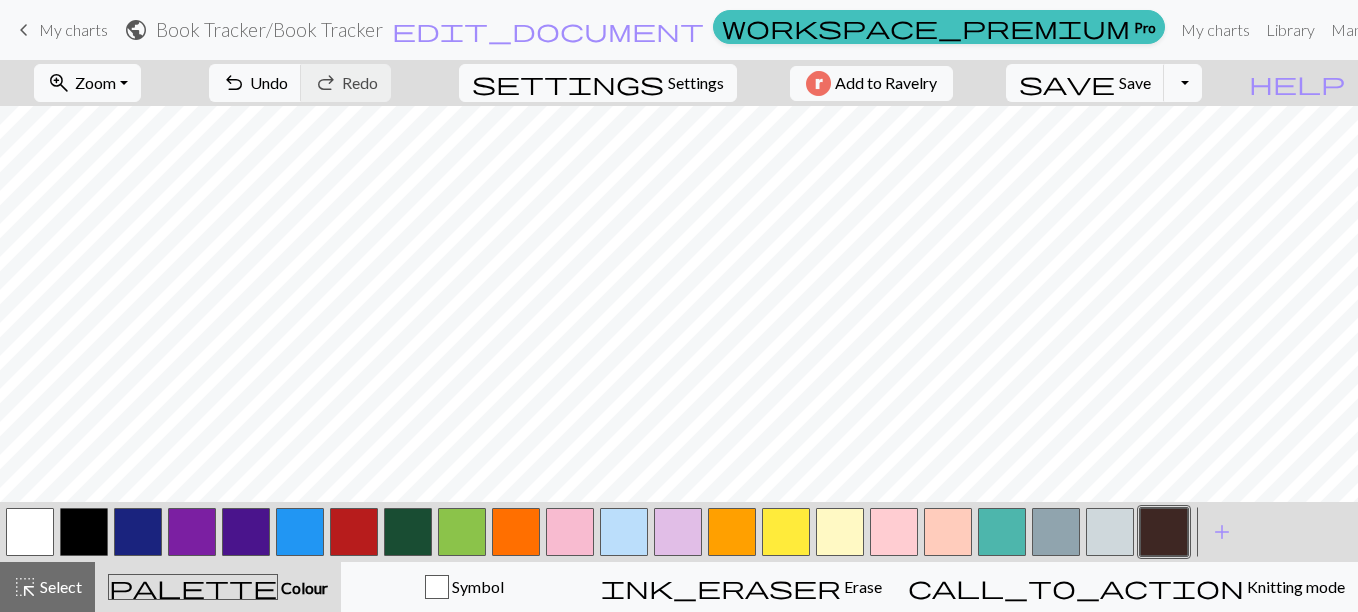 click at bounding box center (246, 532) 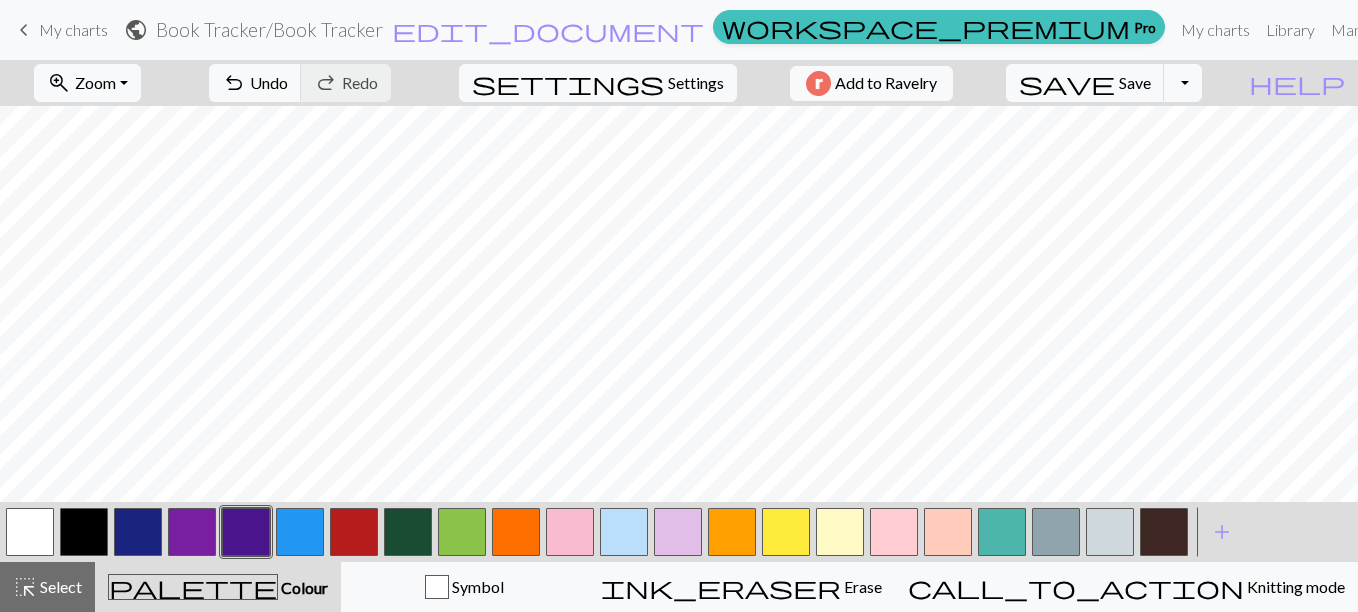 scroll, scrollTop: 983, scrollLeft: 675, axis: both 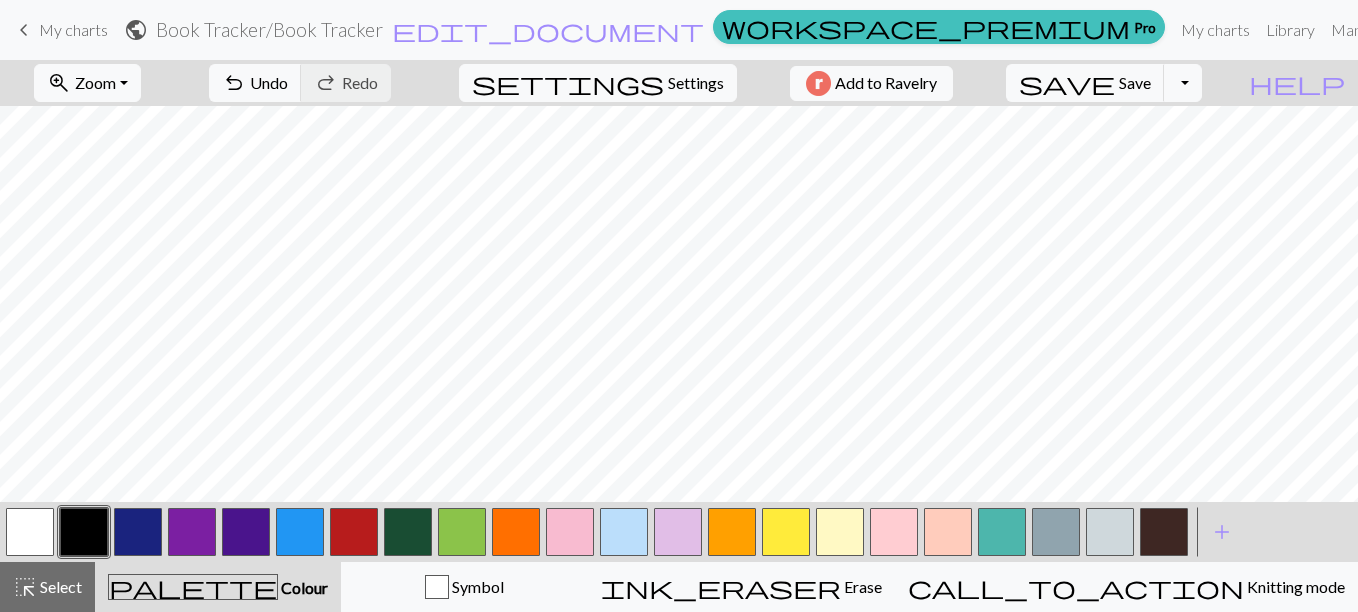 click at bounding box center (246, 532) 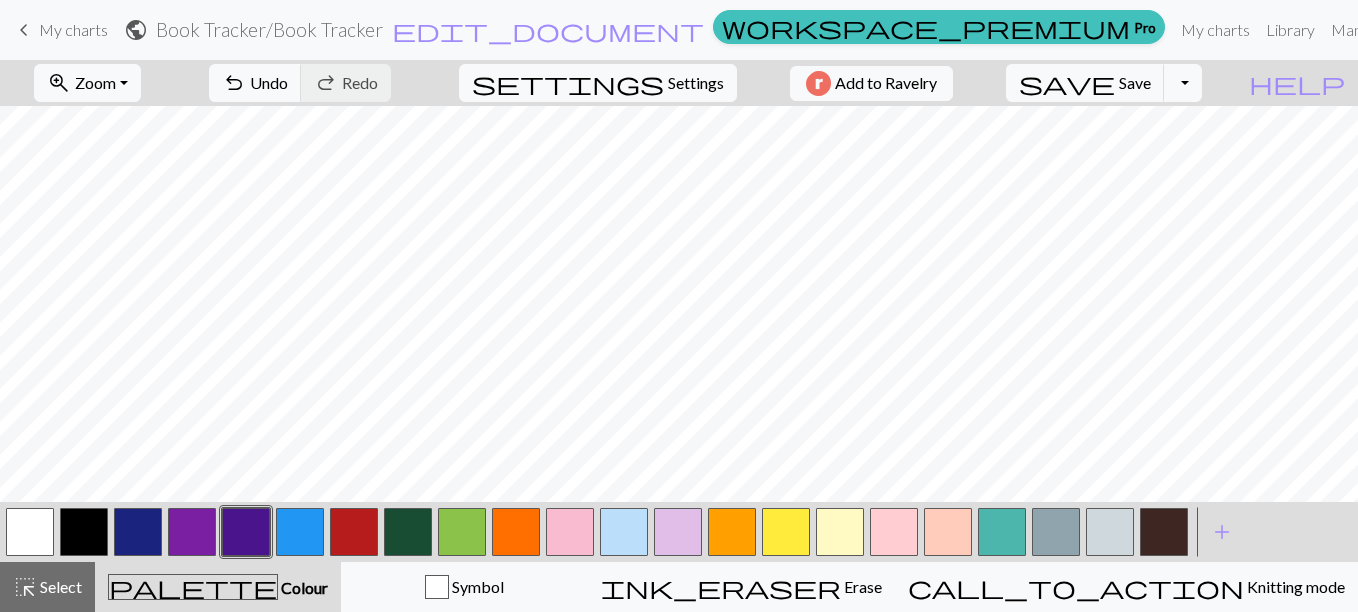 click at bounding box center (948, 532) 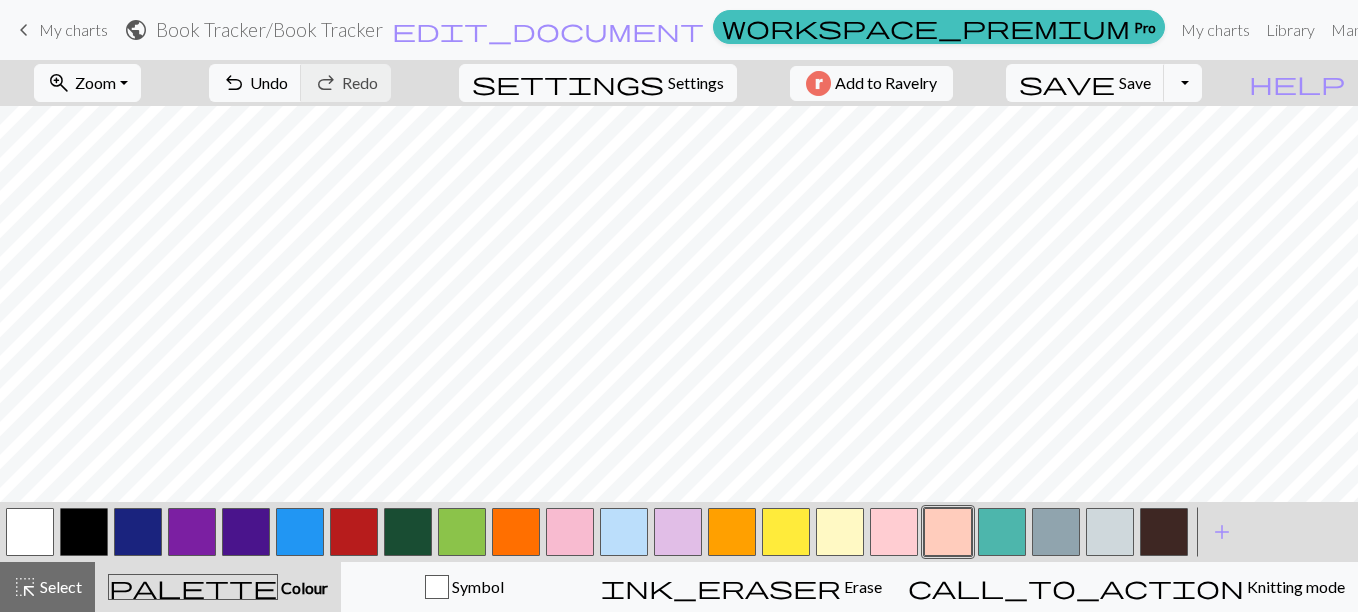 click at bounding box center [894, 532] 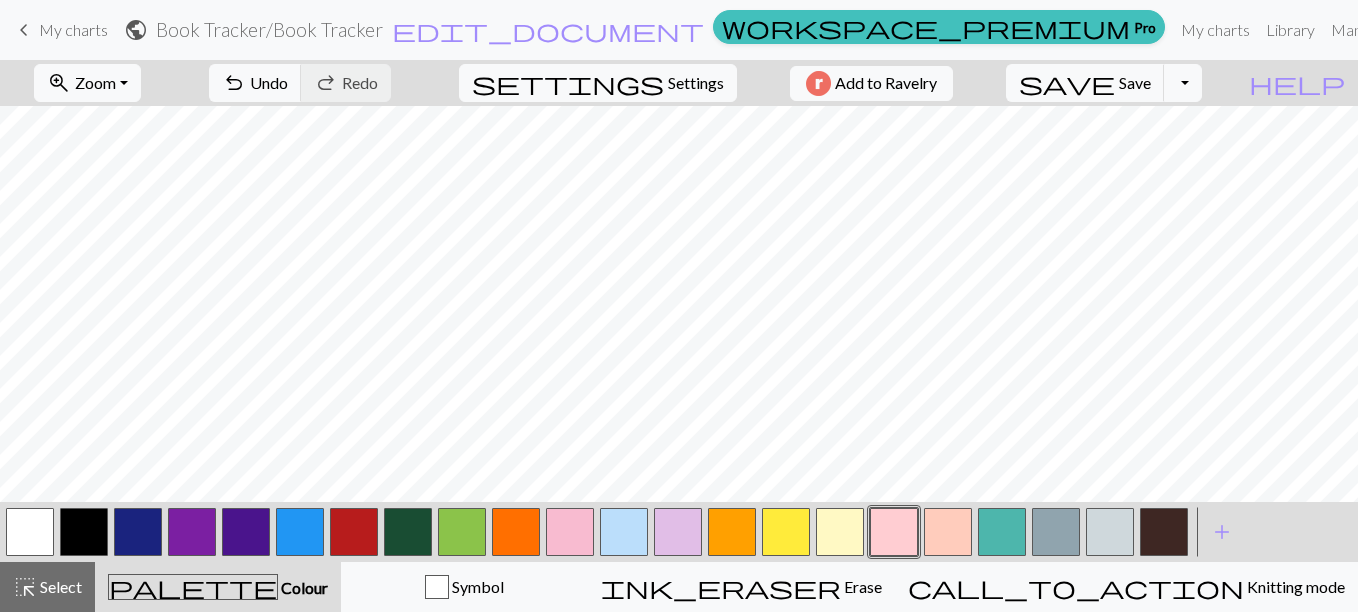 click at bounding box center [894, 532] 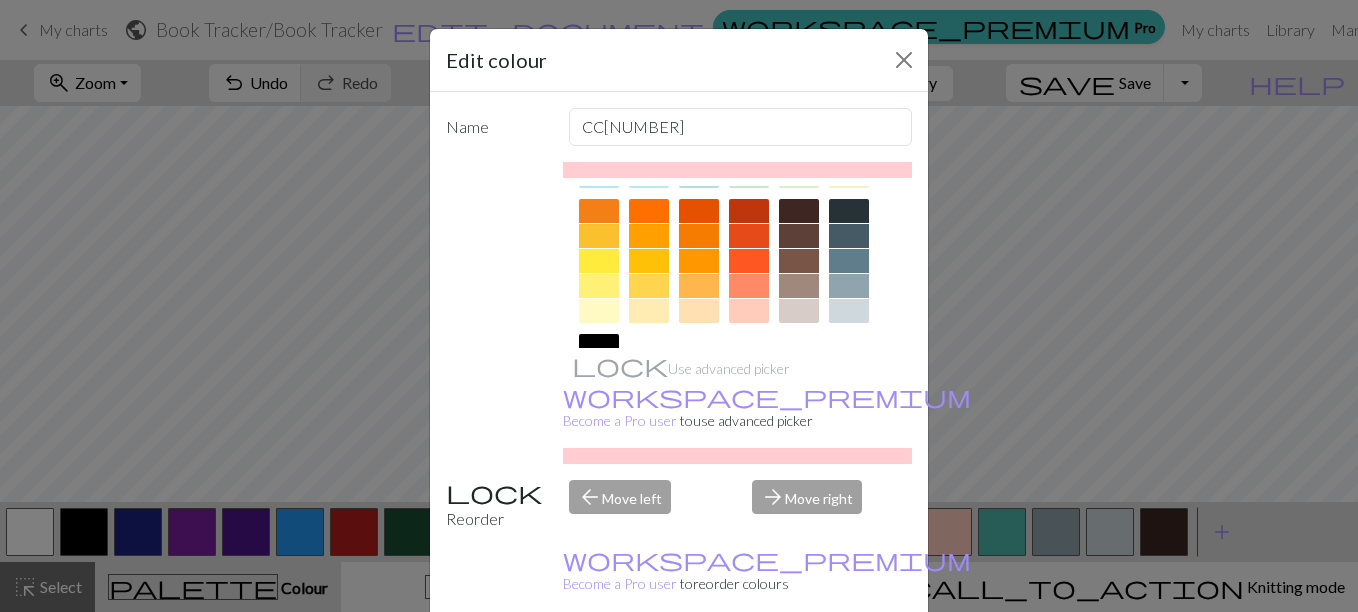 scroll, scrollTop: 274, scrollLeft: 0, axis: vertical 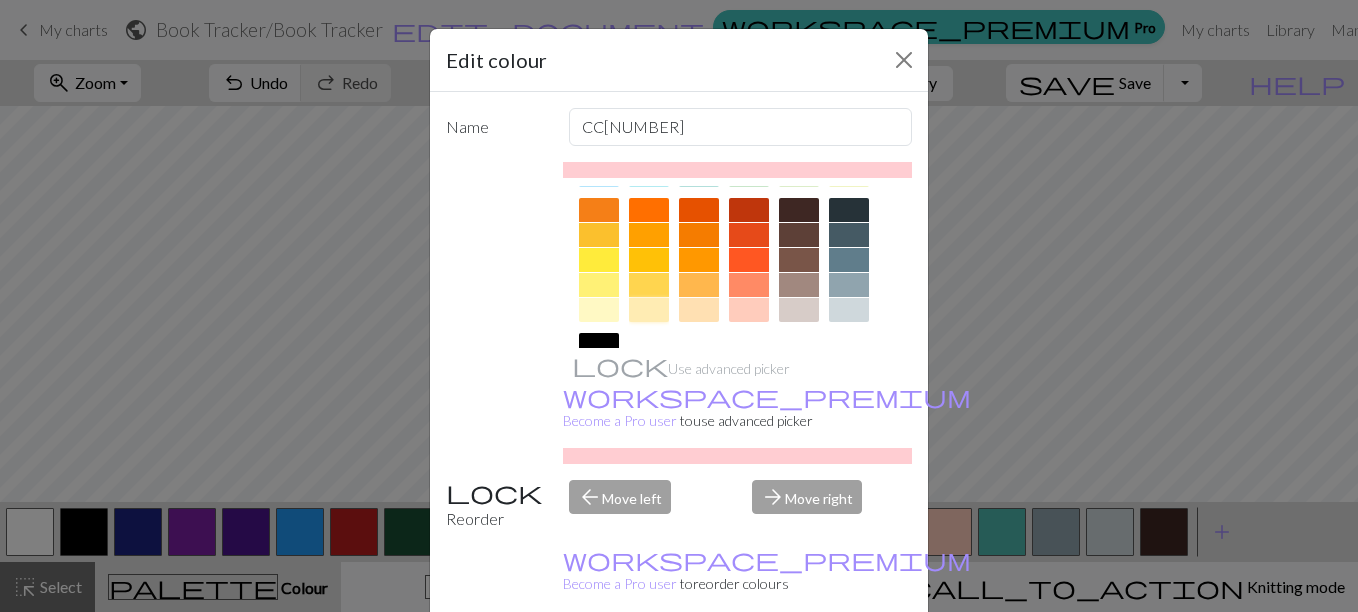 click at bounding box center [649, 310] 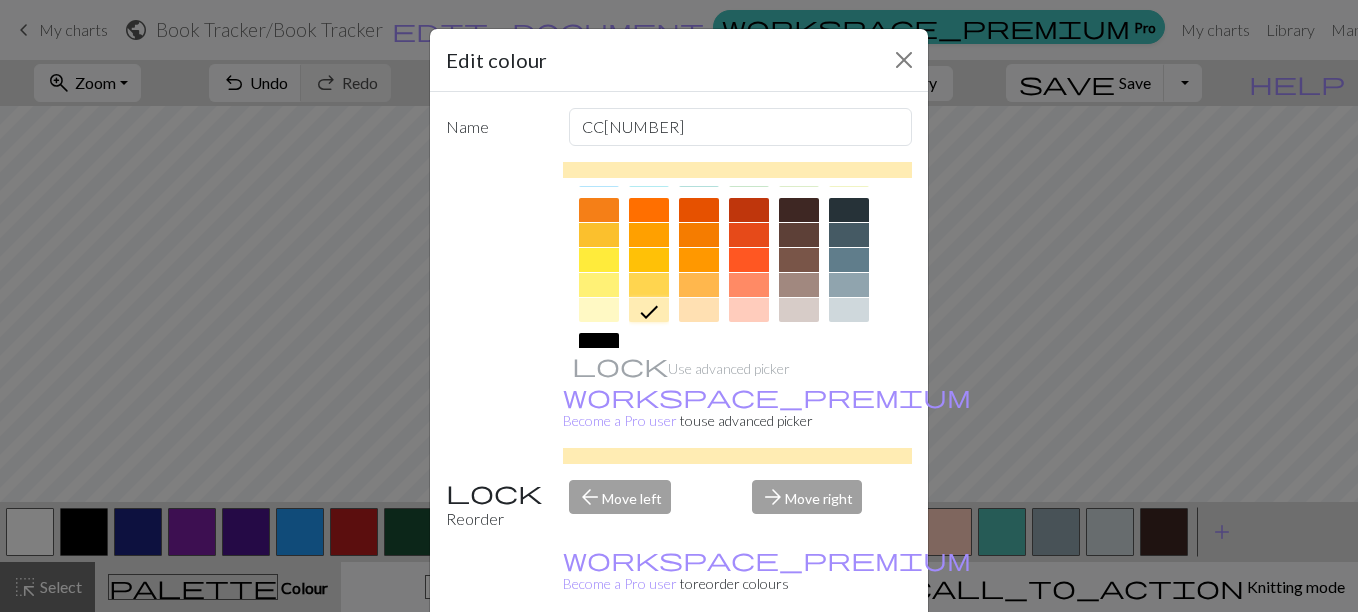 click on "Done" at bounding box center (799, 663) 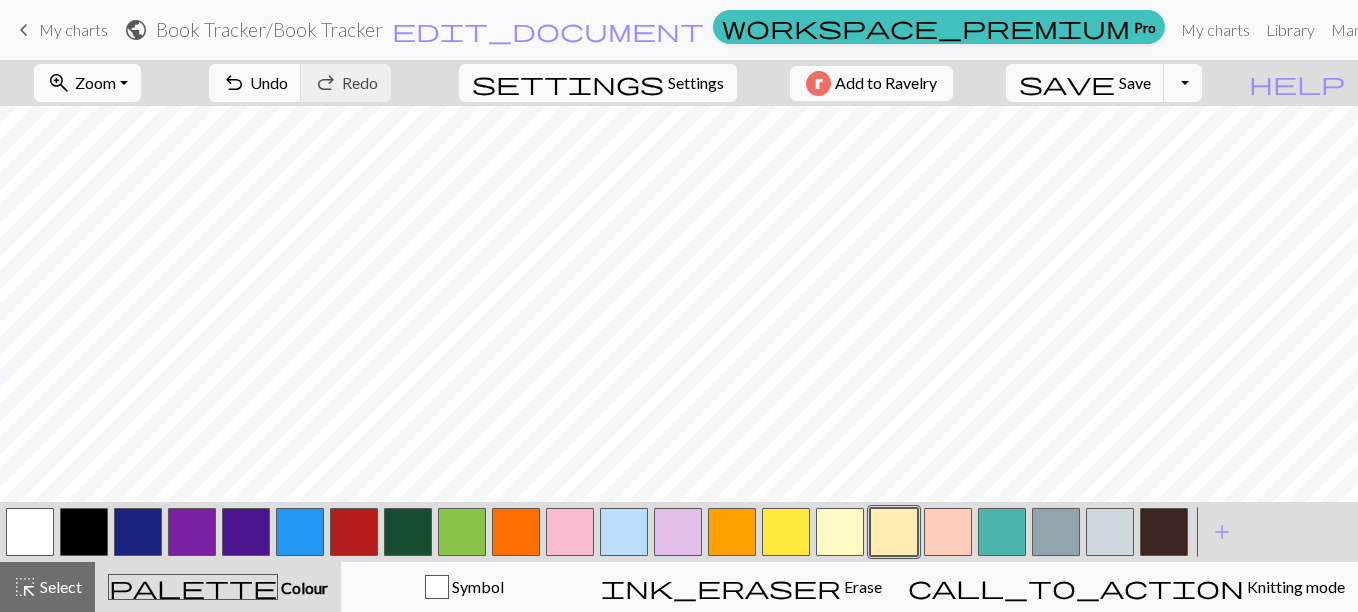 click at bounding box center [1002, 532] 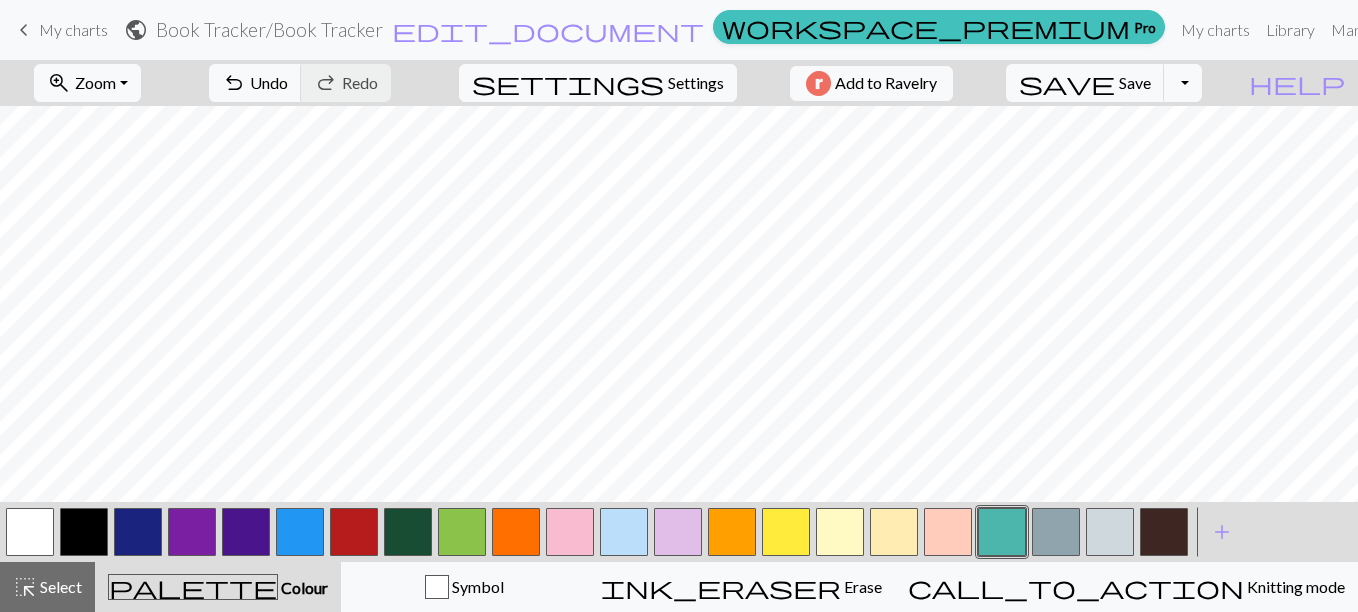 click at bounding box center (786, 532) 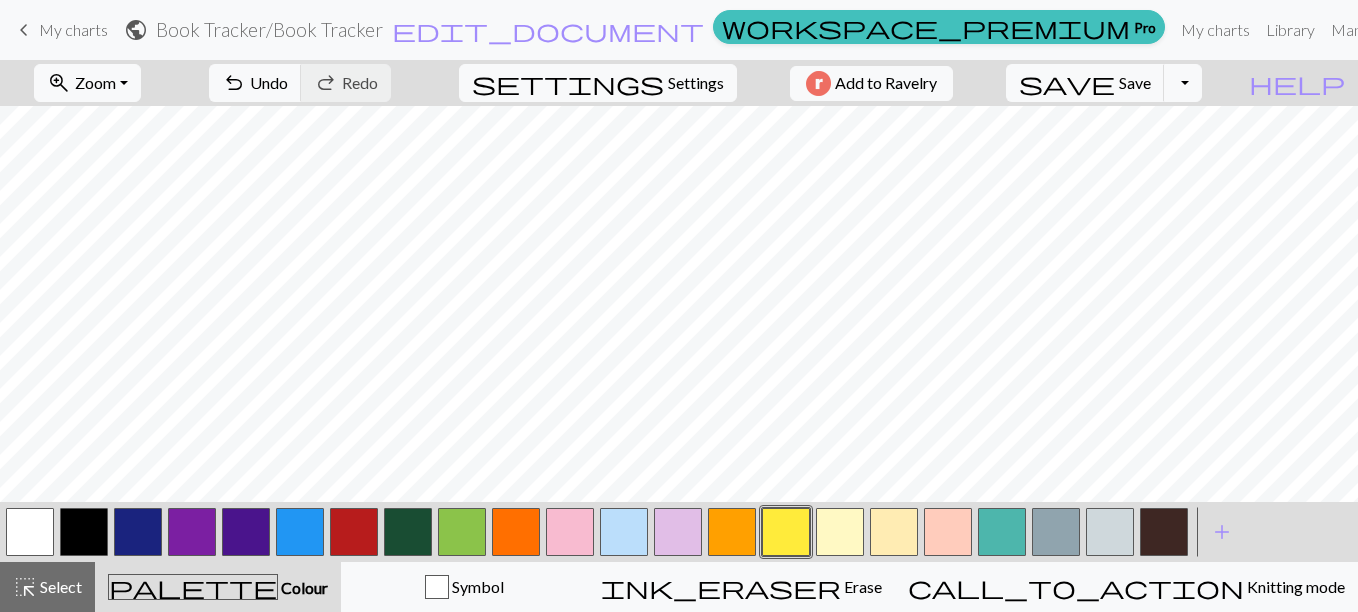 click at bounding box center (246, 532) 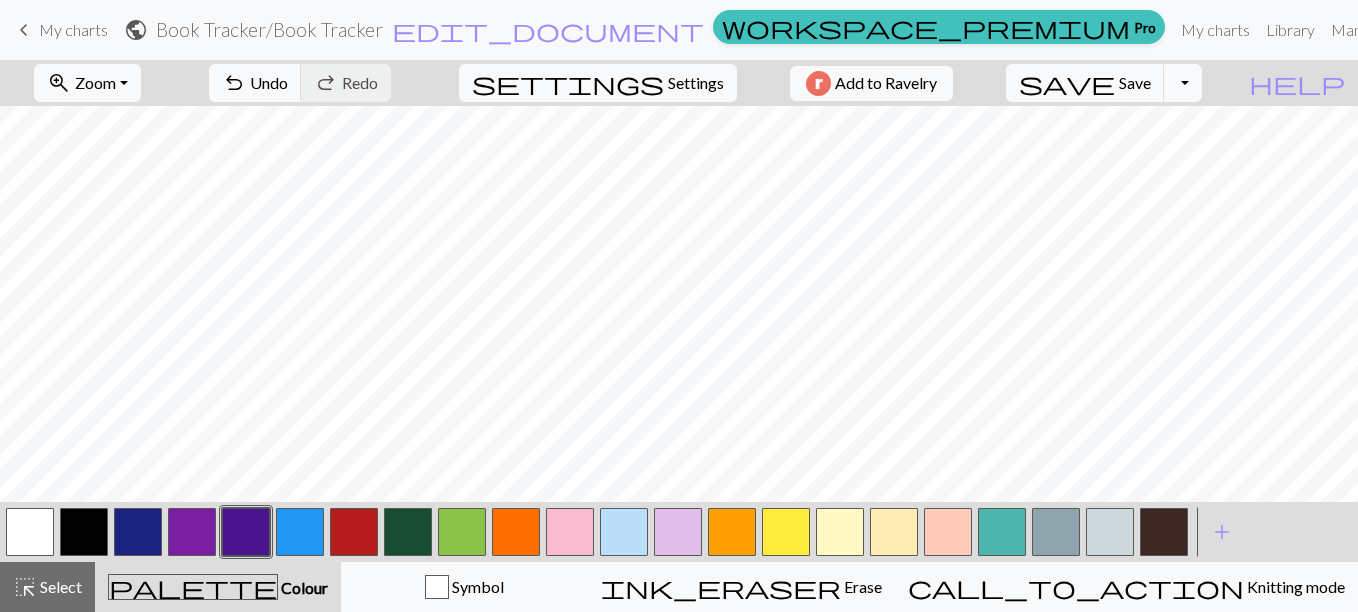 scroll, scrollTop: 972, scrollLeft: 675, axis: both 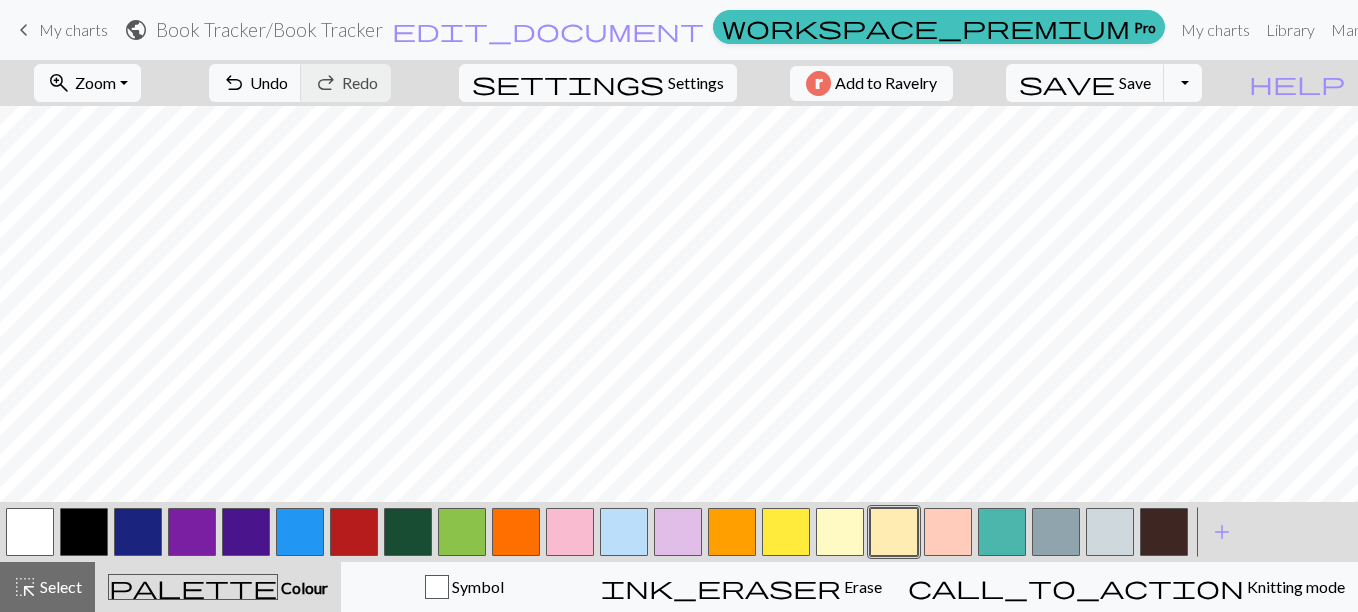 click at bounding box center [84, 532] 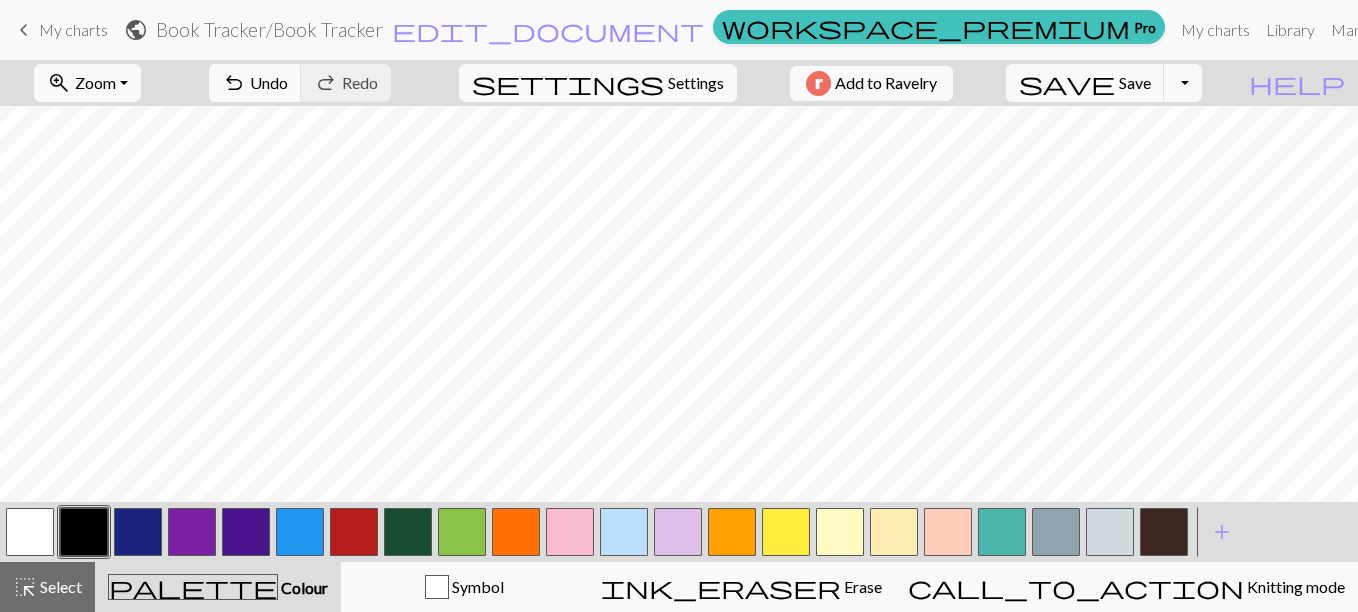 click at bounding box center [624, 532] 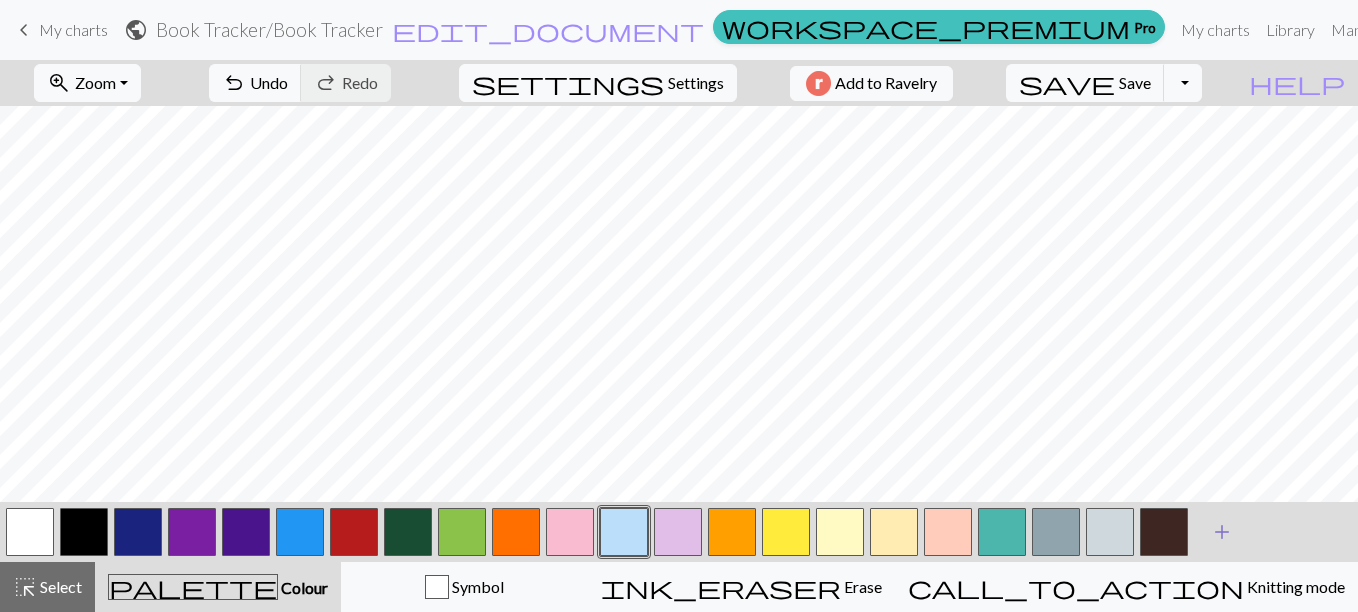 click on "add" at bounding box center (1222, 532) 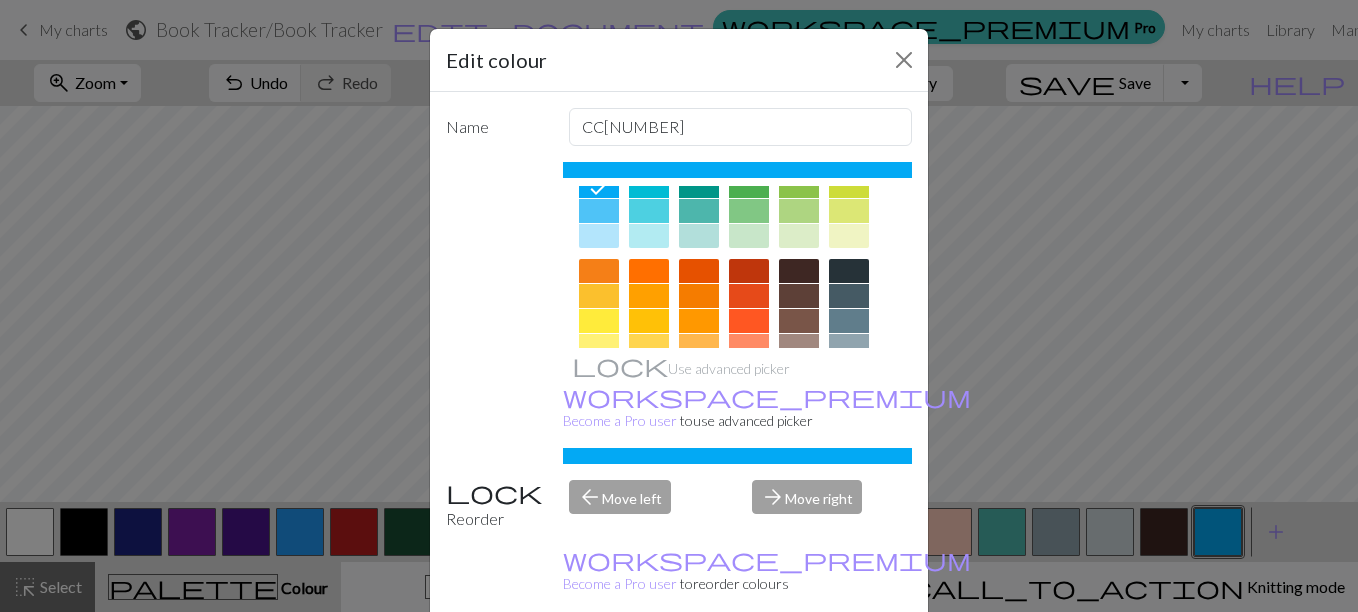 scroll, scrollTop: 0, scrollLeft: 0, axis: both 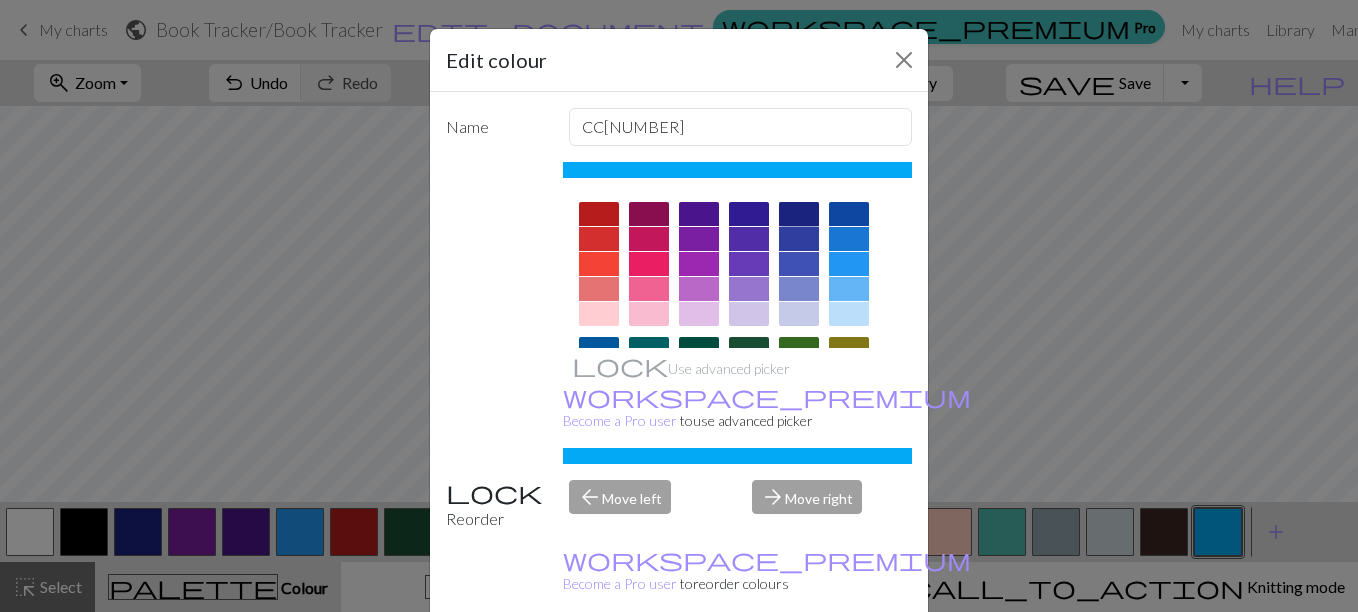 click at bounding box center (799, 214) 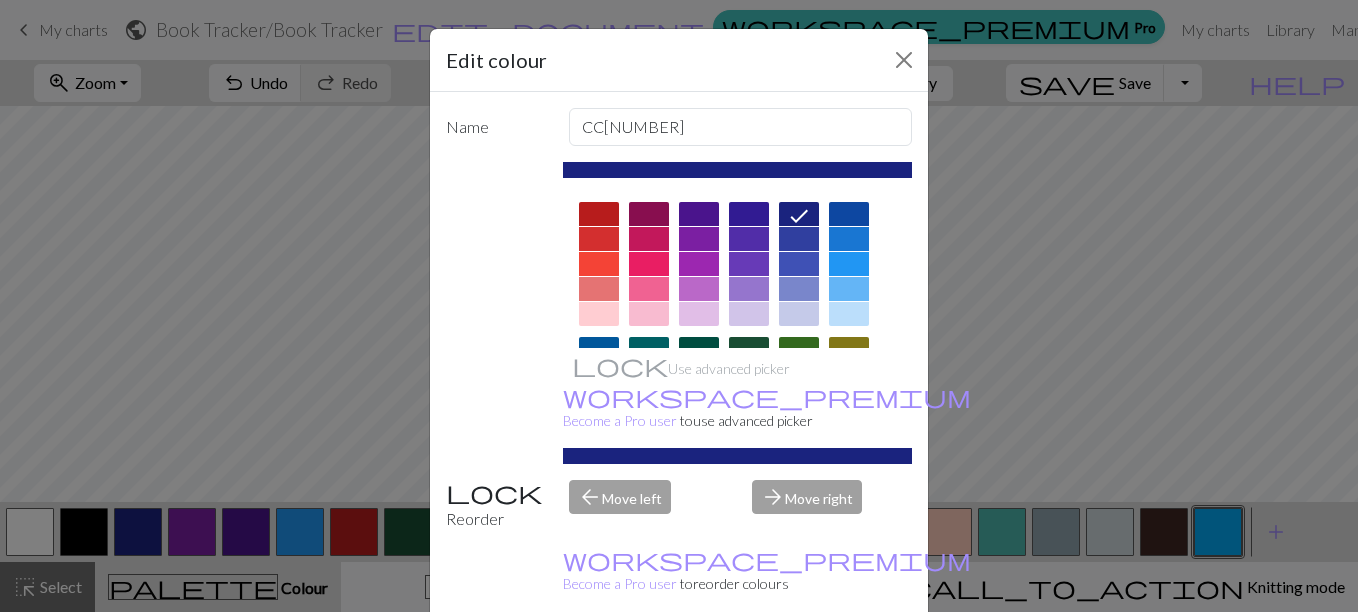 click on "Done" at bounding box center (799, 663) 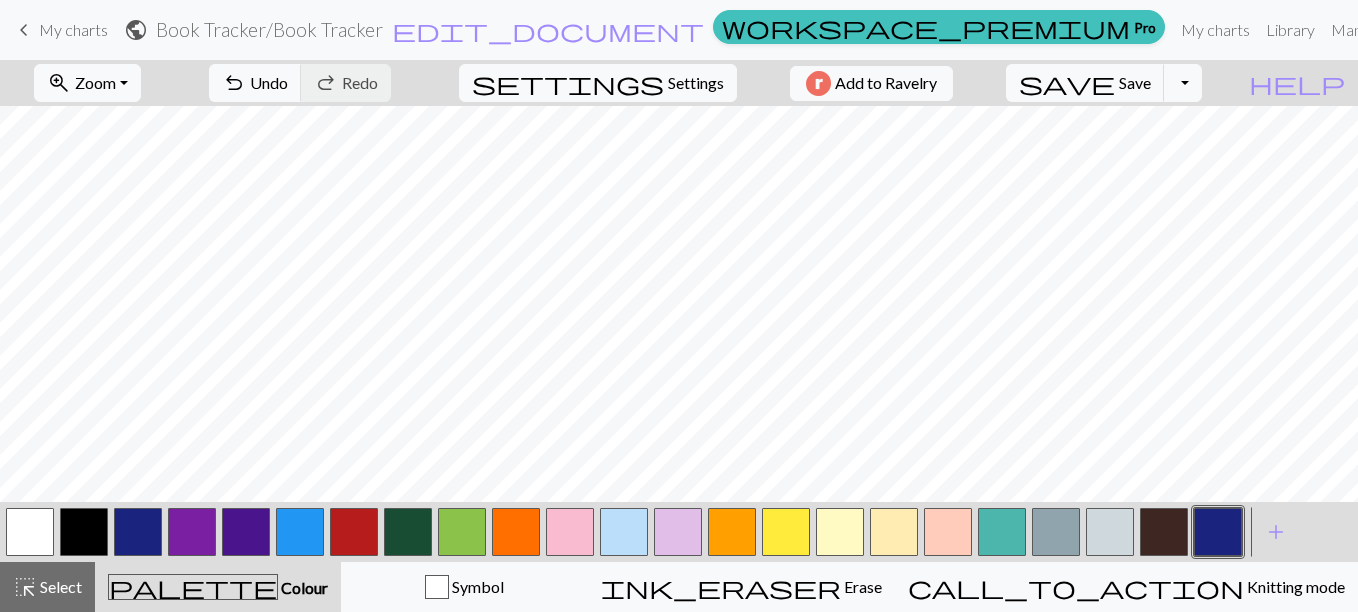 click at bounding box center [138, 532] 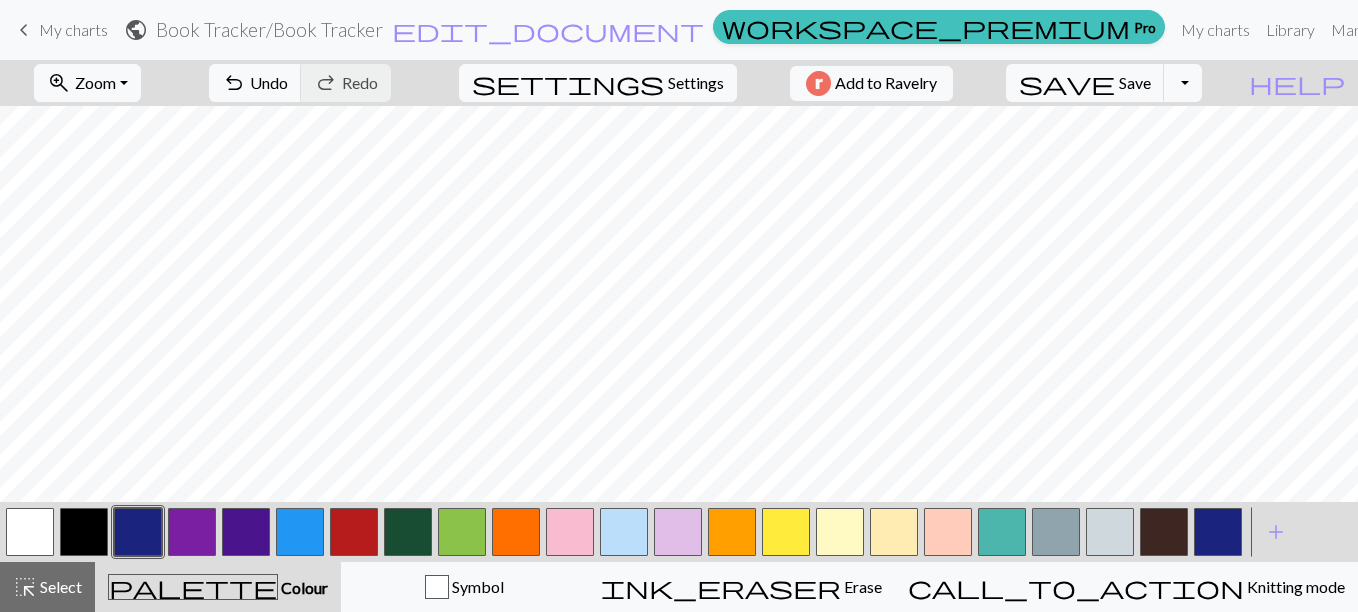 click at bounding box center (138, 532) 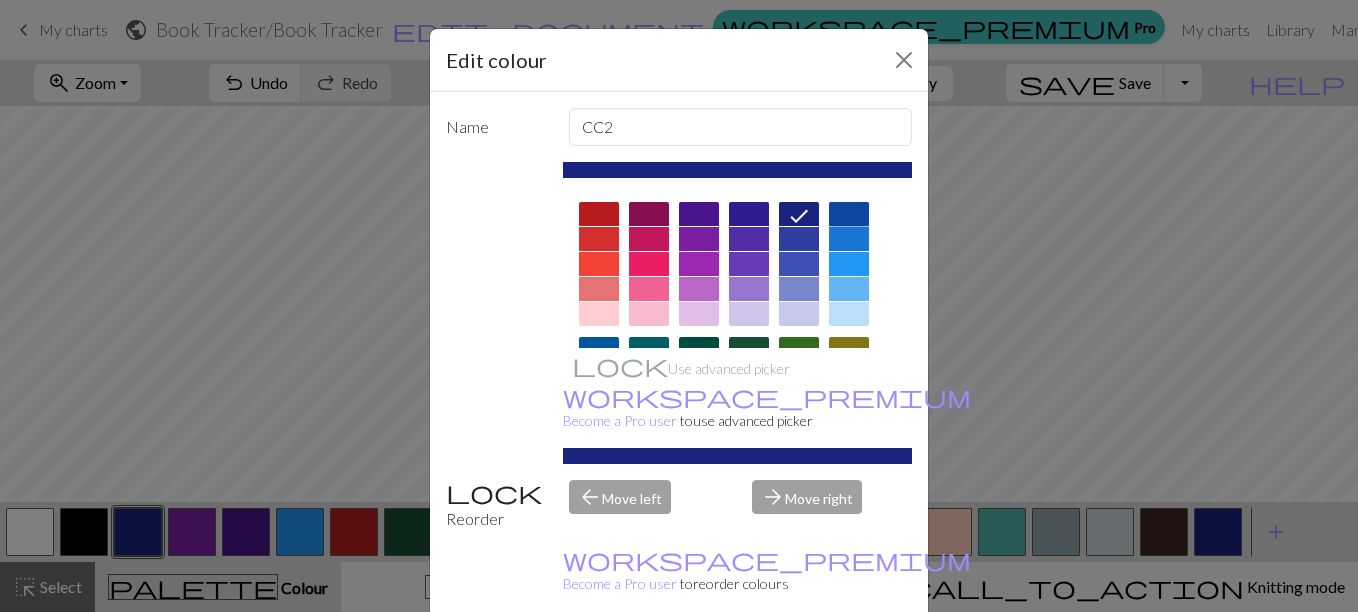 click at bounding box center [849, 214] 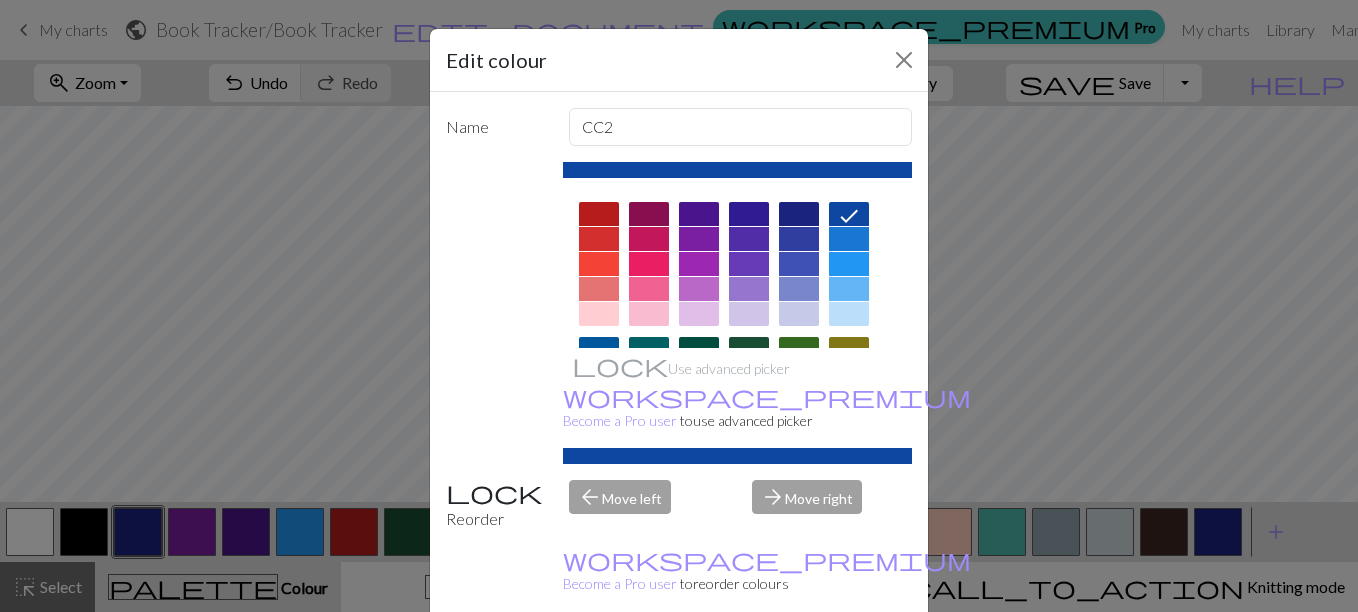 click on "Done" at bounding box center (799, 663) 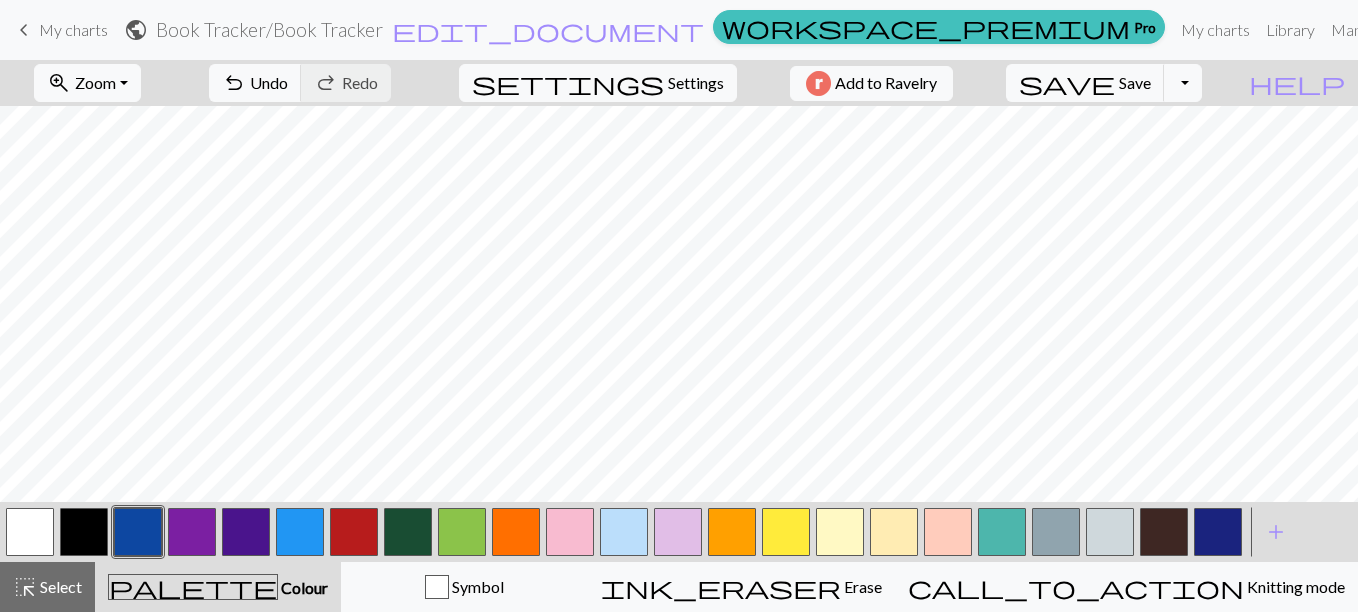 click at bounding box center [1218, 532] 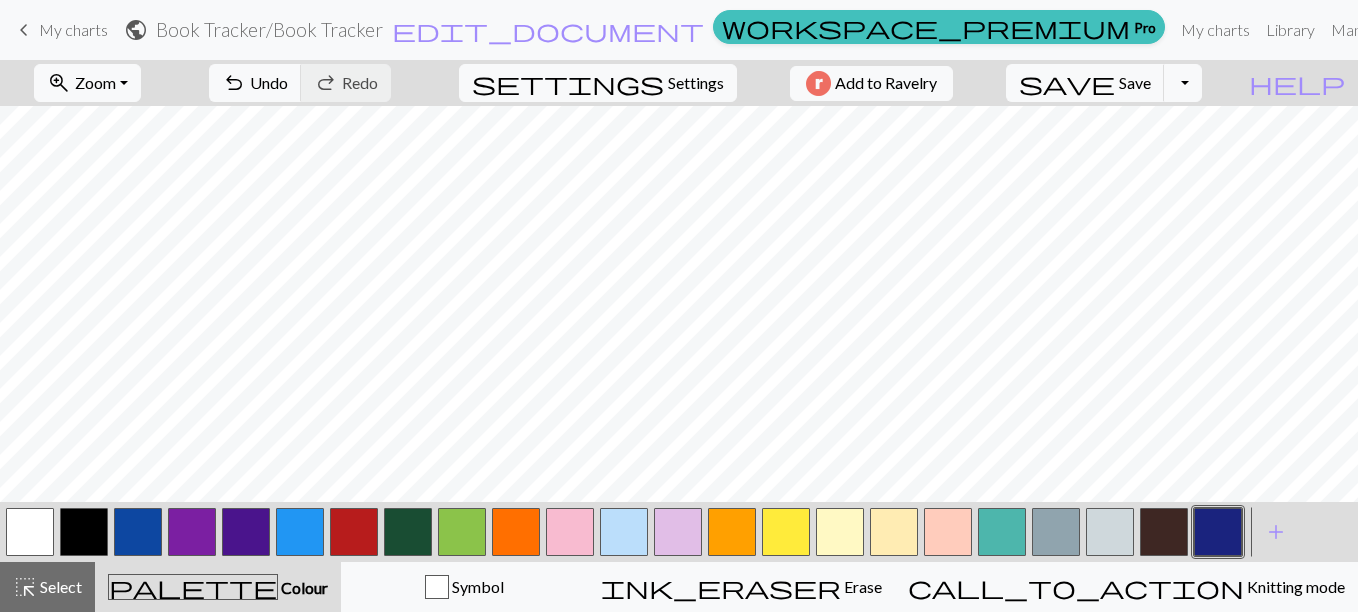 click at bounding box center [624, 532] 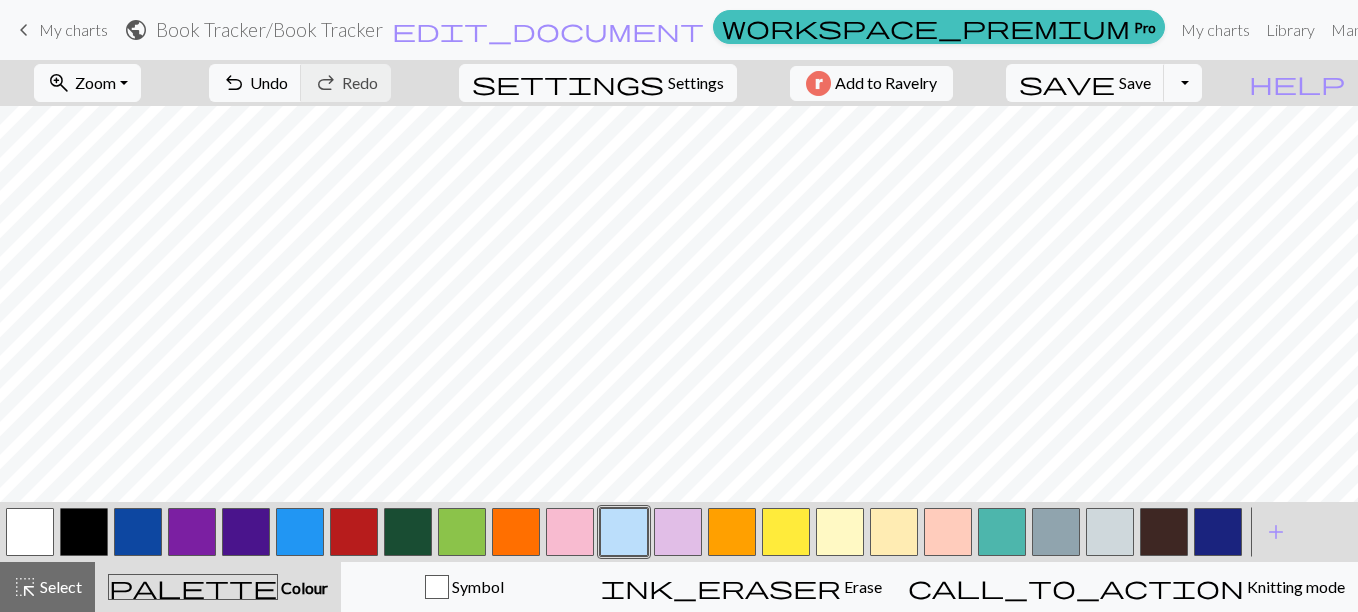 click at bounding box center [1218, 532] 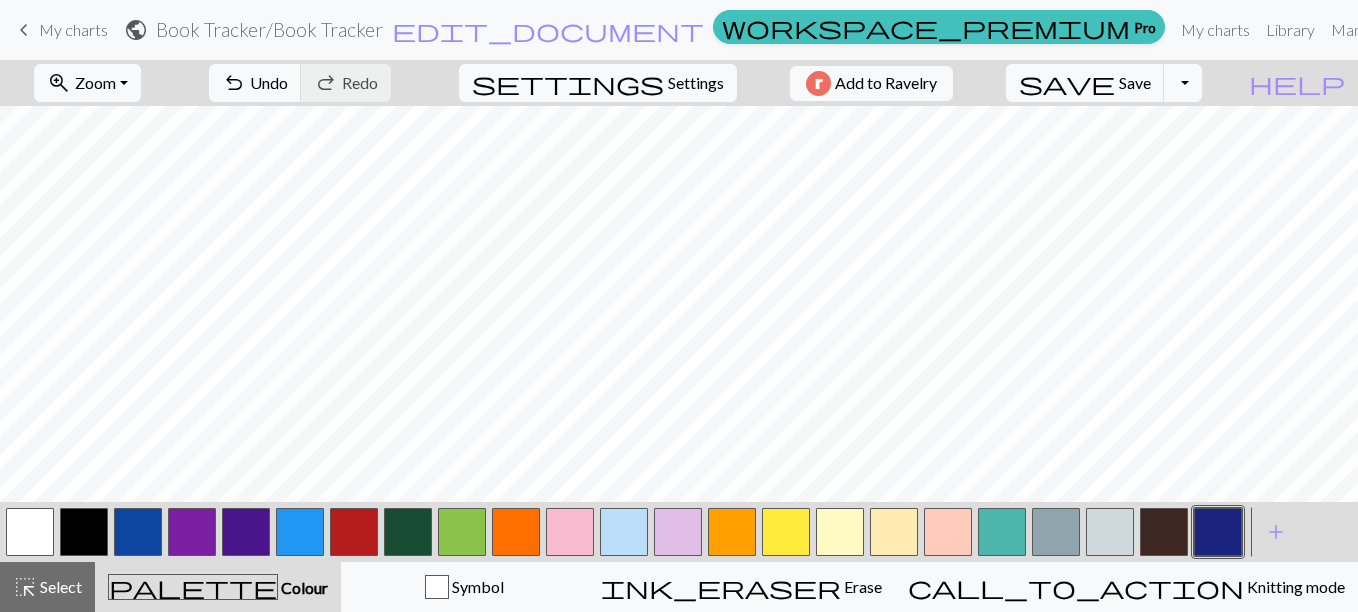 click at bounding box center (624, 532) 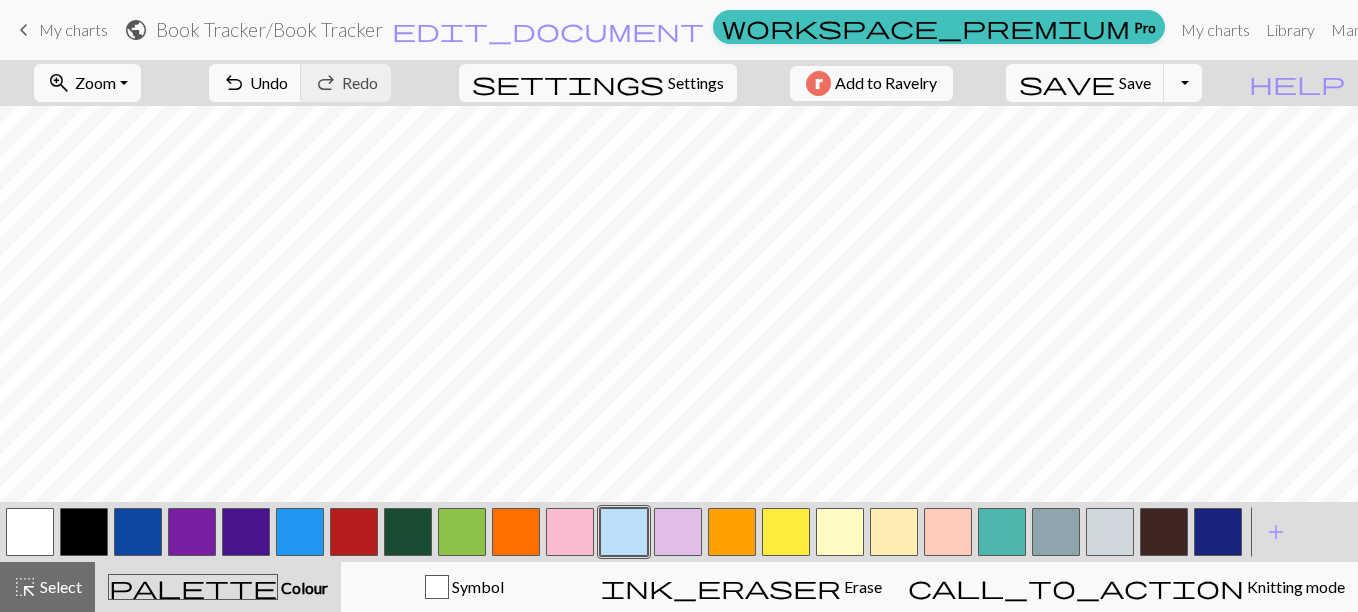 click at bounding box center [30, 532] 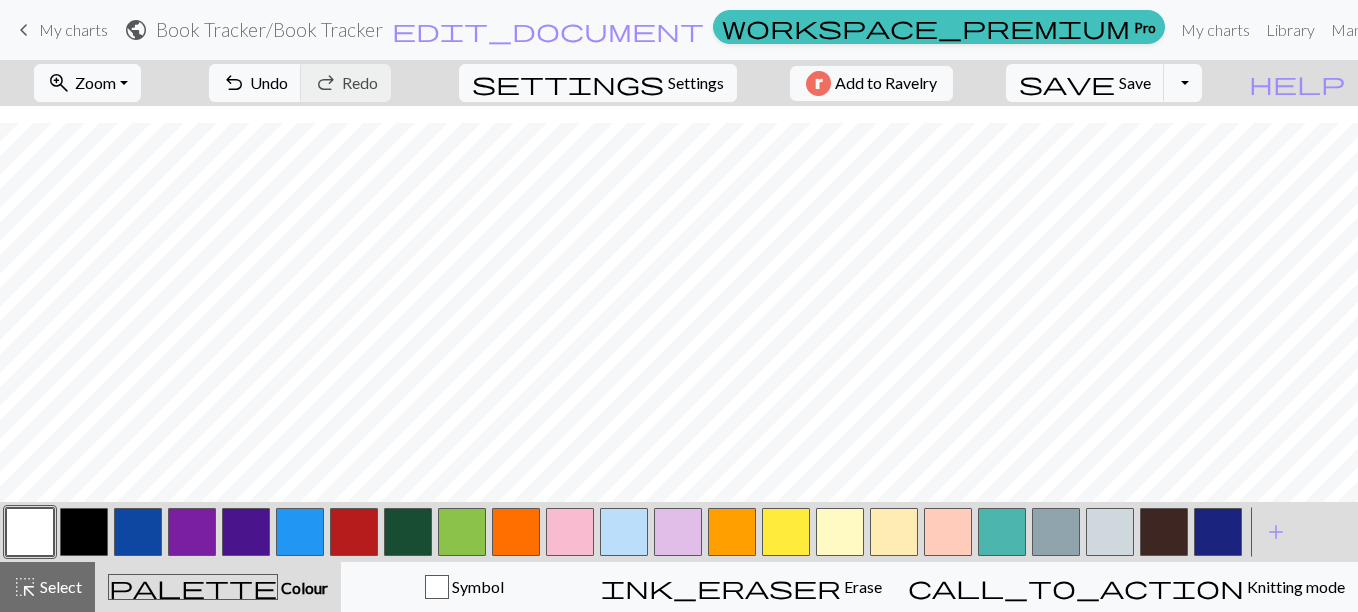 scroll, scrollTop: 989, scrollLeft: 675, axis: both 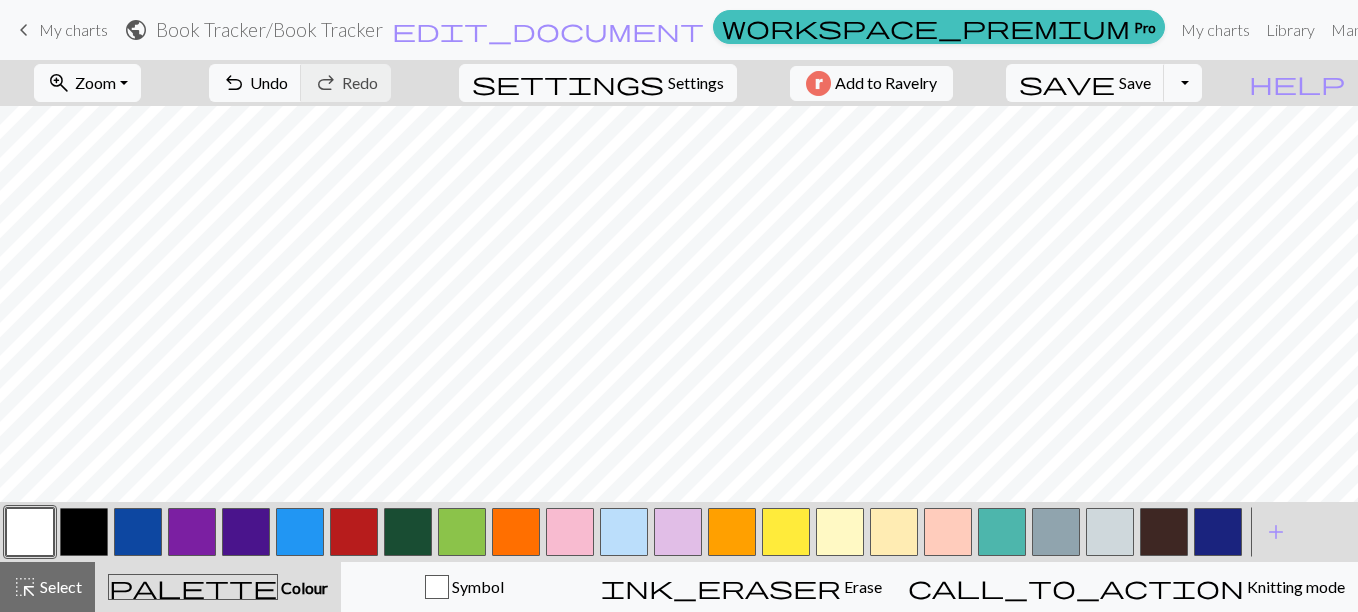 click at bounding box center (192, 532) 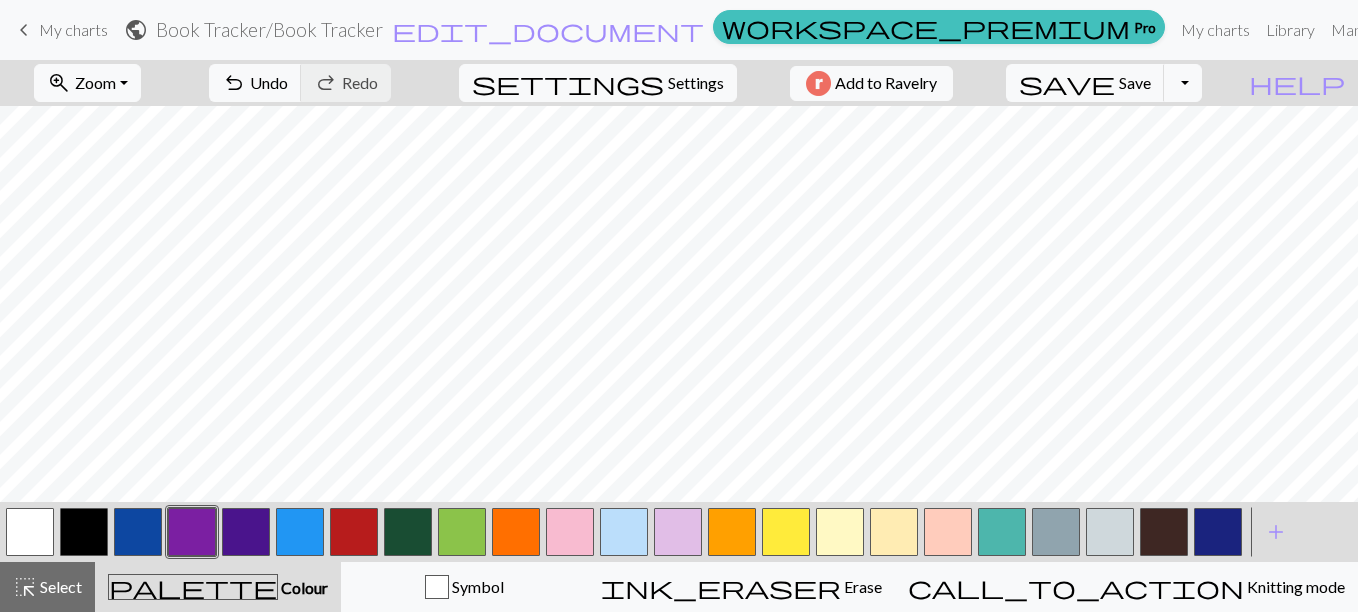 scroll, scrollTop: 1093, scrollLeft: 675, axis: both 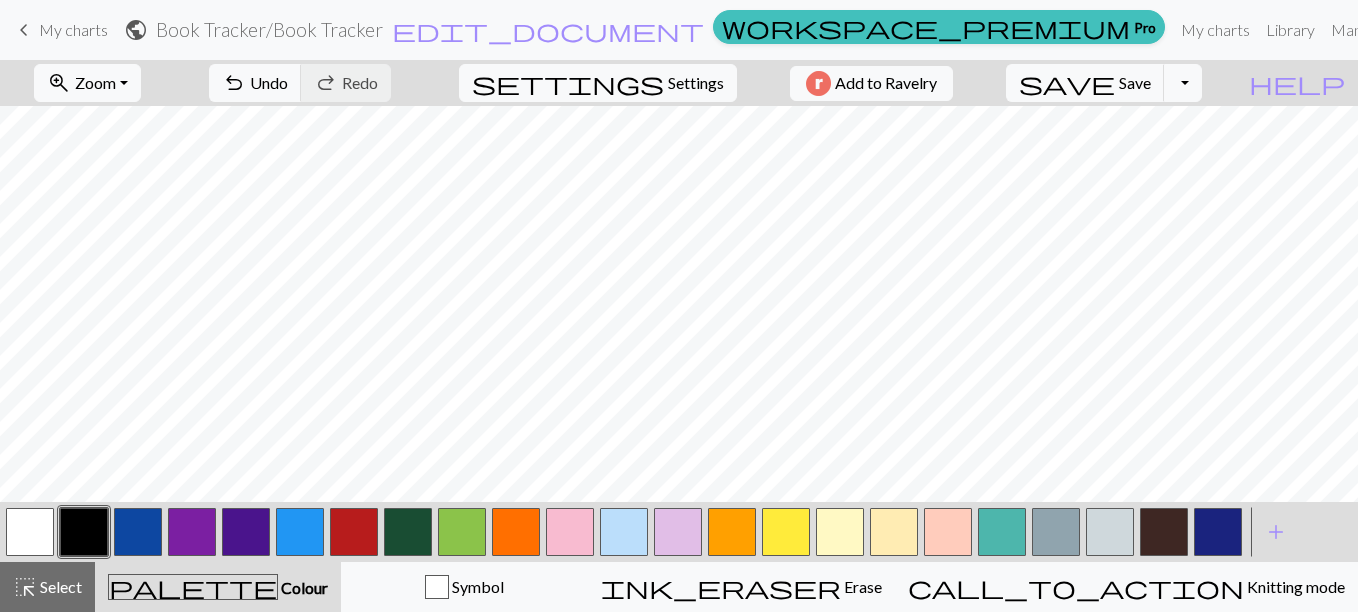 click at bounding box center (624, 532) 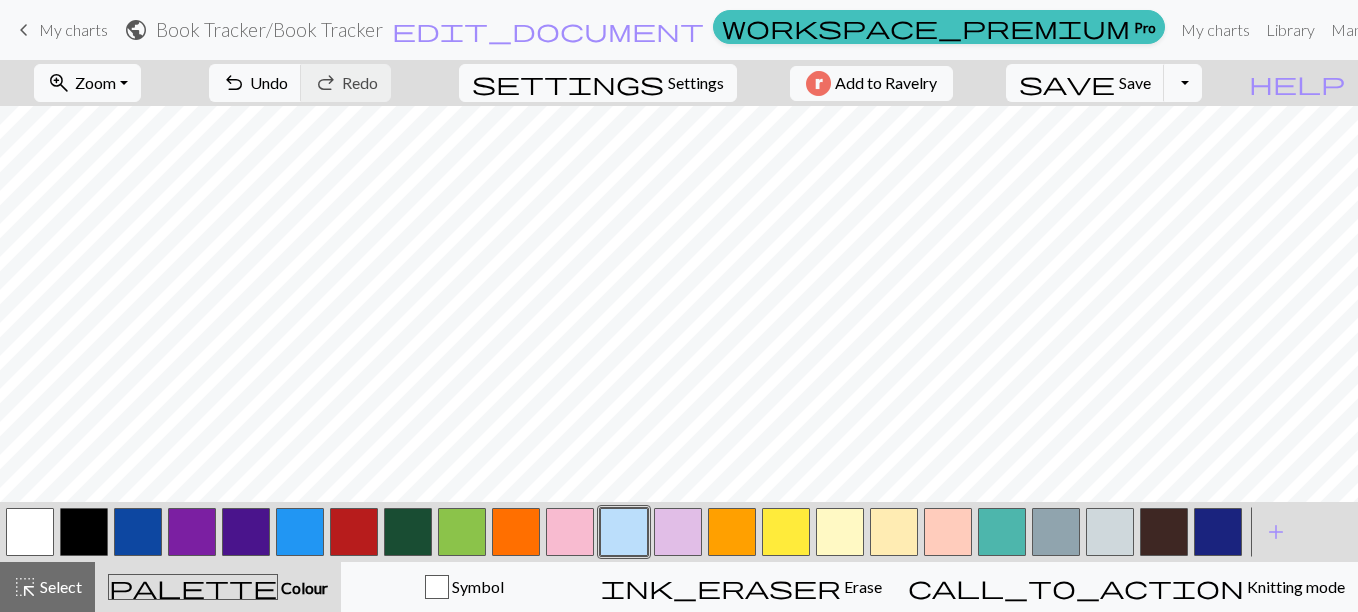 click at bounding box center [30, 532] 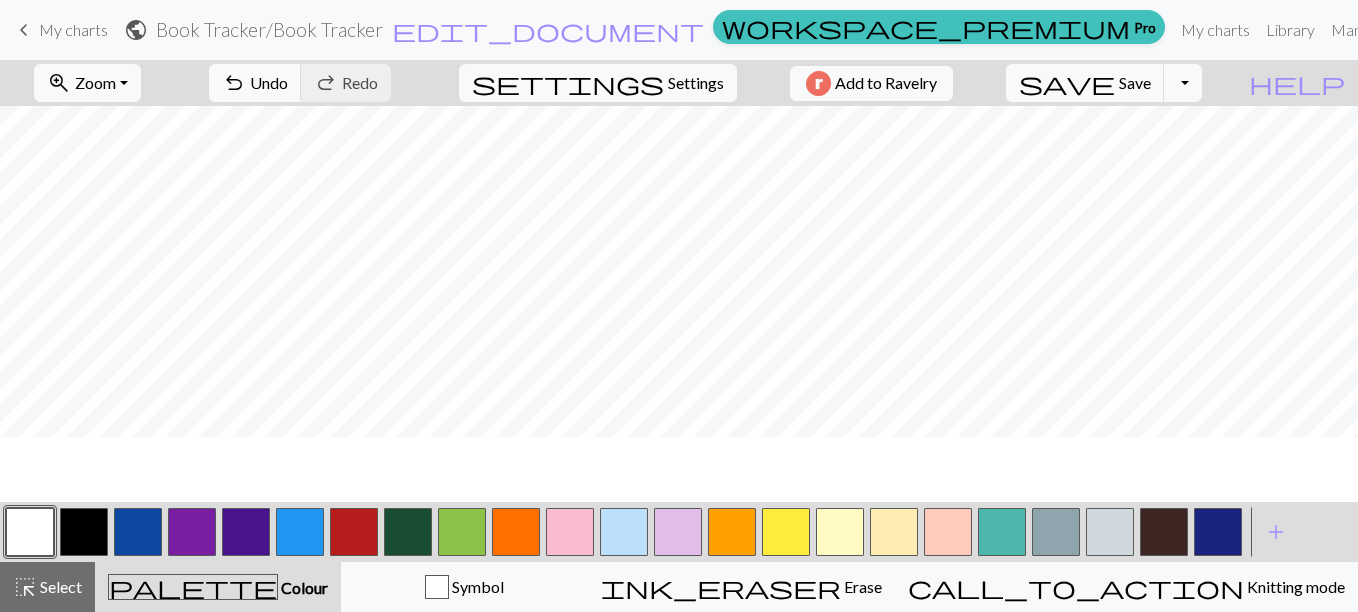 scroll, scrollTop: 951, scrollLeft: 675, axis: both 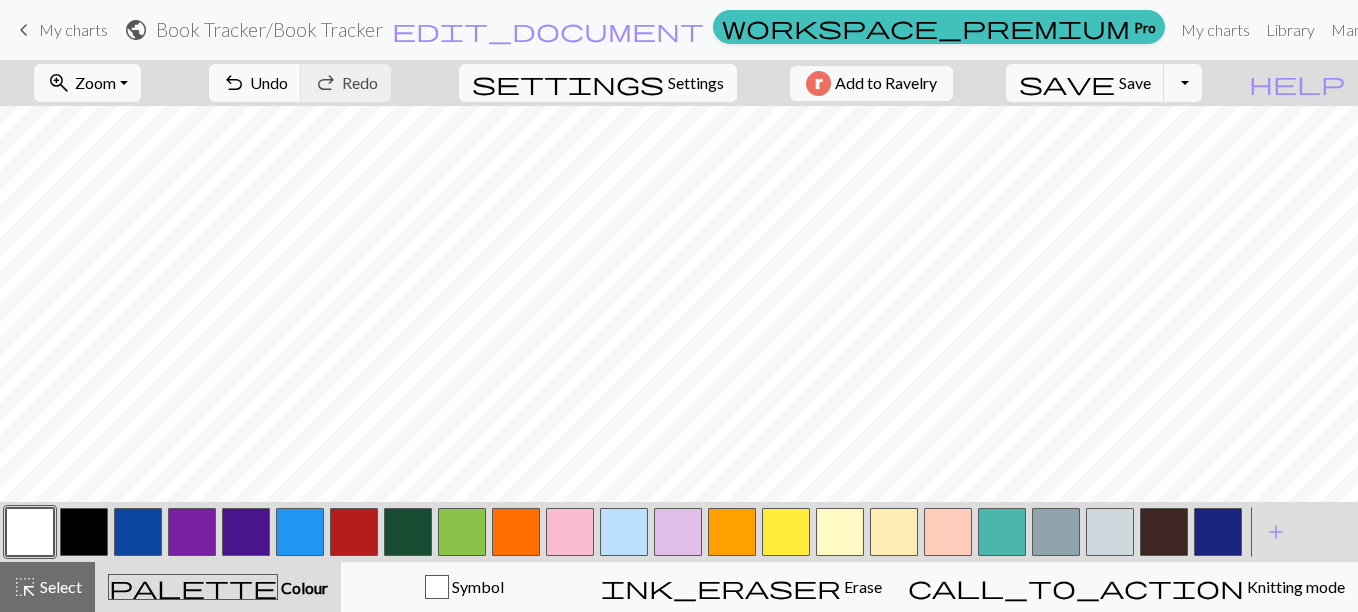 click at bounding box center [246, 532] 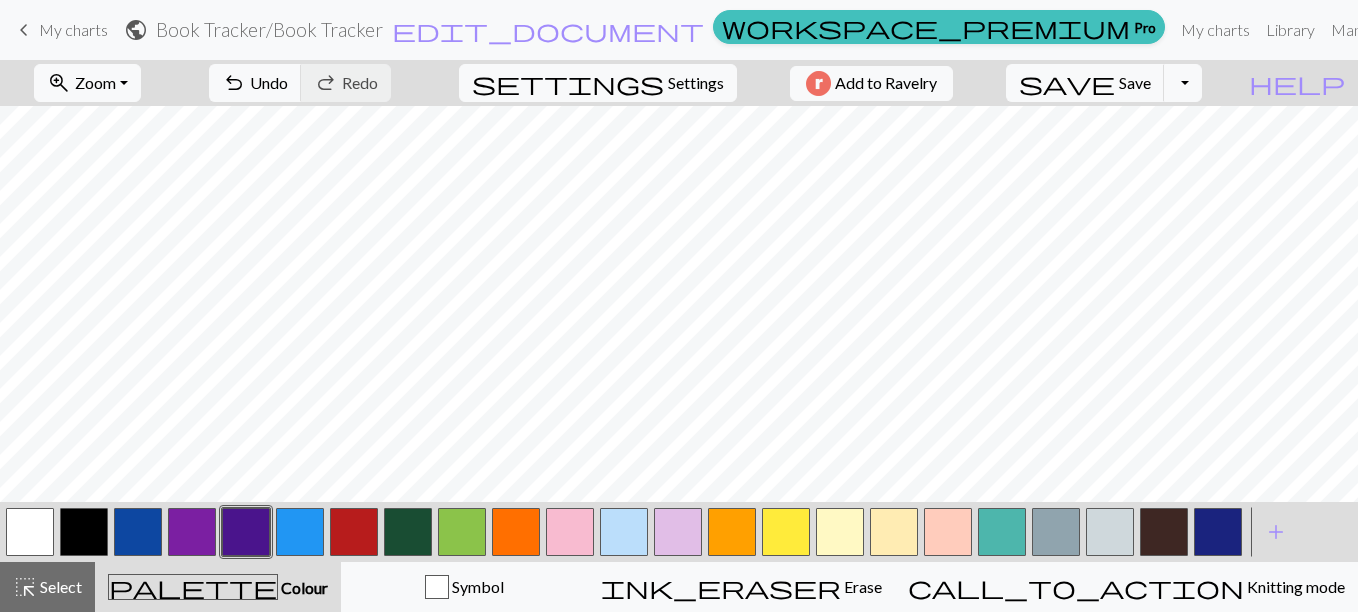 click at bounding box center (192, 532) 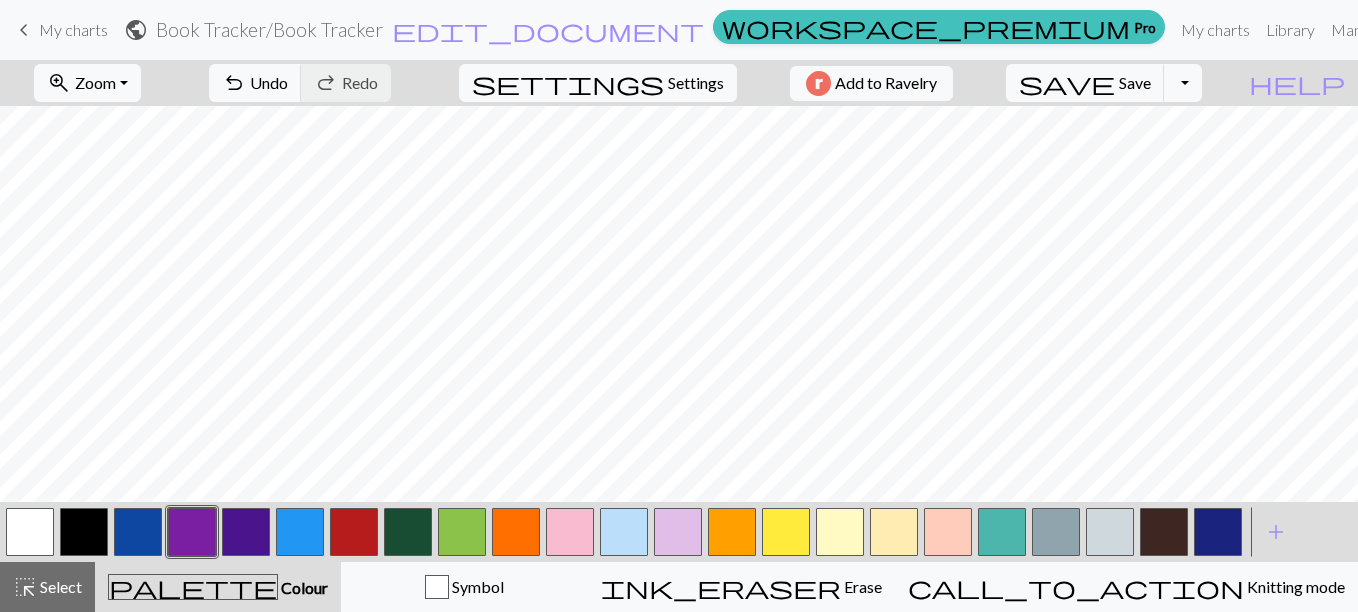 click at bounding box center [1110, 532] 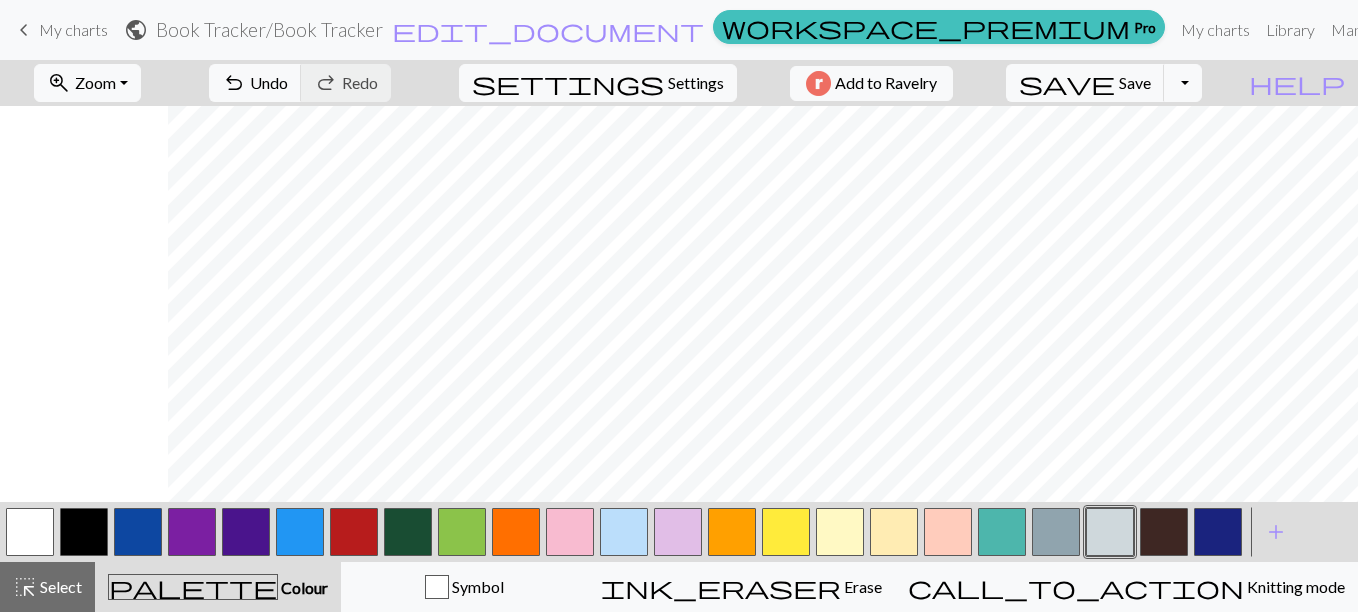 scroll, scrollTop: 772, scrollLeft: 843, axis: both 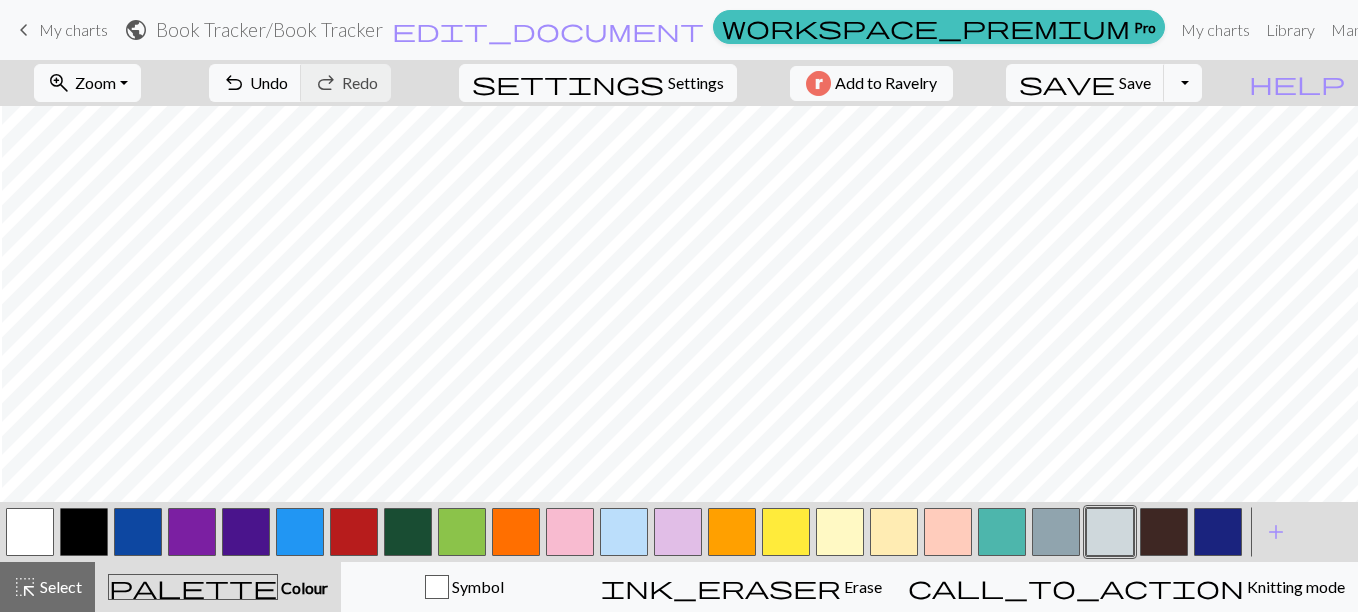 click at bounding box center [624, 532] 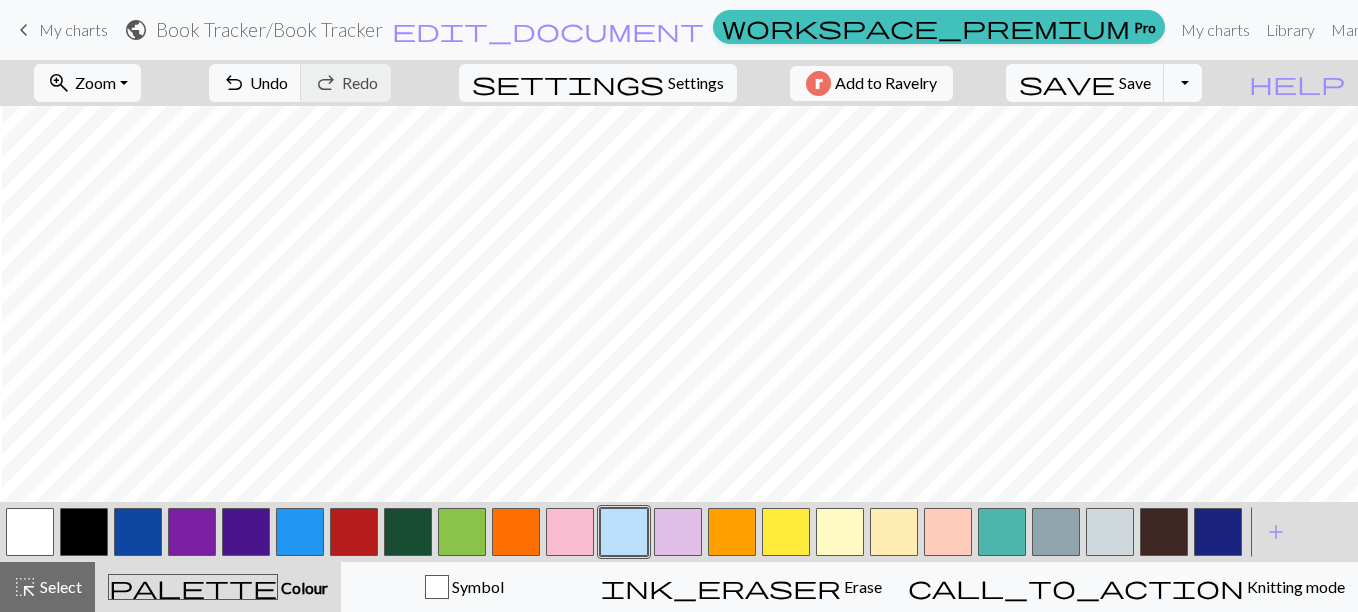 click at bounding box center (138, 532) 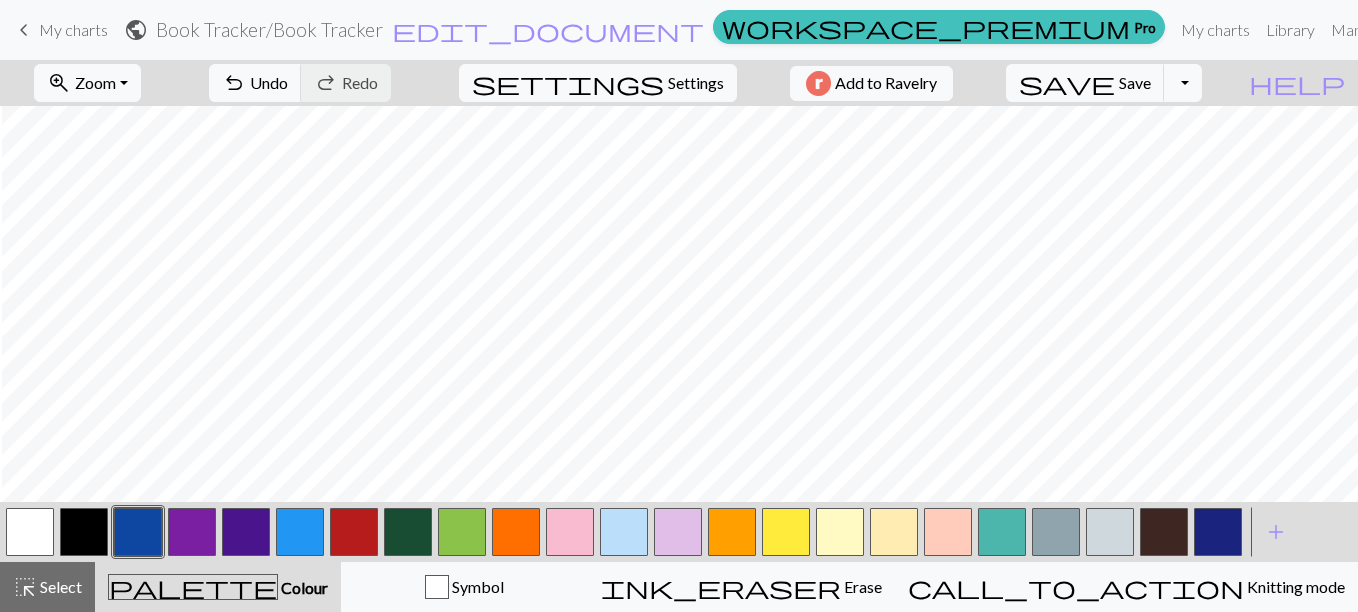 click at bounding box center [1110, 532] 